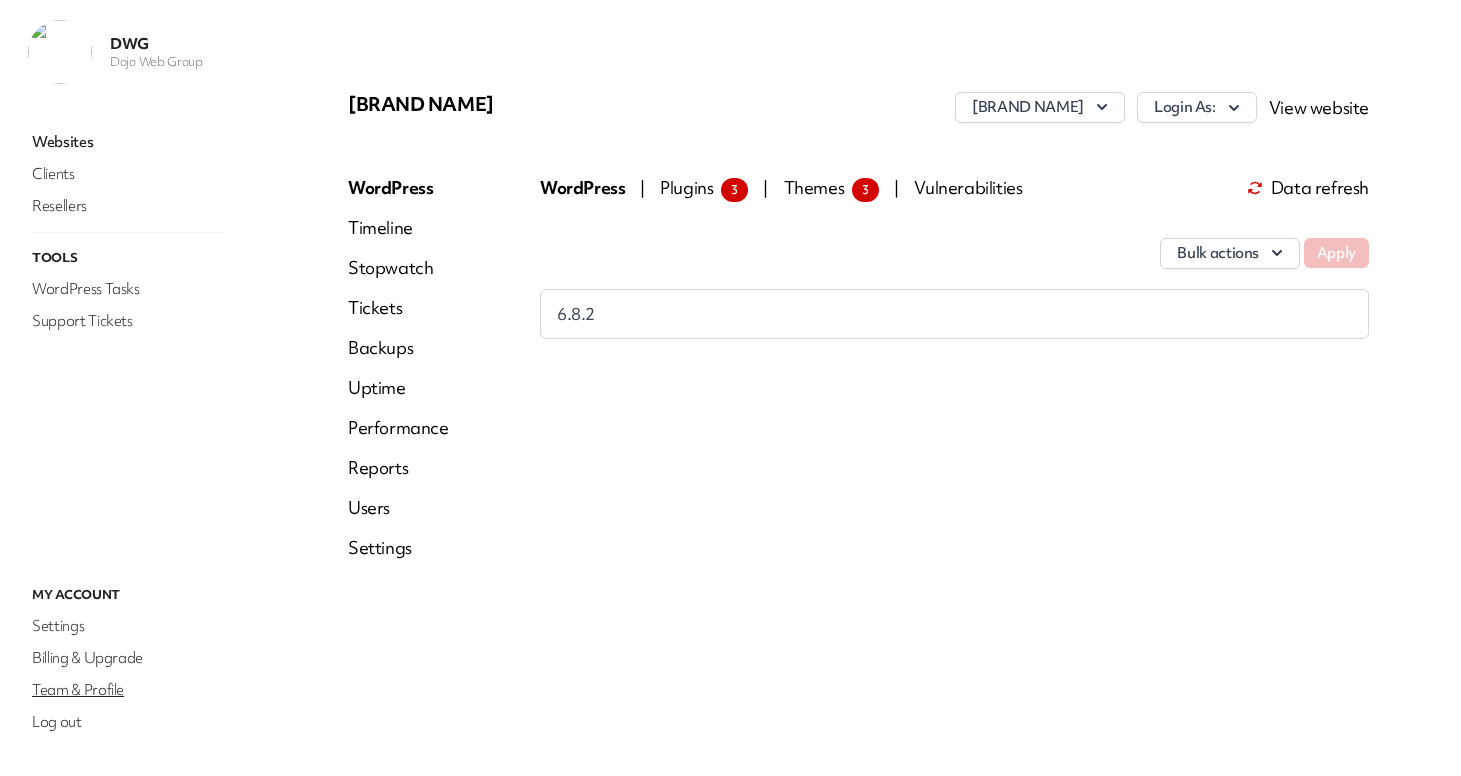 scroll, scrollTop: 0, scrollLeft: 0, axis: both 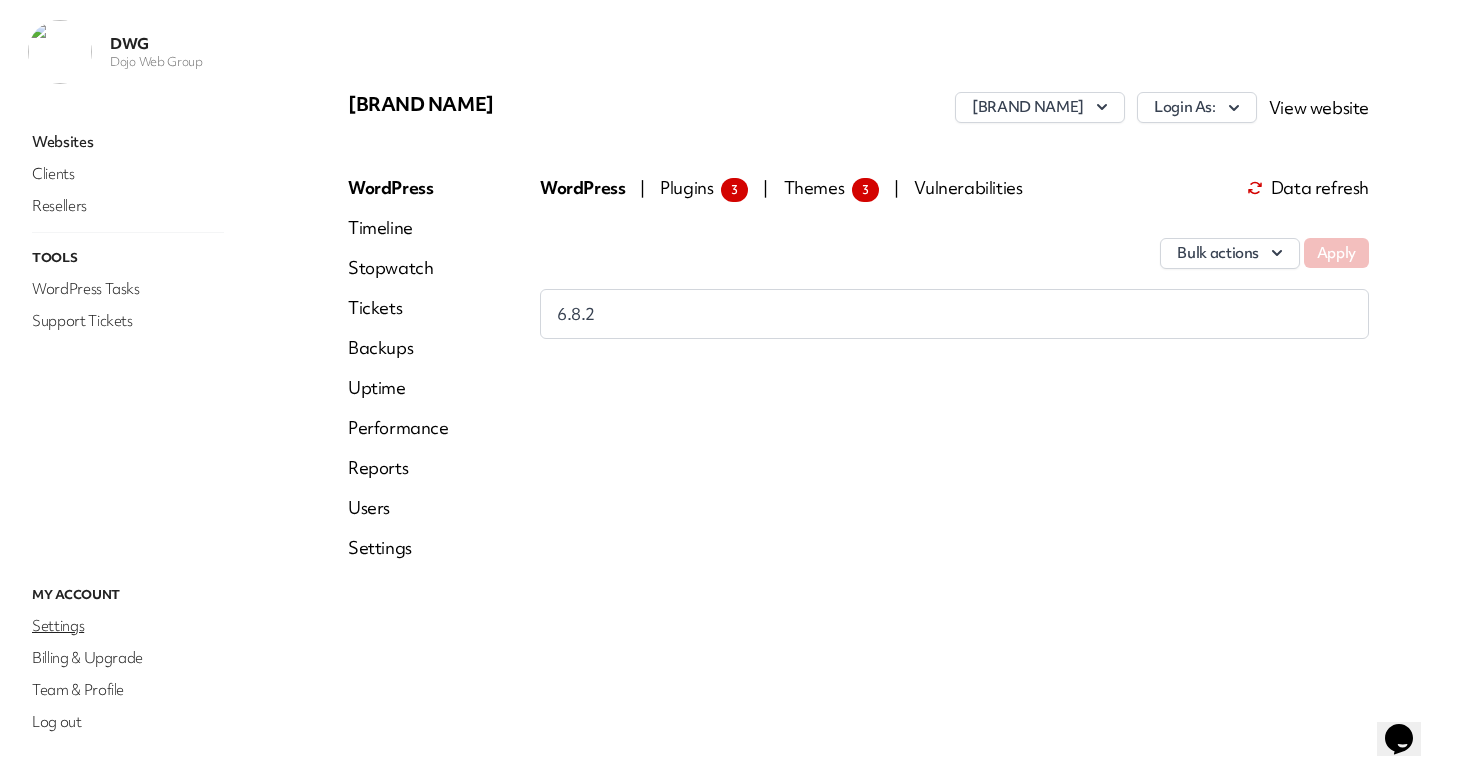 click on "Settings" at bounding box center (128, 626) 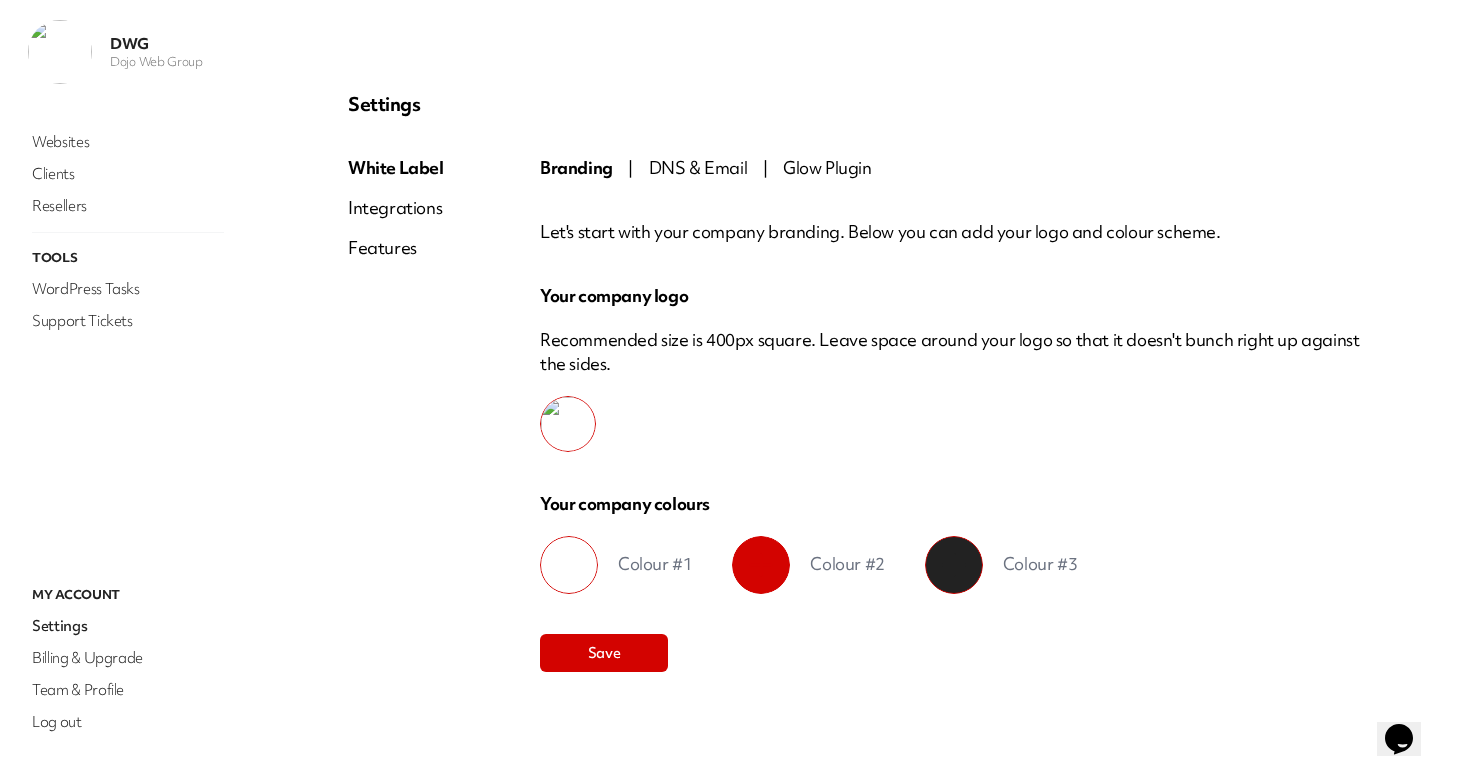 click 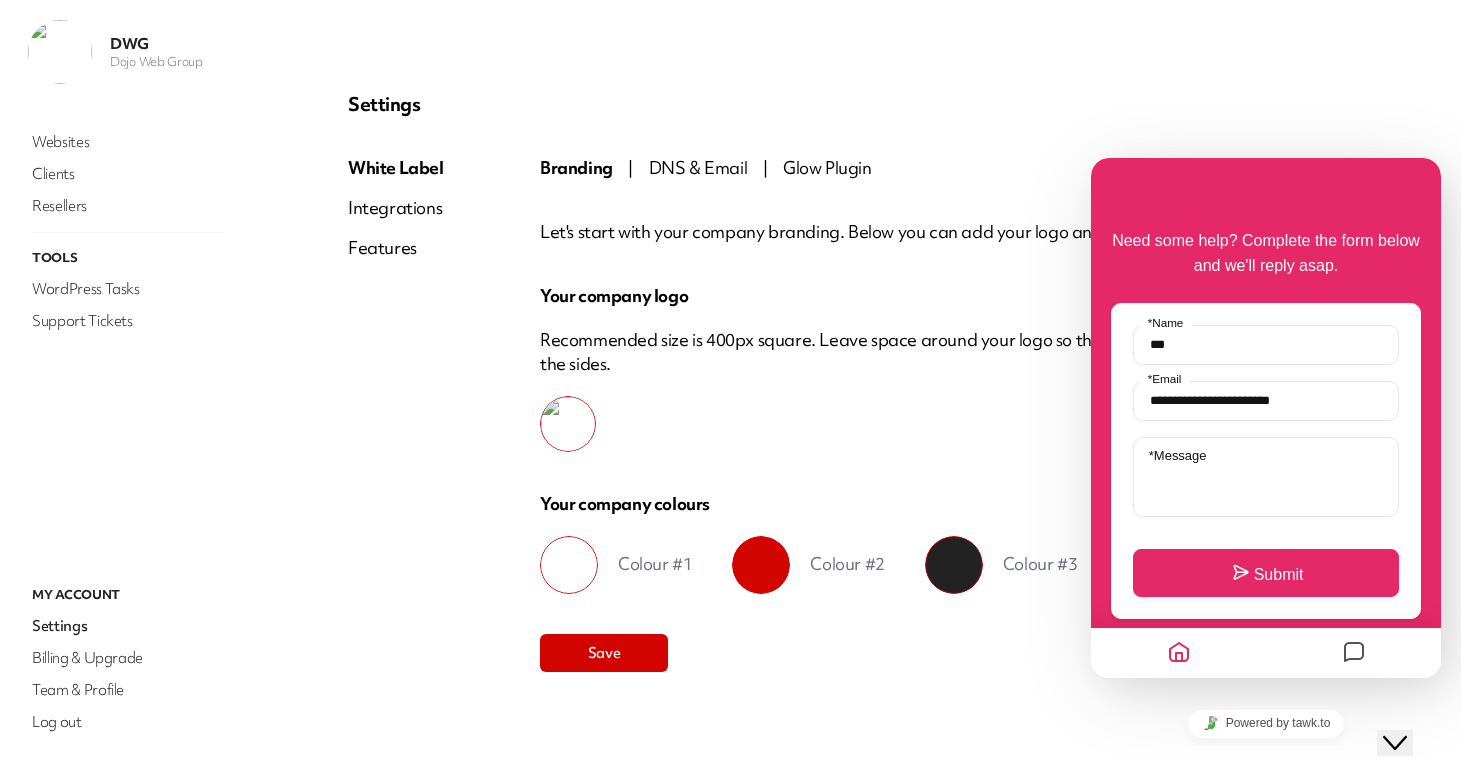 click on "**********" at bounding box center [1266, 409] 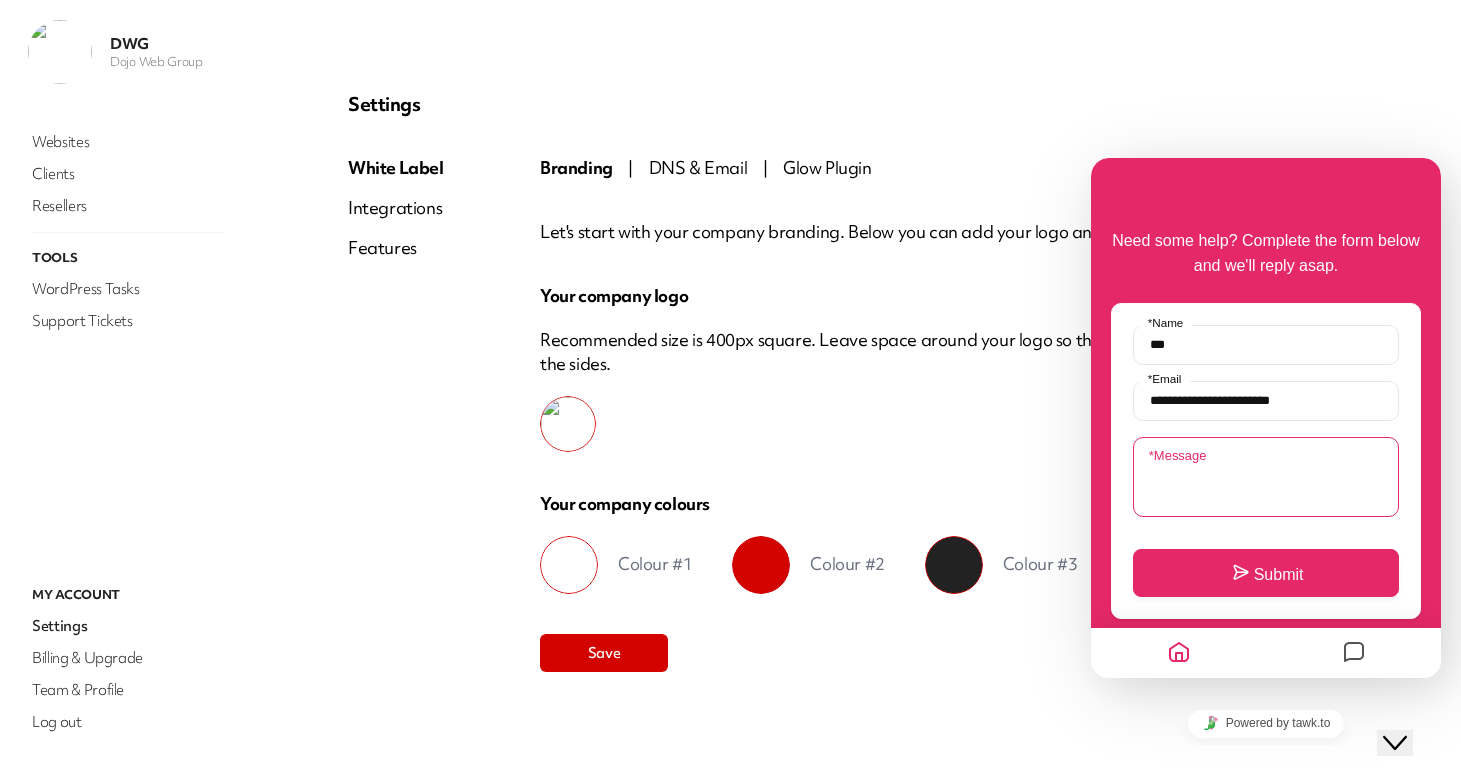 click on "*  Message" at bounding box center [1266, 477] 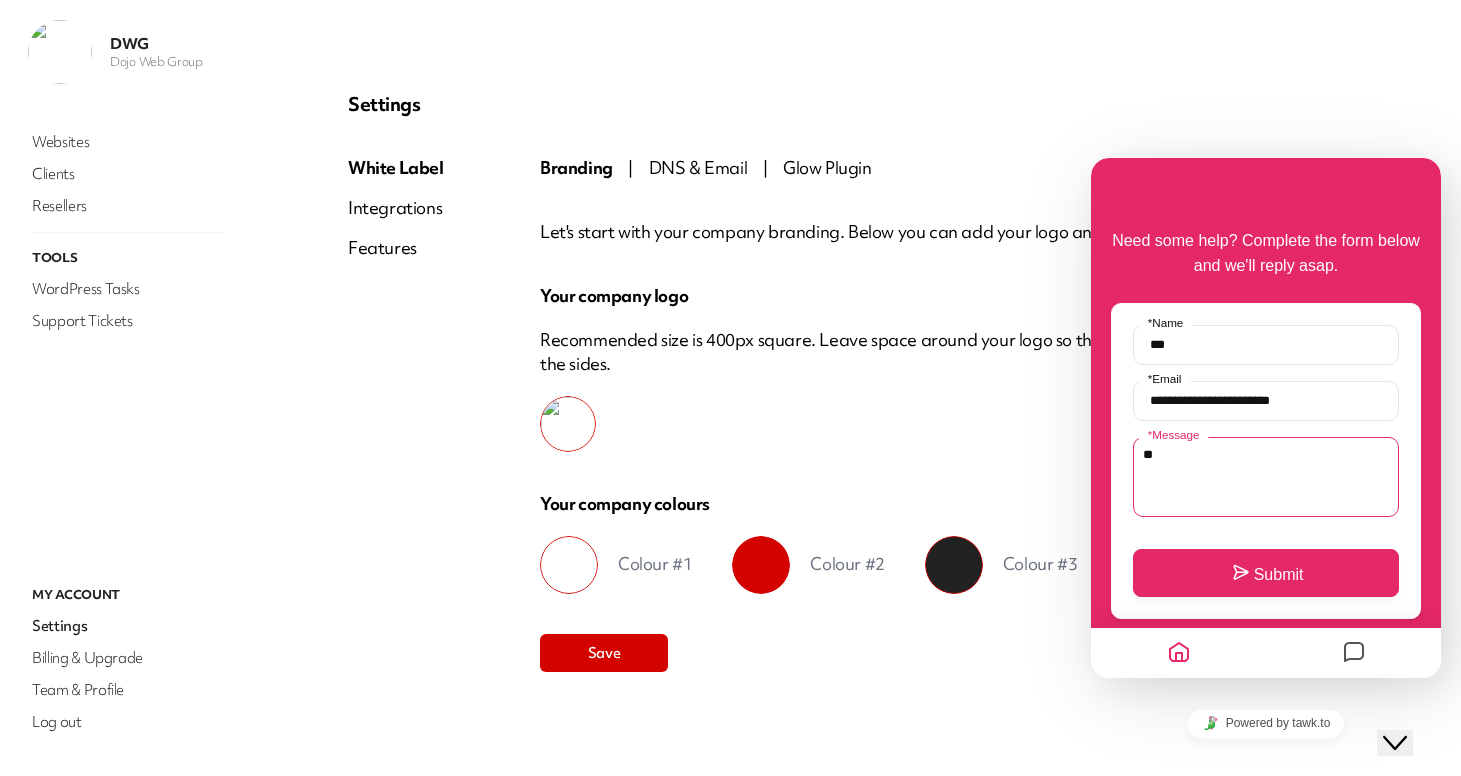 type on "*" 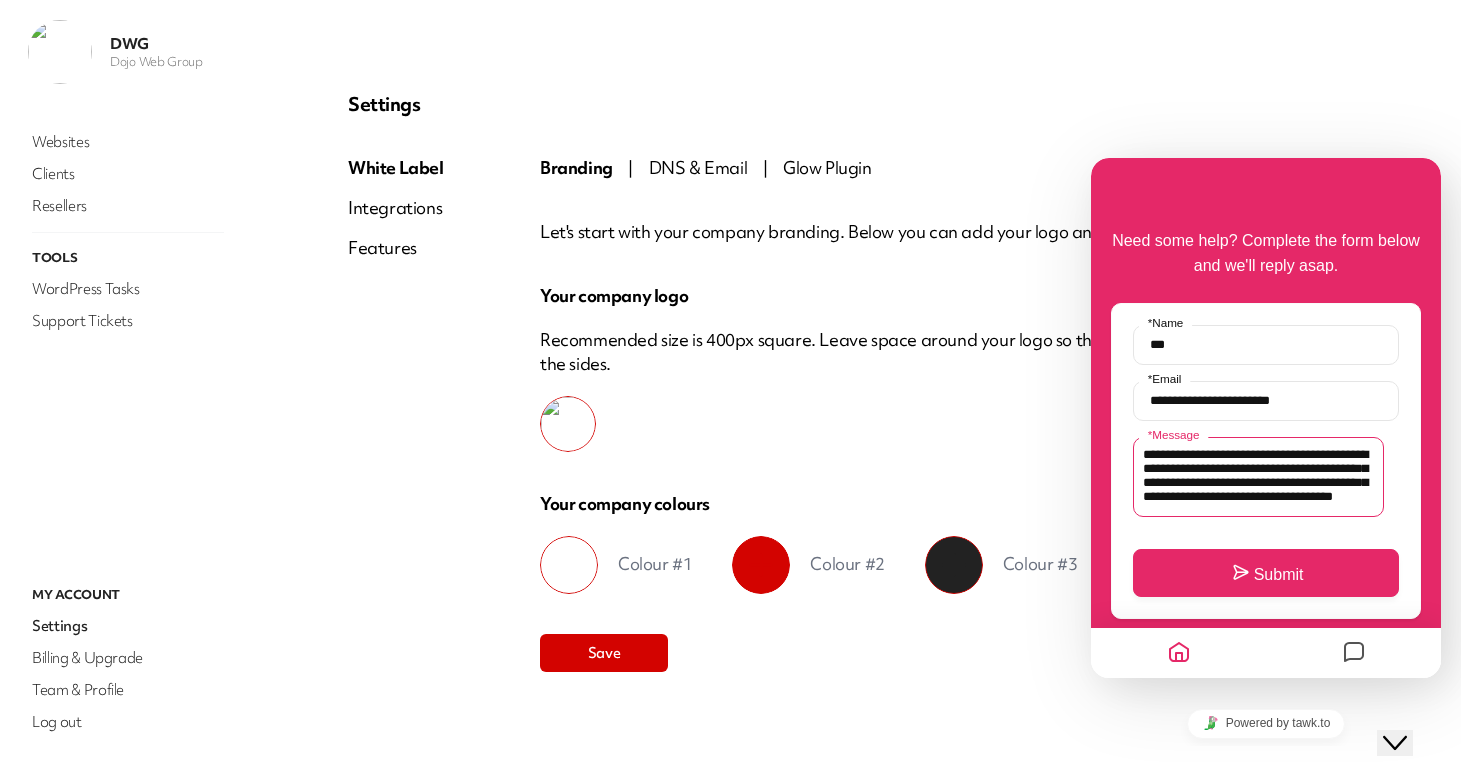 scroll, scrollTop: 22, scrollLeft: 0, axis: vertical 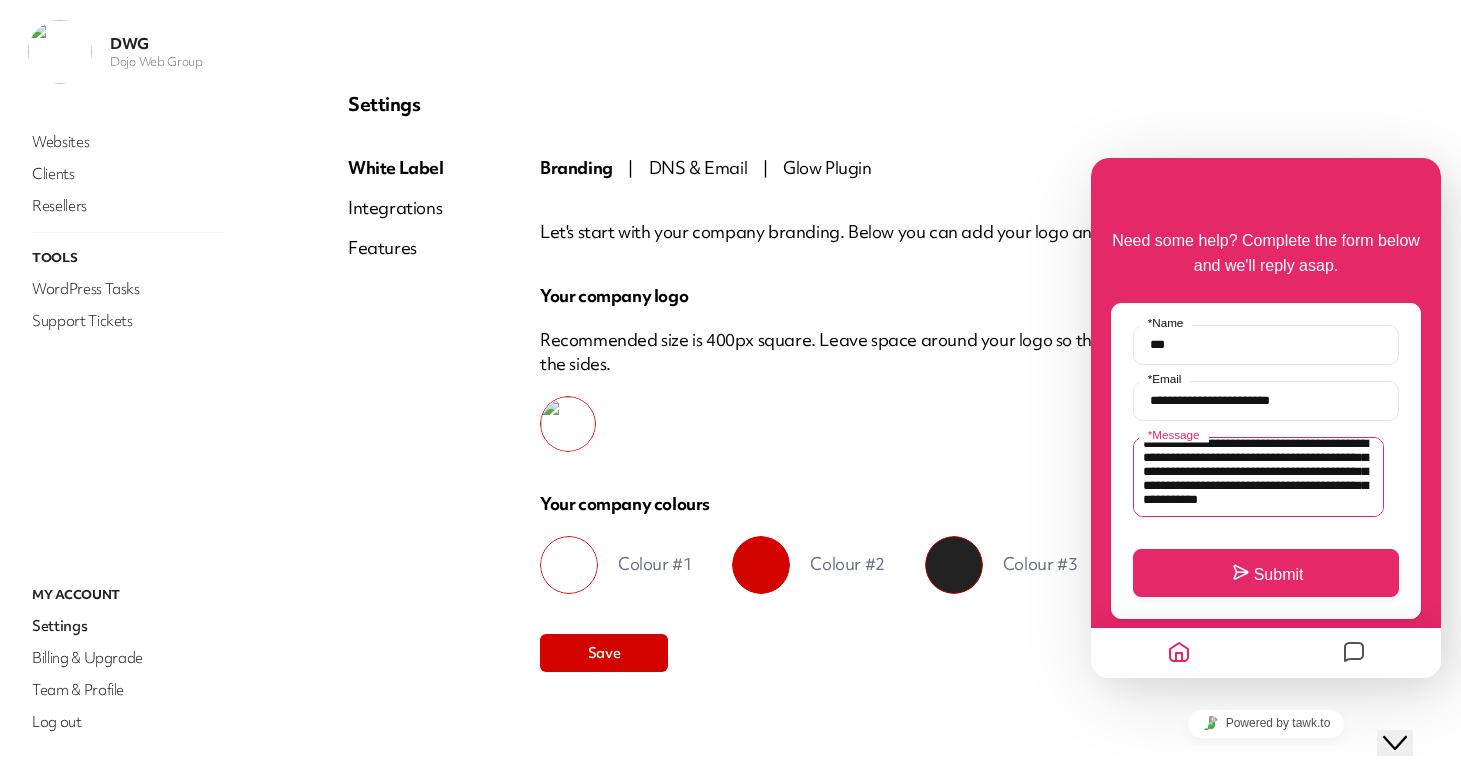 click on "**********" at bounding box center (1258, 477) 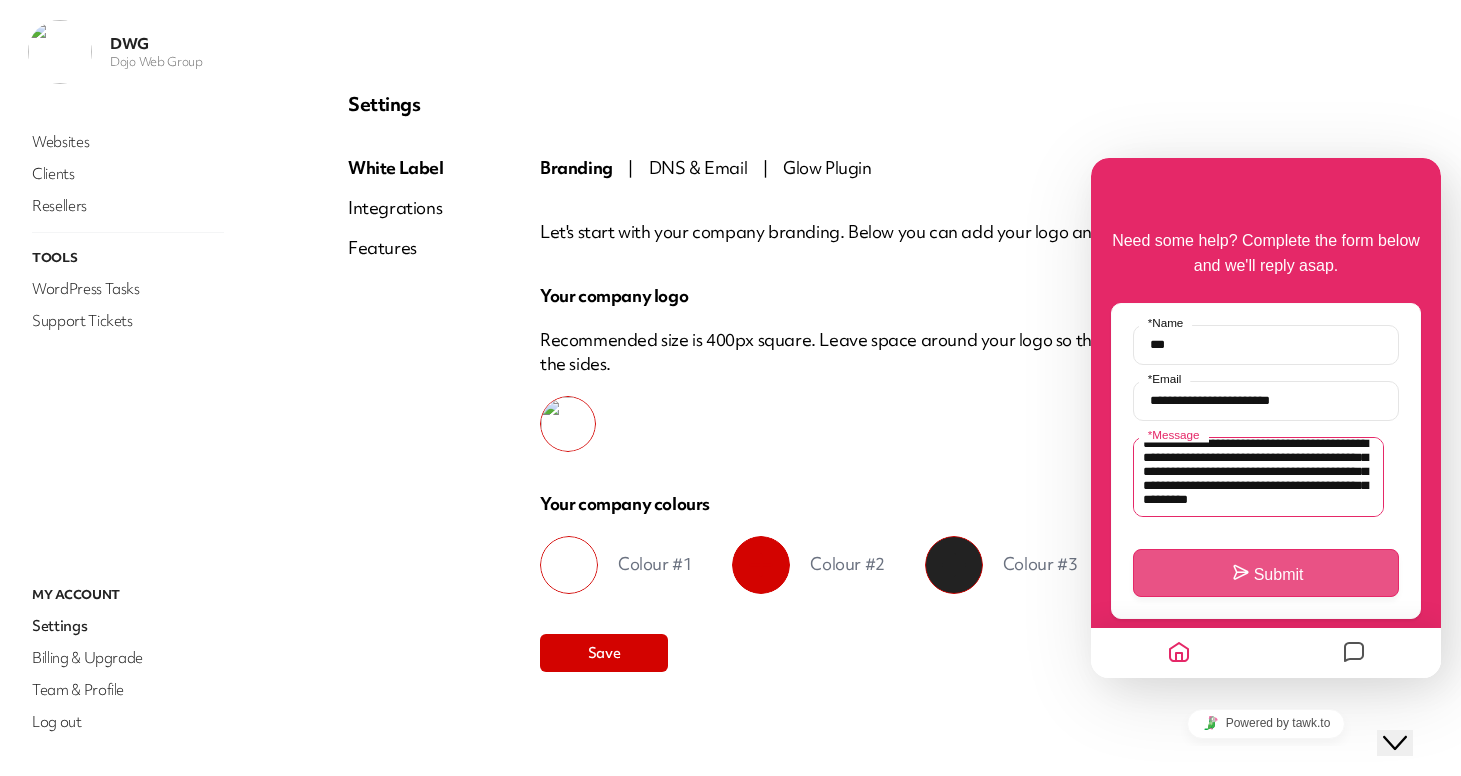 type on "**********" 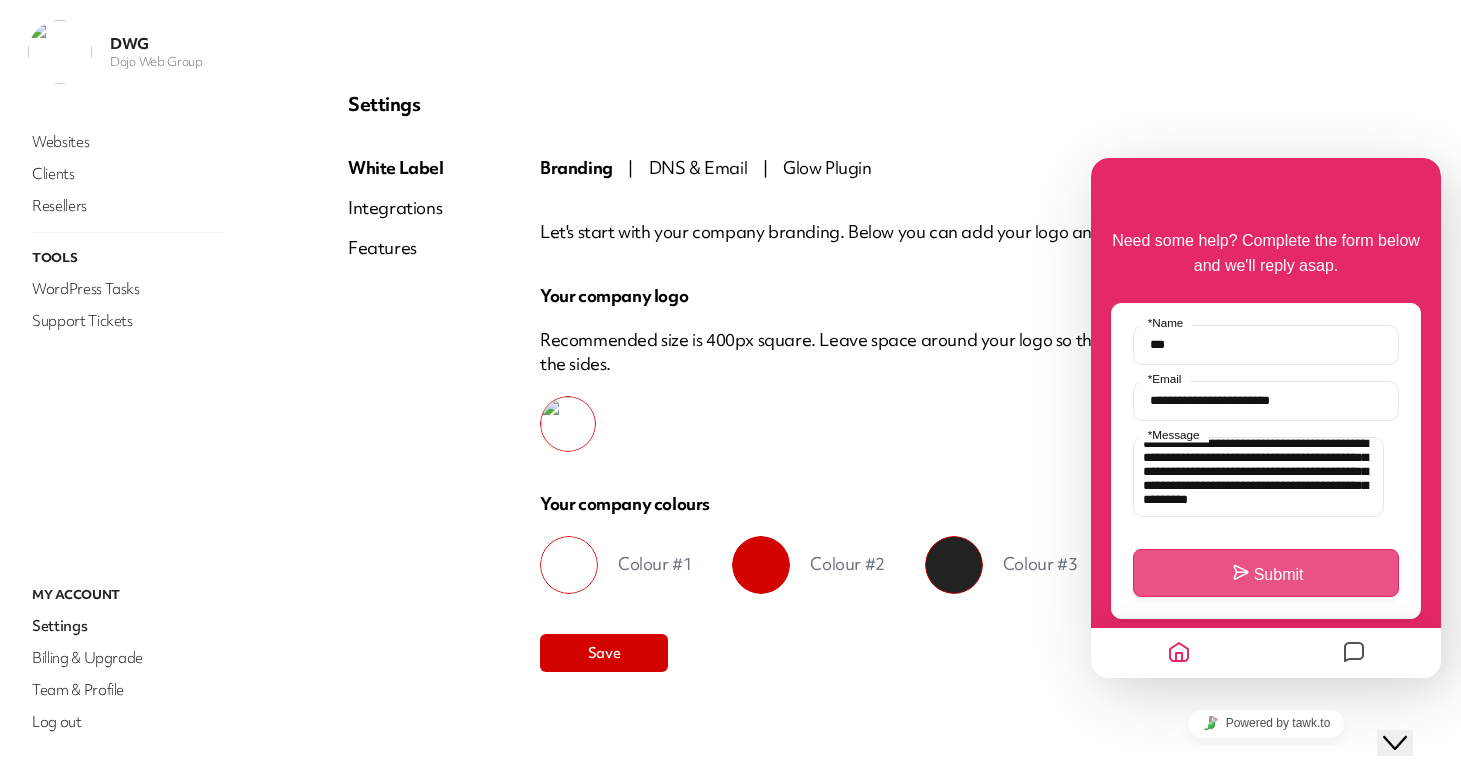 click on "Submit" at bounding box center [1266, 573] 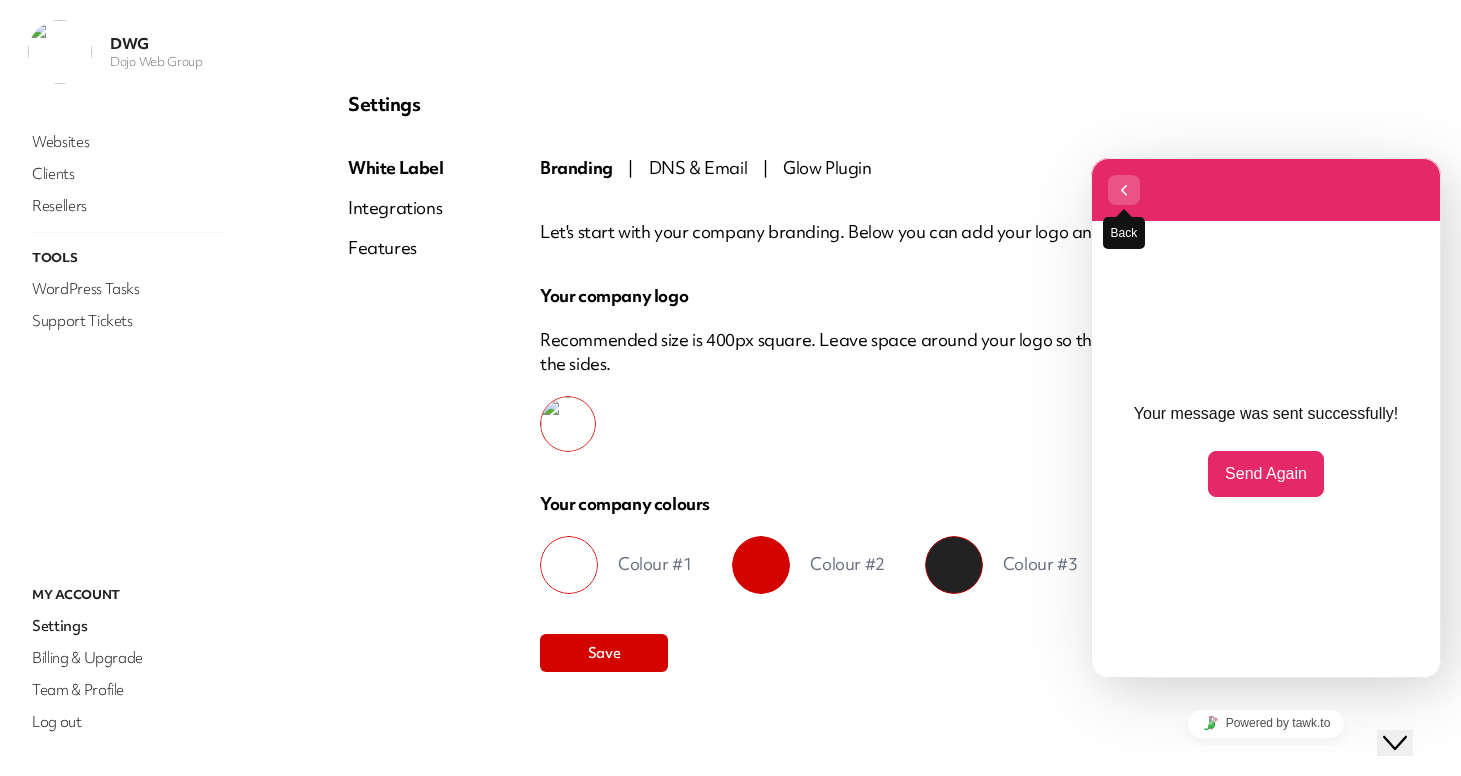 click at bounding box center [1124, 190] 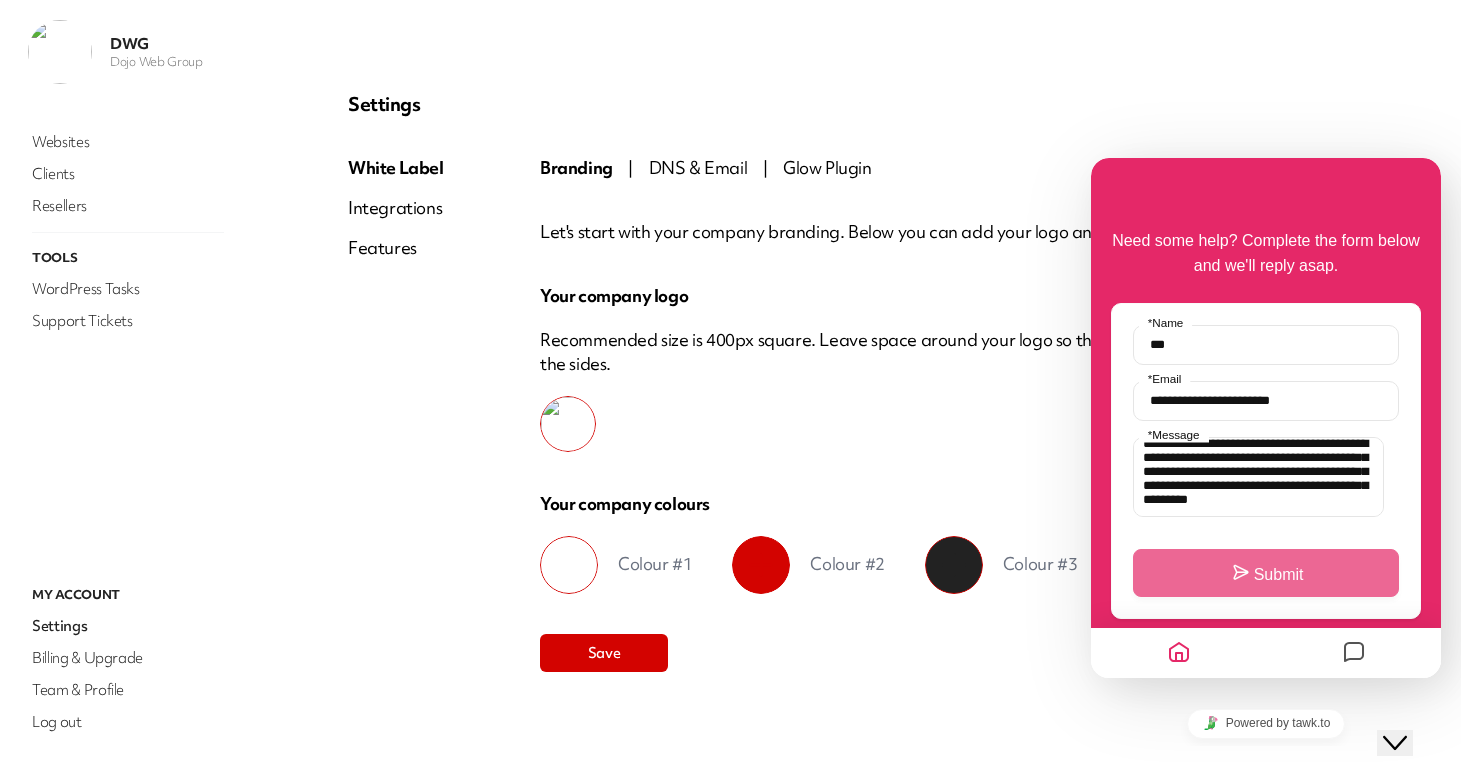 click on "Settings" at bounding box center (858, 104) 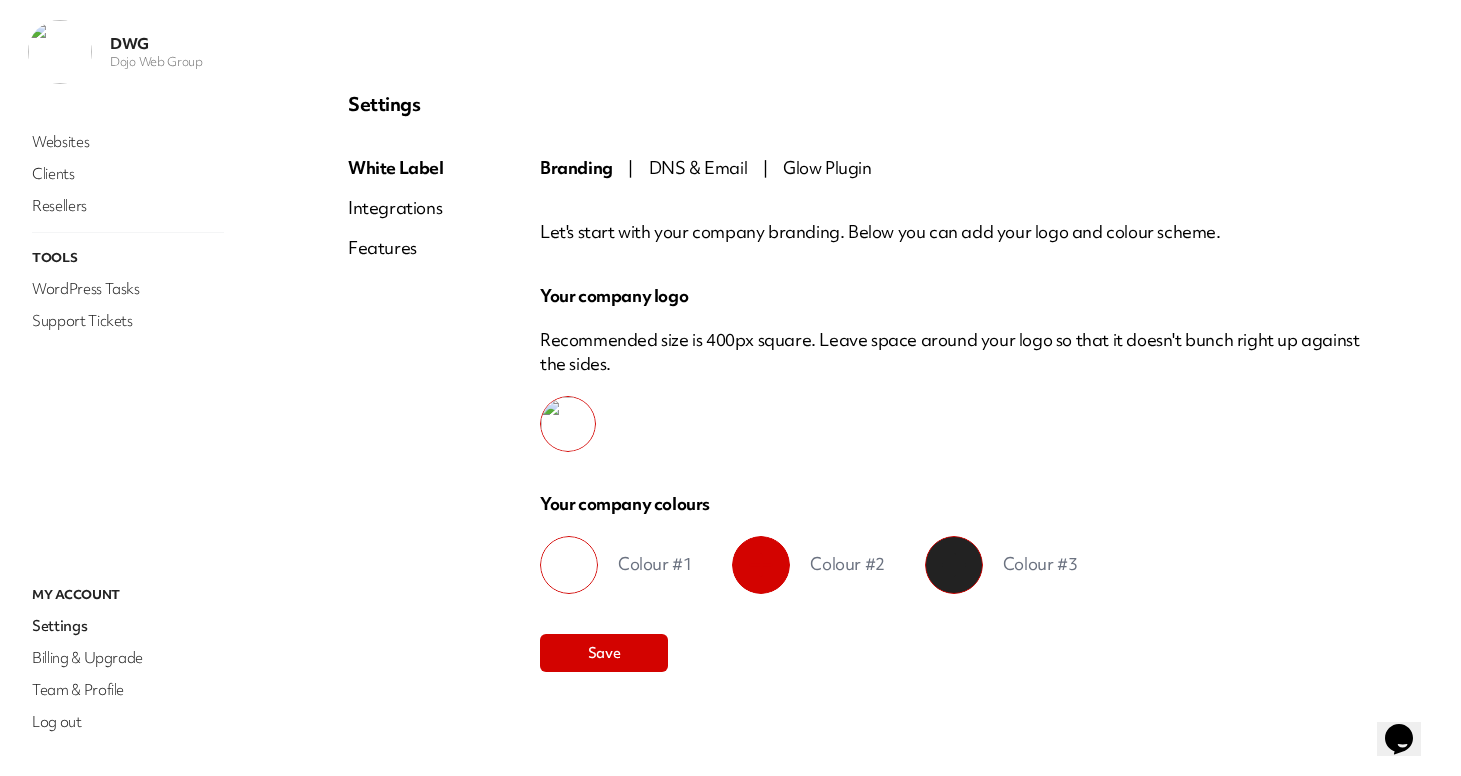 click on "White Label
Integrations
Features" at bounding box center (396, 414) 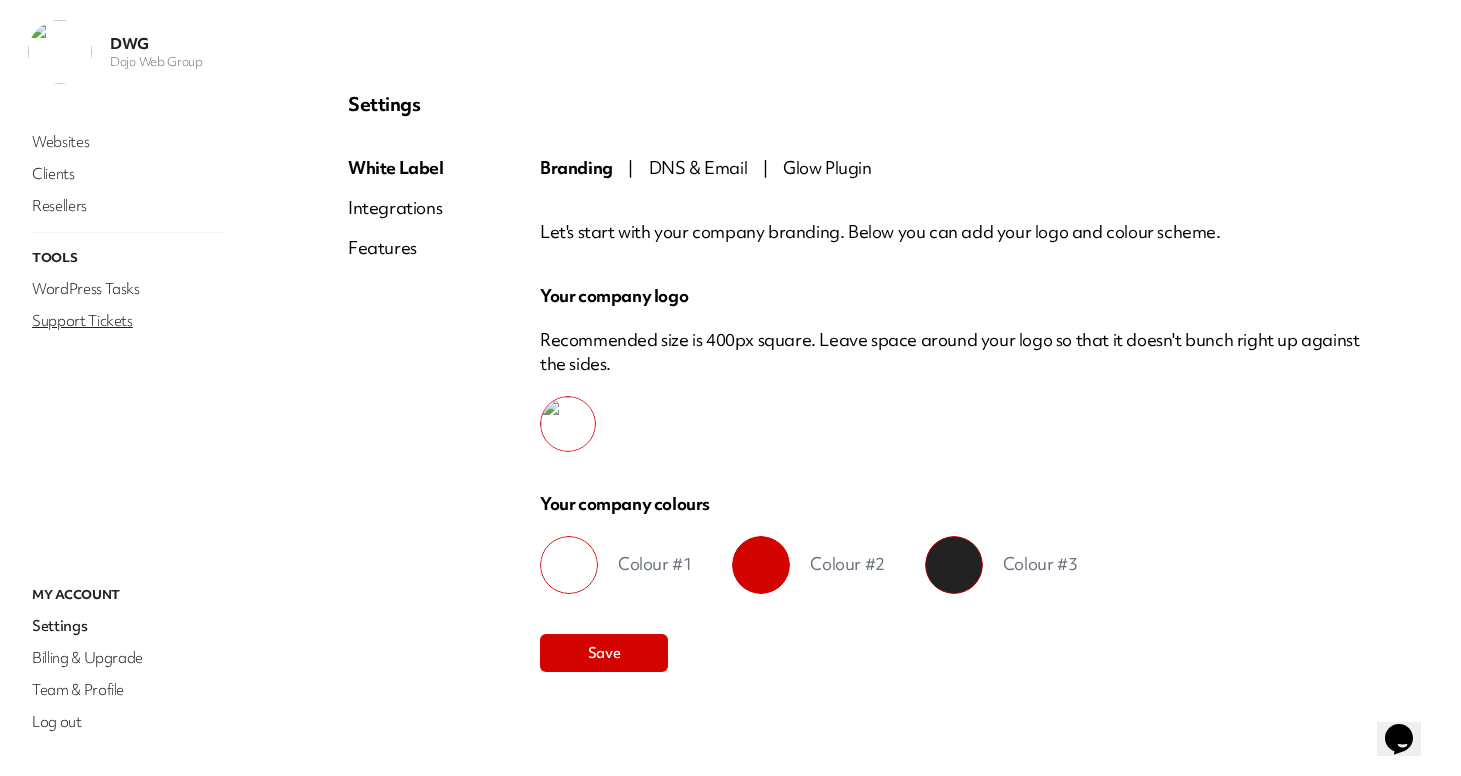 click on "Support Tickets" at bounding box center [128, 321] 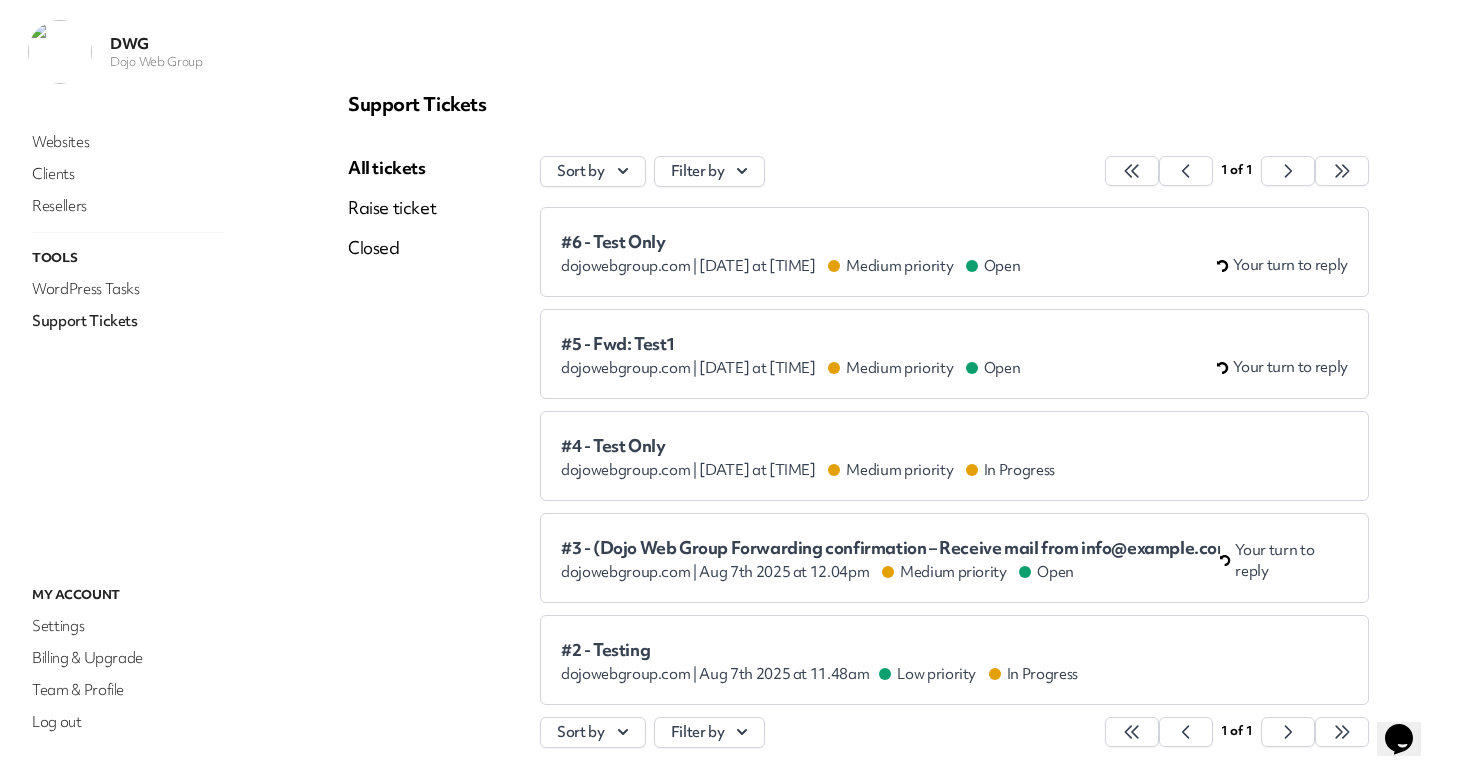 click on "#6 - Test Only   dojowebgroup.com |
[DATE] at [TIME]
Medium priority
Open
Your turn to reply" at bounding box center (954, 252) 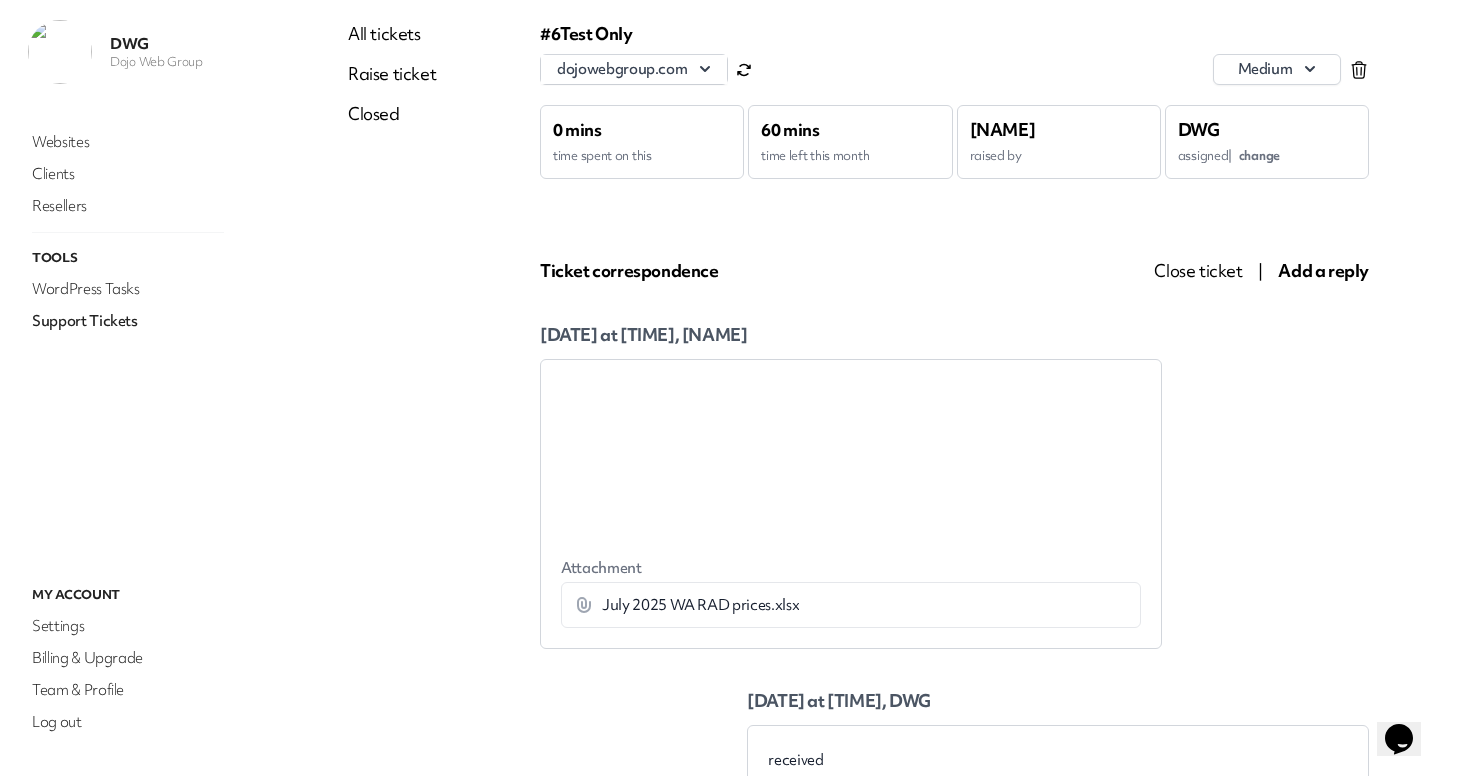 scroll, scrollTop: 150, scrollLeft: 0, axis: vertical 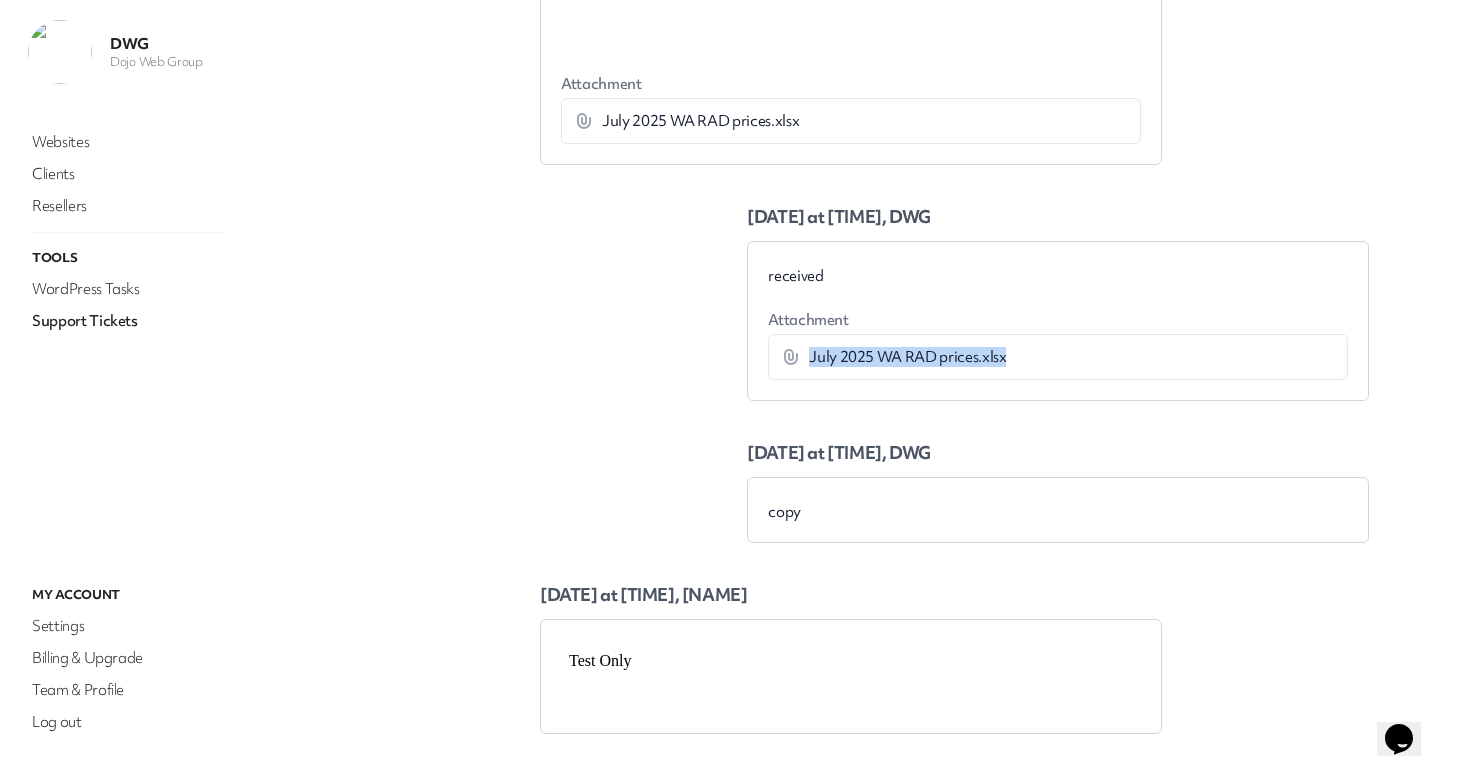 drag, startPoint x: 778, startPoint y: 358, endPoint x: 1011, endPoint y: 368, distance: 233.2145 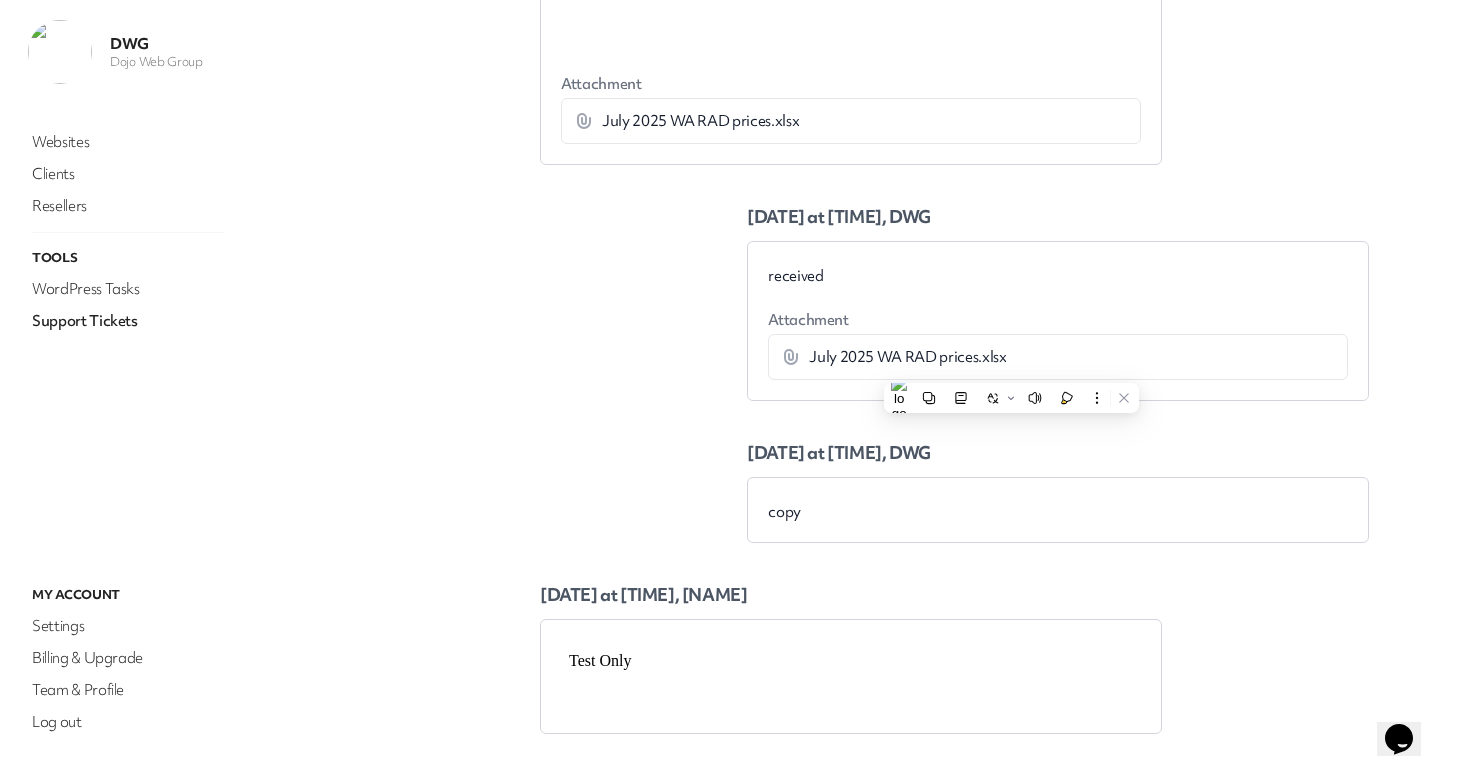 click on "Attachment" at bounding box center [1058, 320] 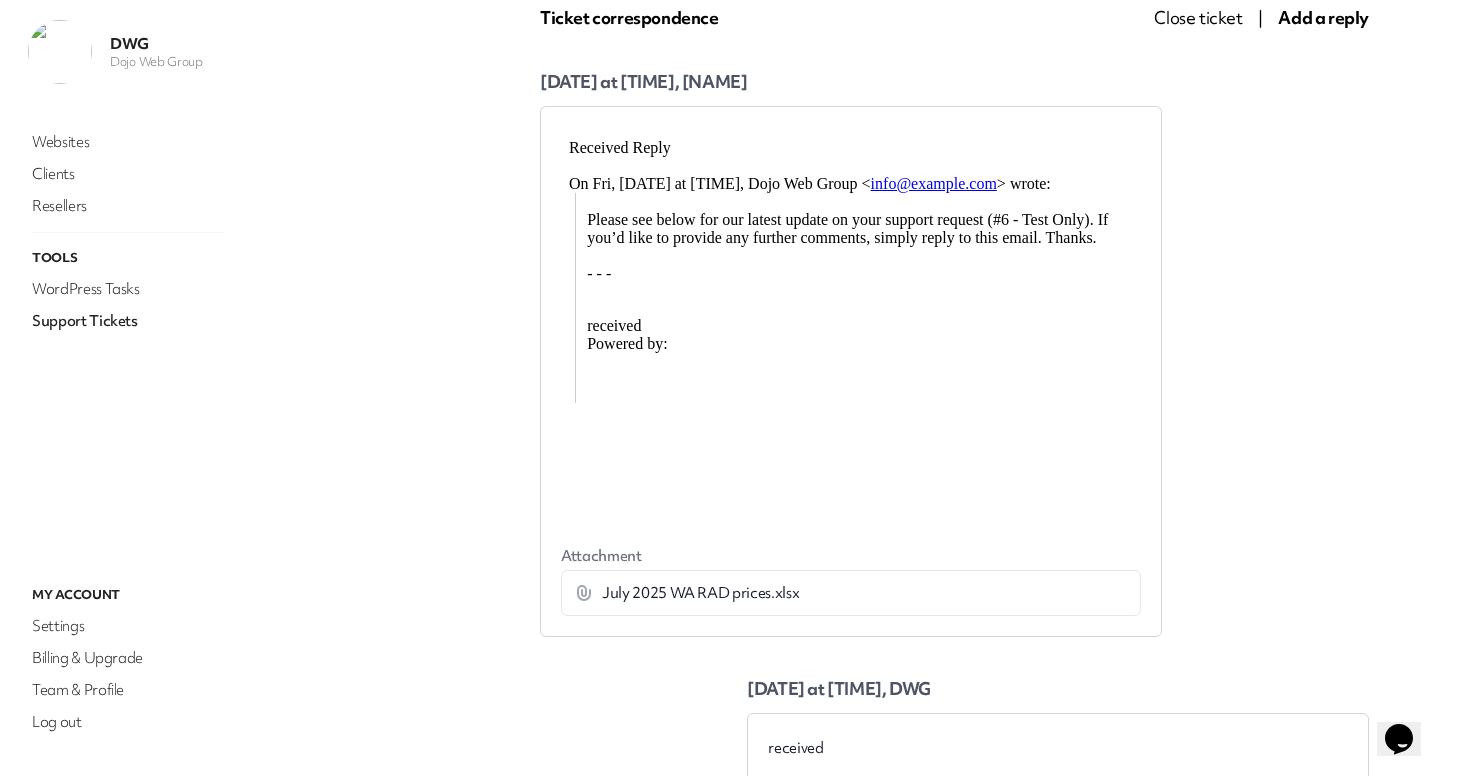 scroll, scrollTop: 339, scrollLeft: 0, axis: vertical 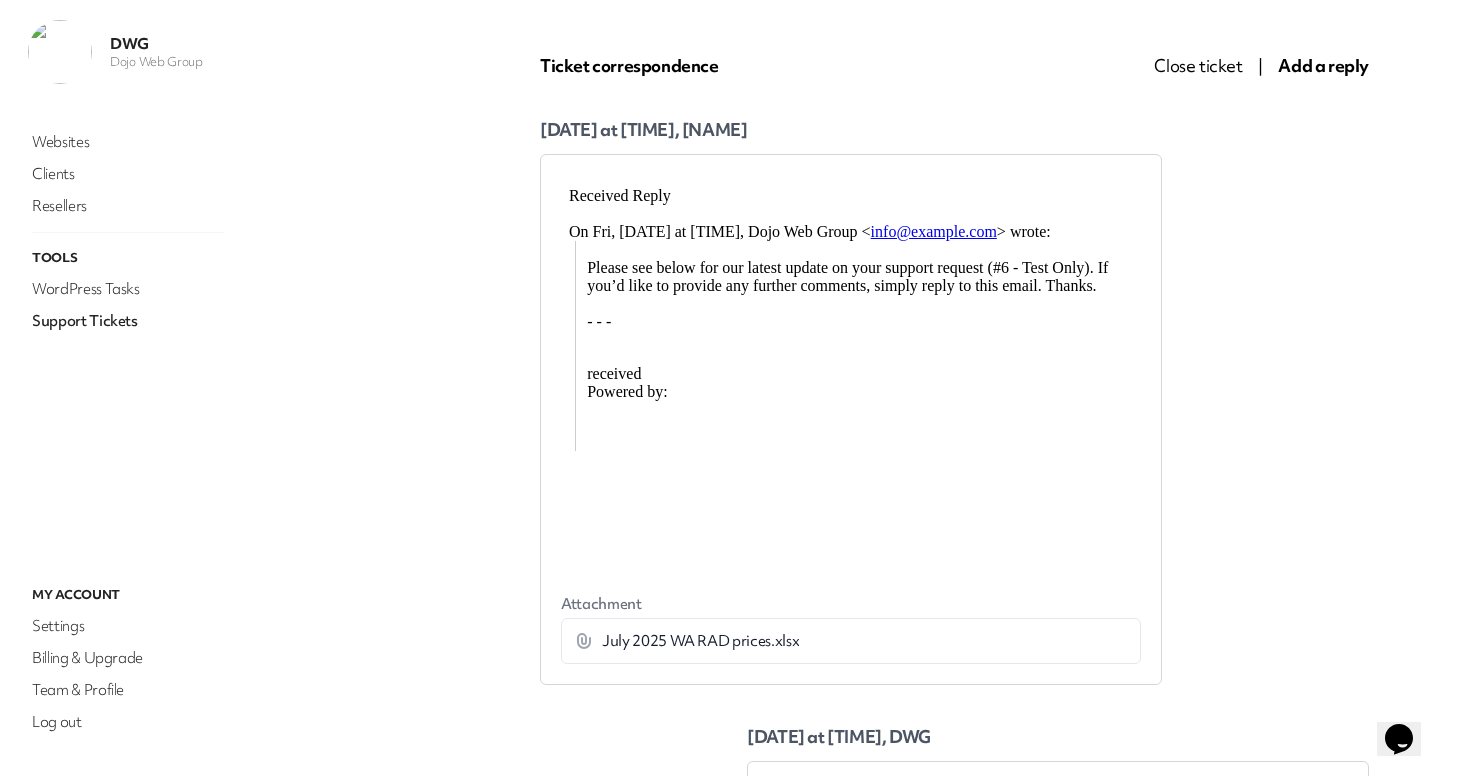 drag, startPoint x: 570, startPoint y: 197, endPoint x: 692, endPoint y: 213, distance: 123.04471 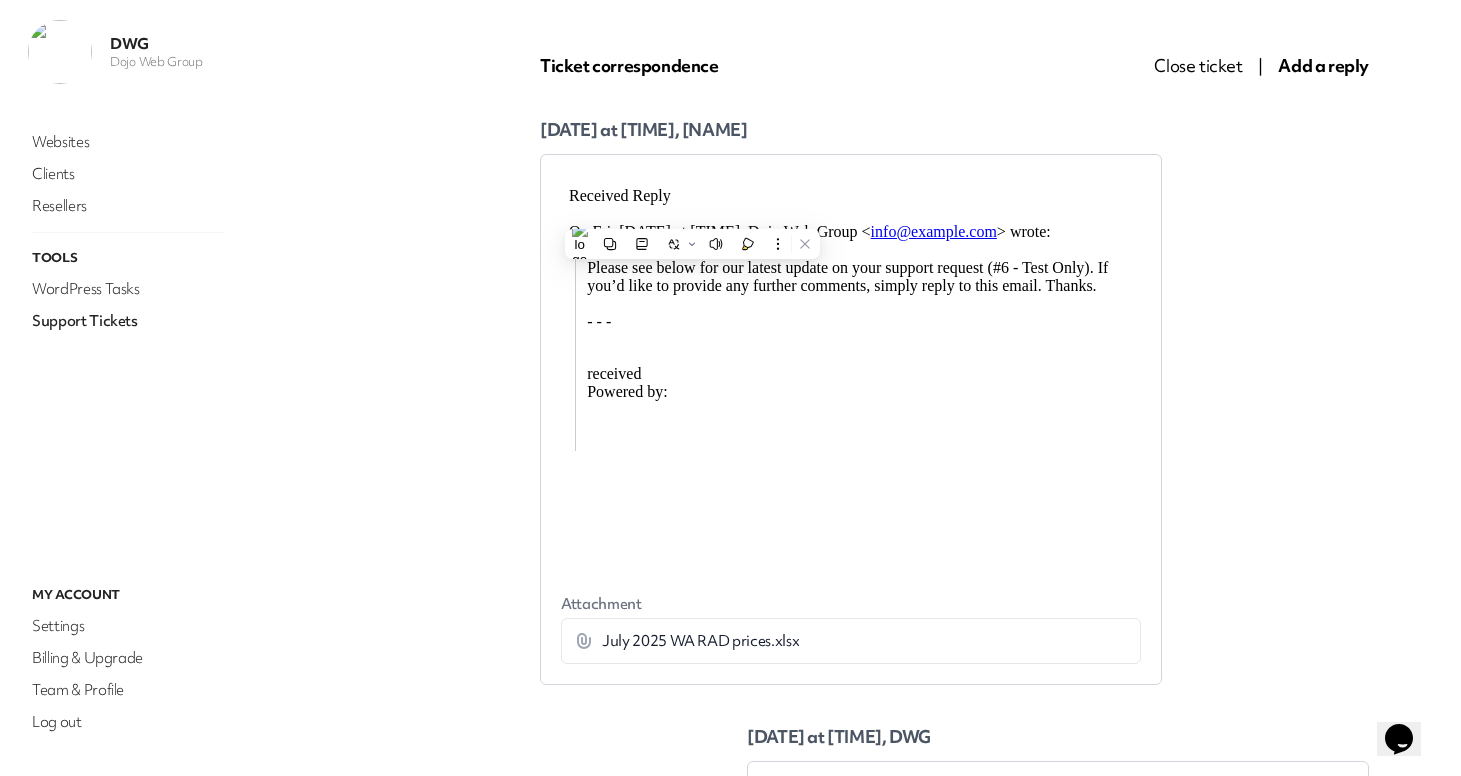 click on "Received Reply On Fri, [DATE] at [TIME], Dojo Web Group < info@example.com > wrote:
Please see below for our latest update on your support request (#6 - Test Only). If you’d like to provide any further comments, simply reply to this email. Thanks.   - - -  received
Powered by:" at bounding box center (851, 374) 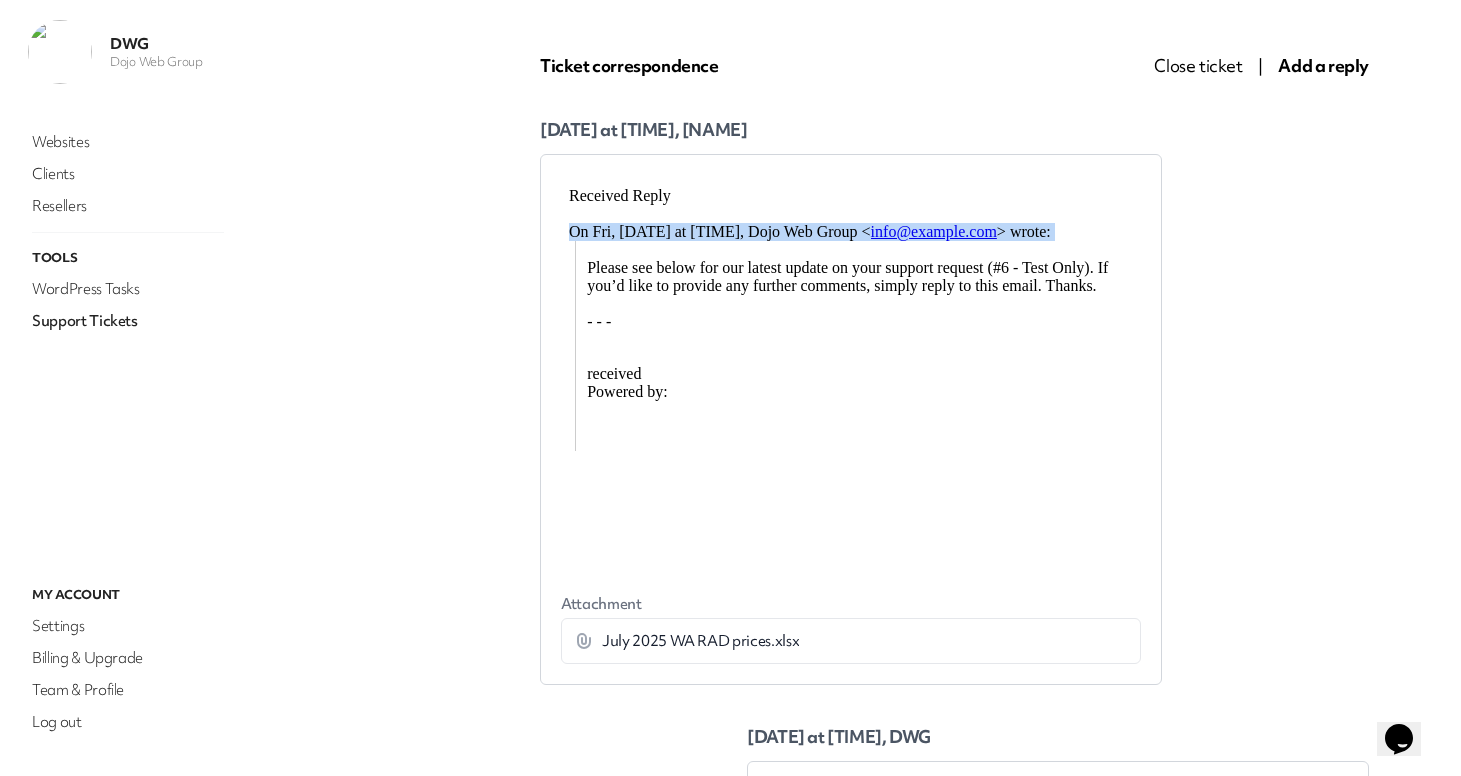 drag, startPoint x: 565, startPoint y: 230, endPoint x: 731, endPoint y: 511, distance: 326.36942 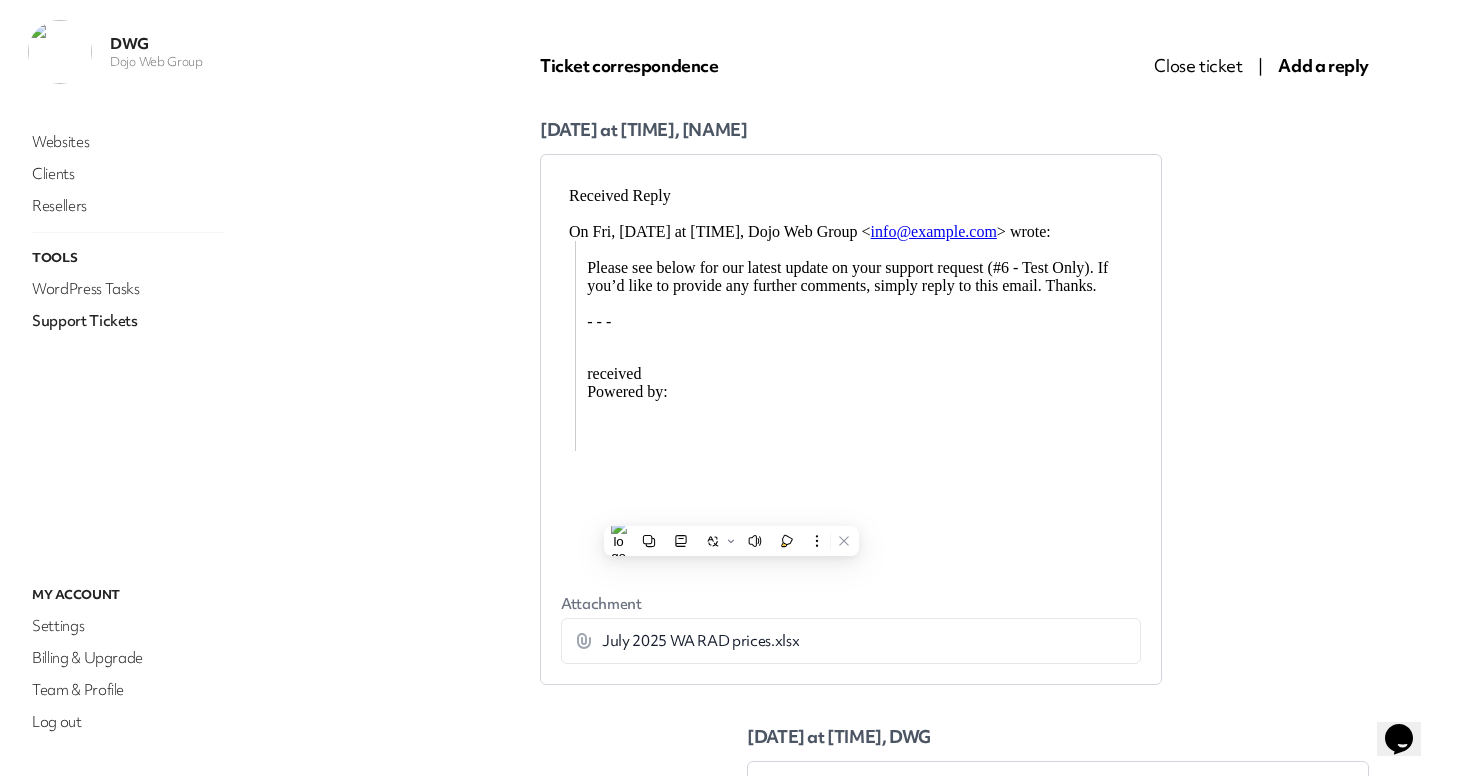 click on "Received Reply" at bounding box center (851, 196) 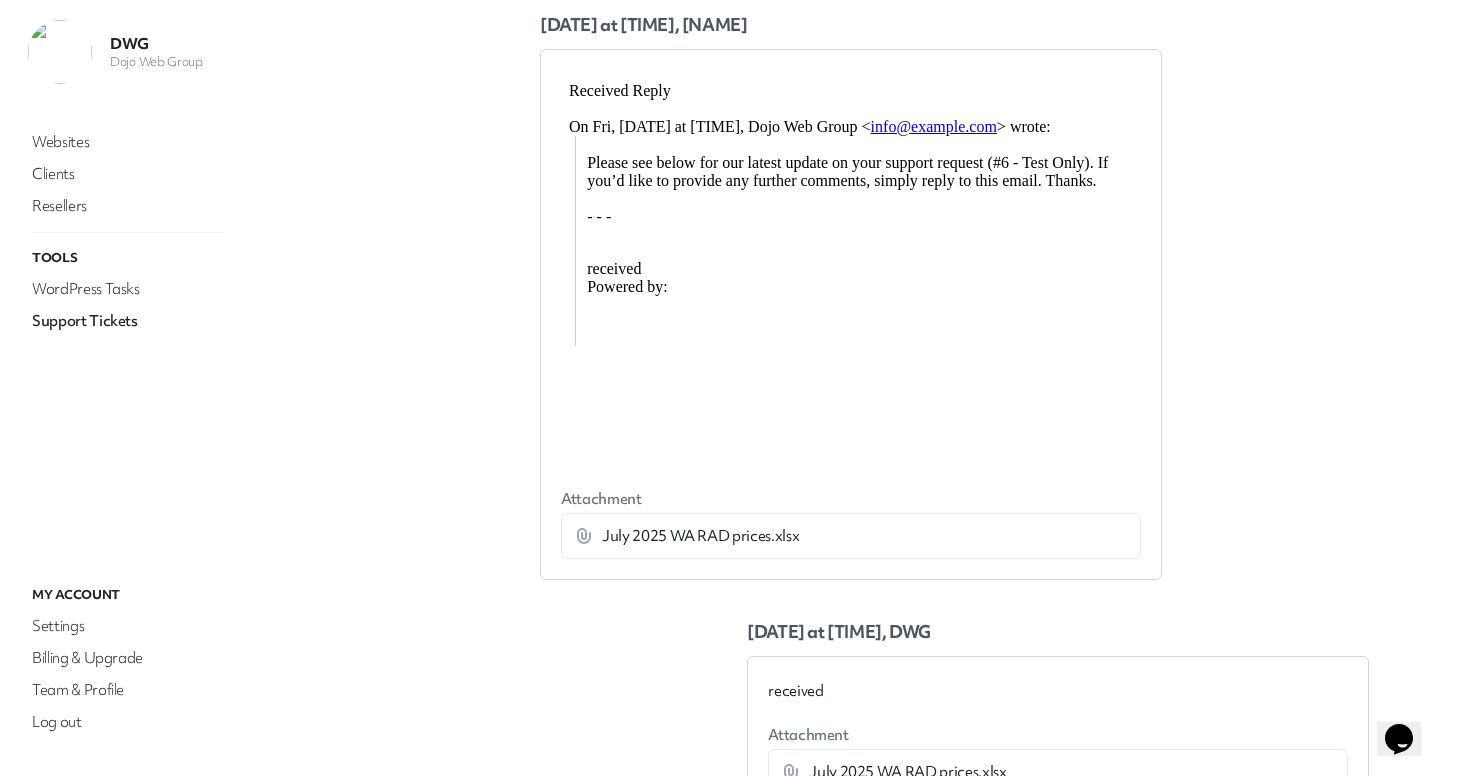 scroll, scrollTop: 527, scrollLeft: 0, axis: vertical 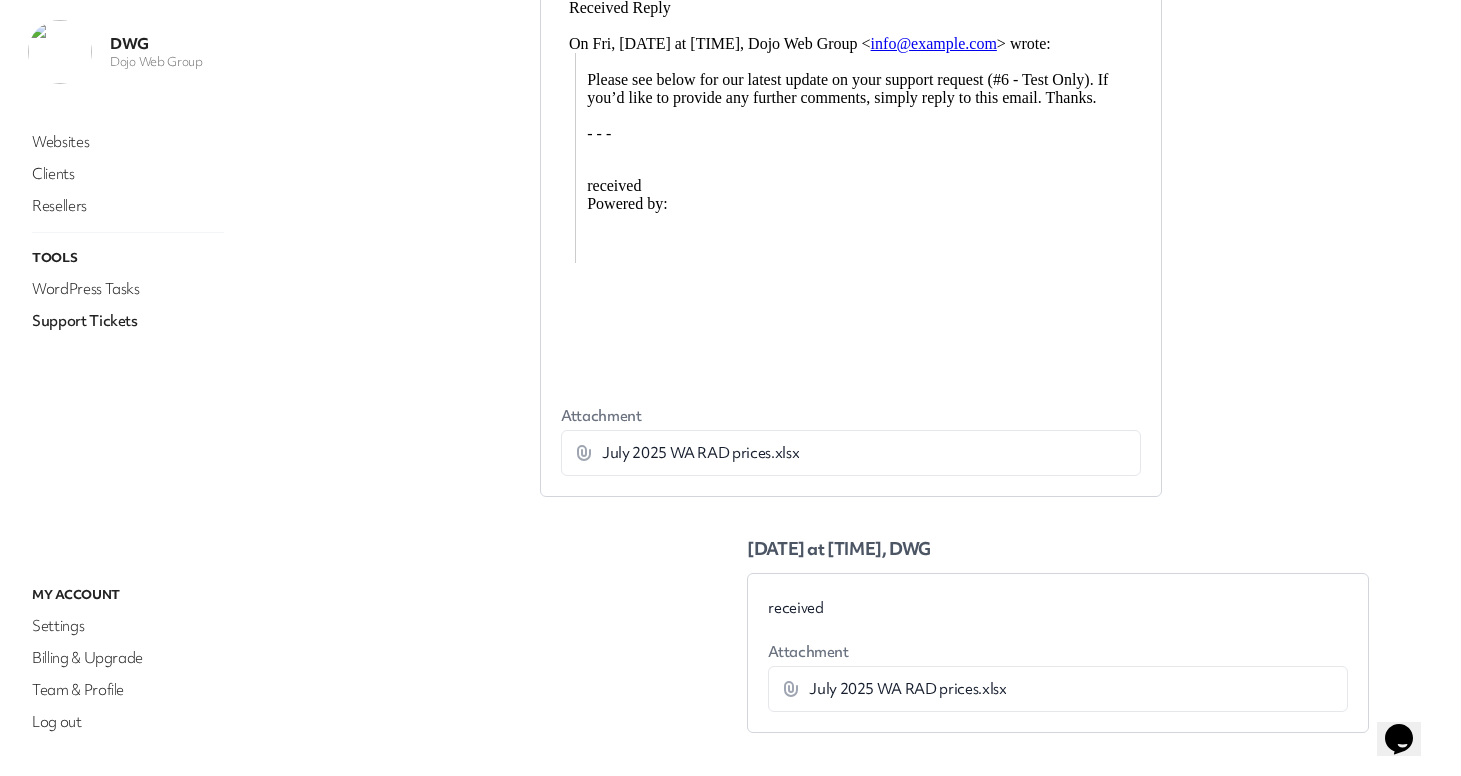 click 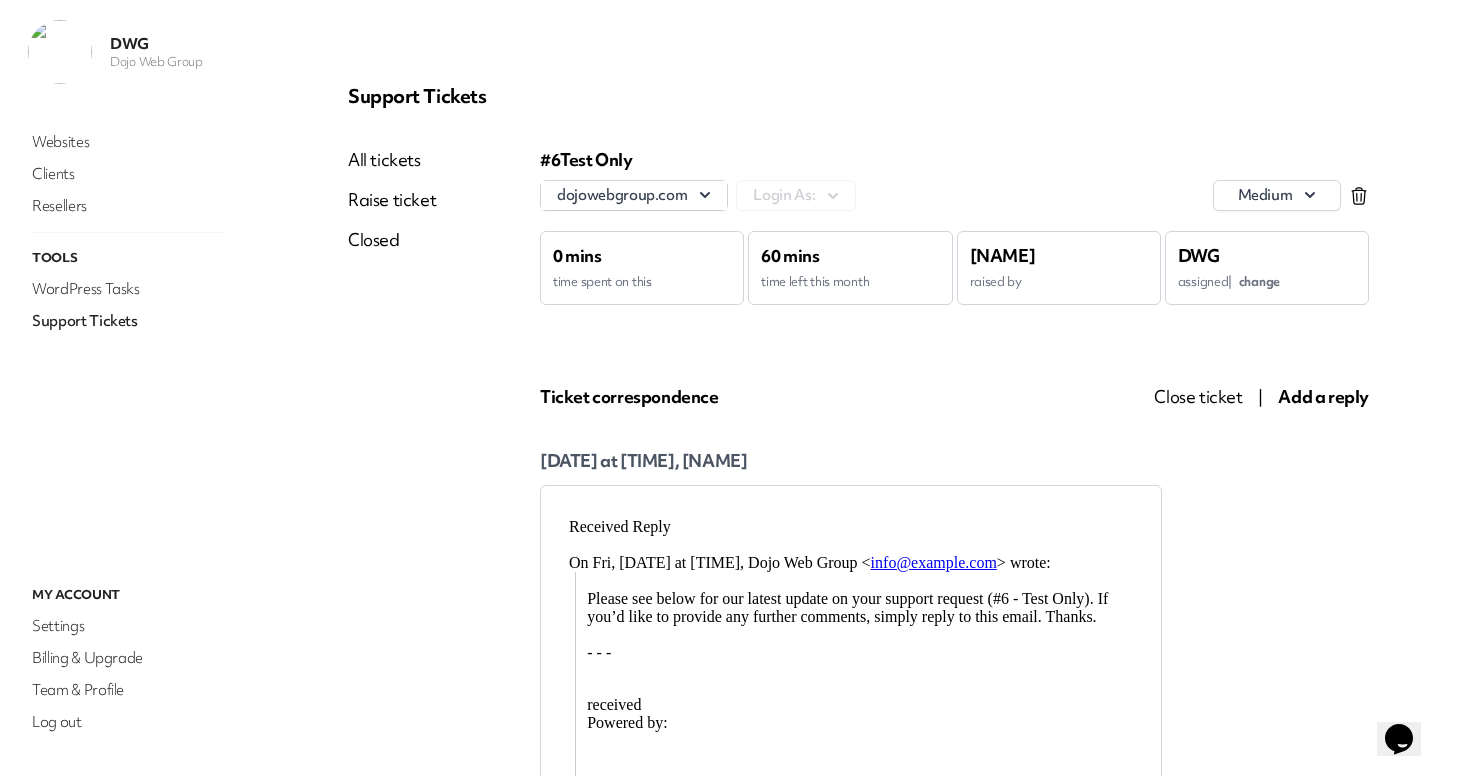scroll, scrollTop: 0, scrollLeft: 0, axis: both 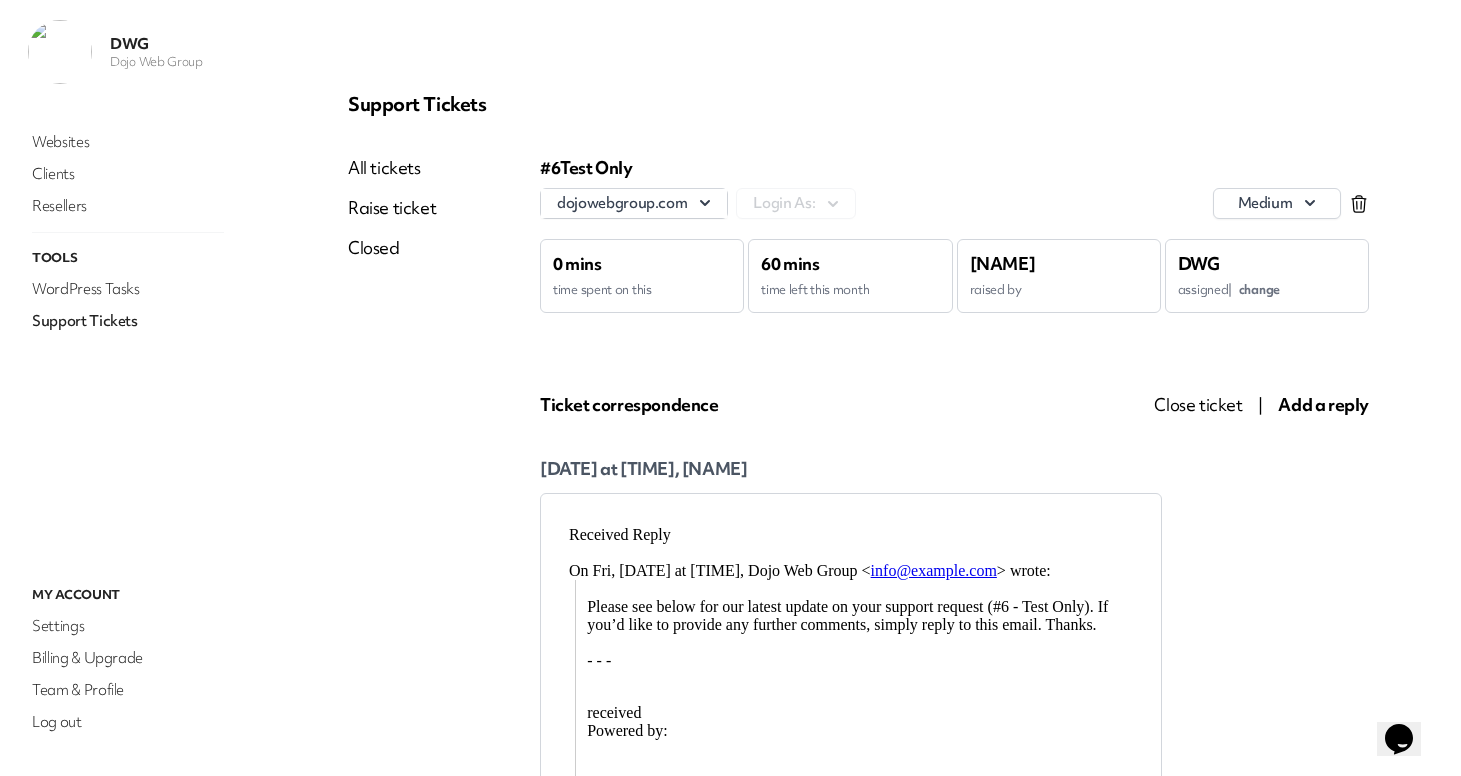 click 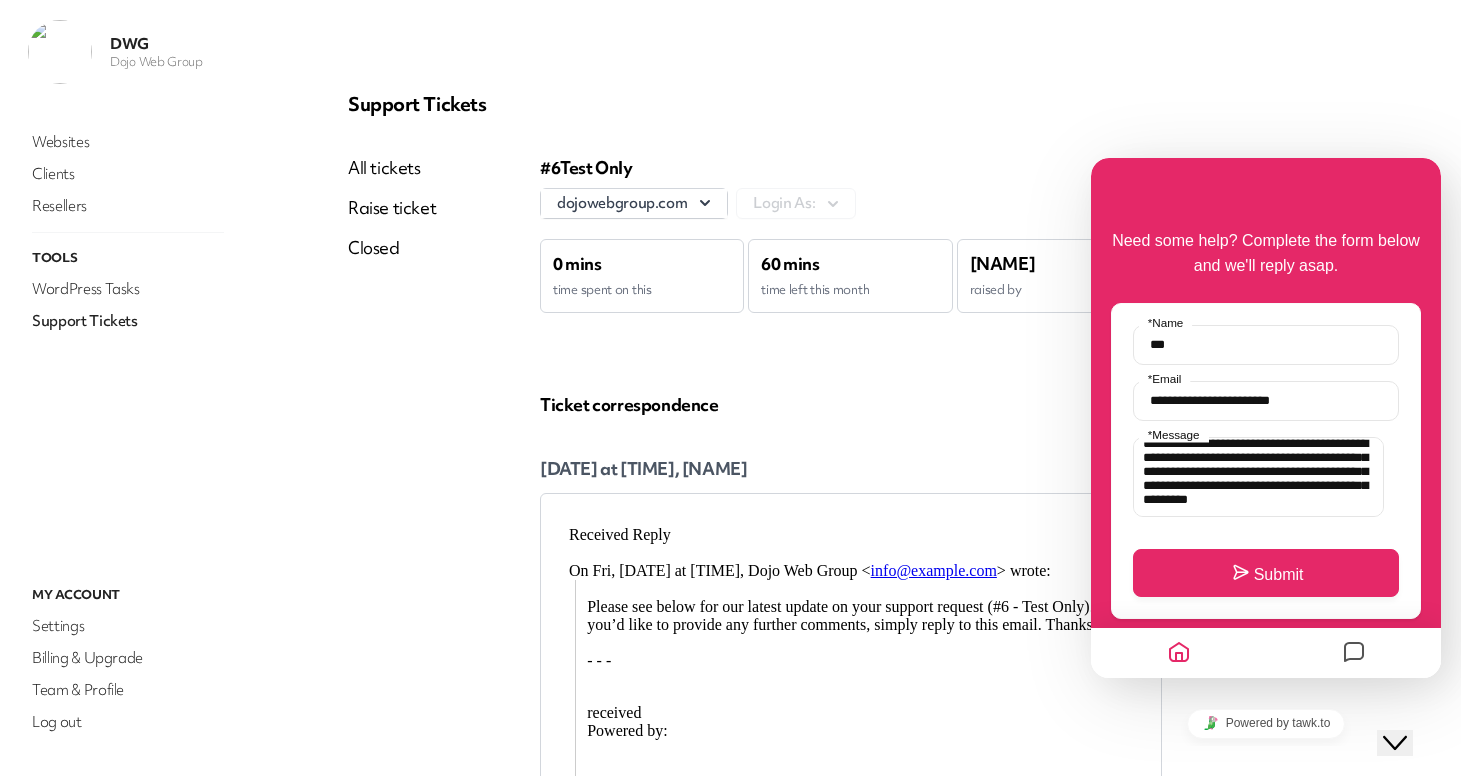 click at bounding box center [1354, 653] 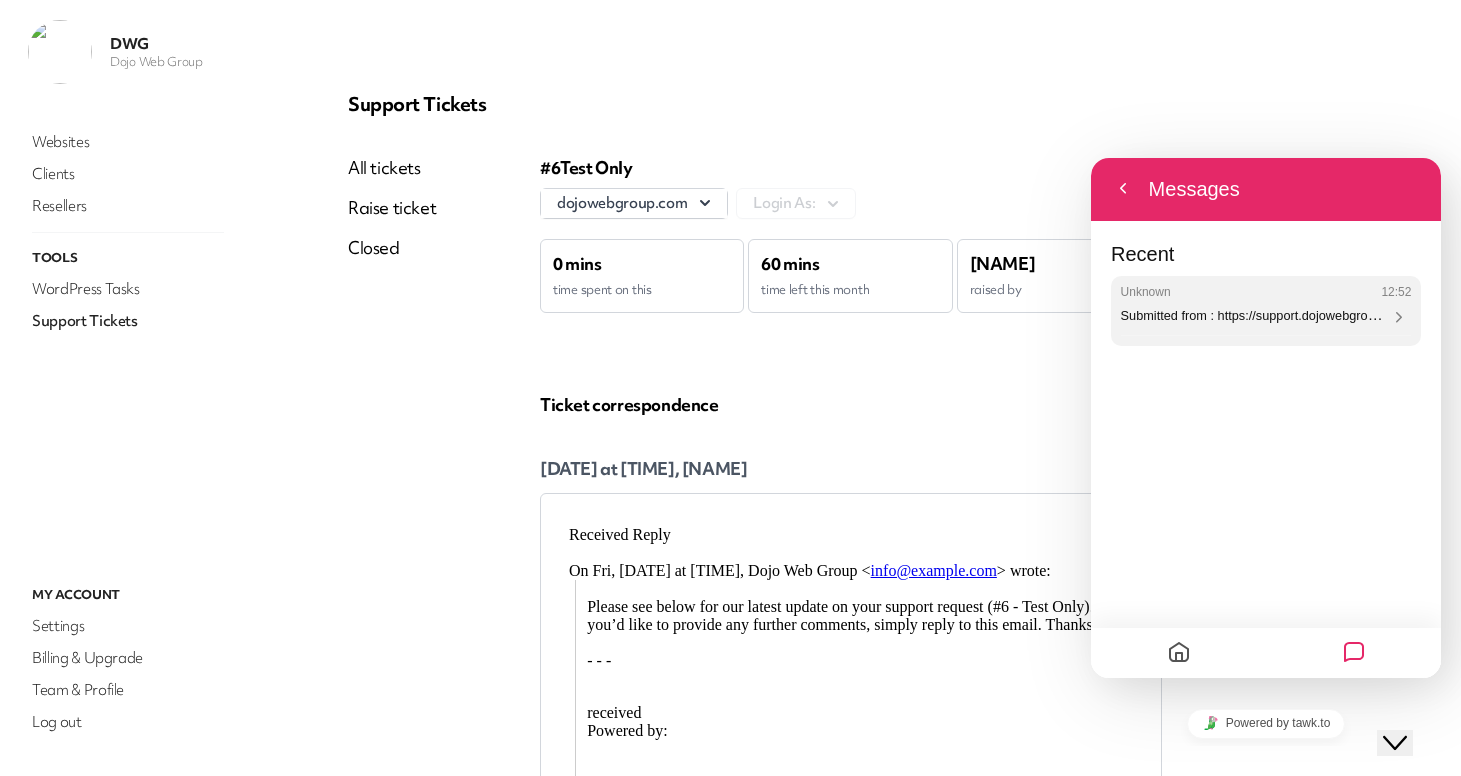 click on "Unknown [TIME]" at bounding box center (1266, 818) 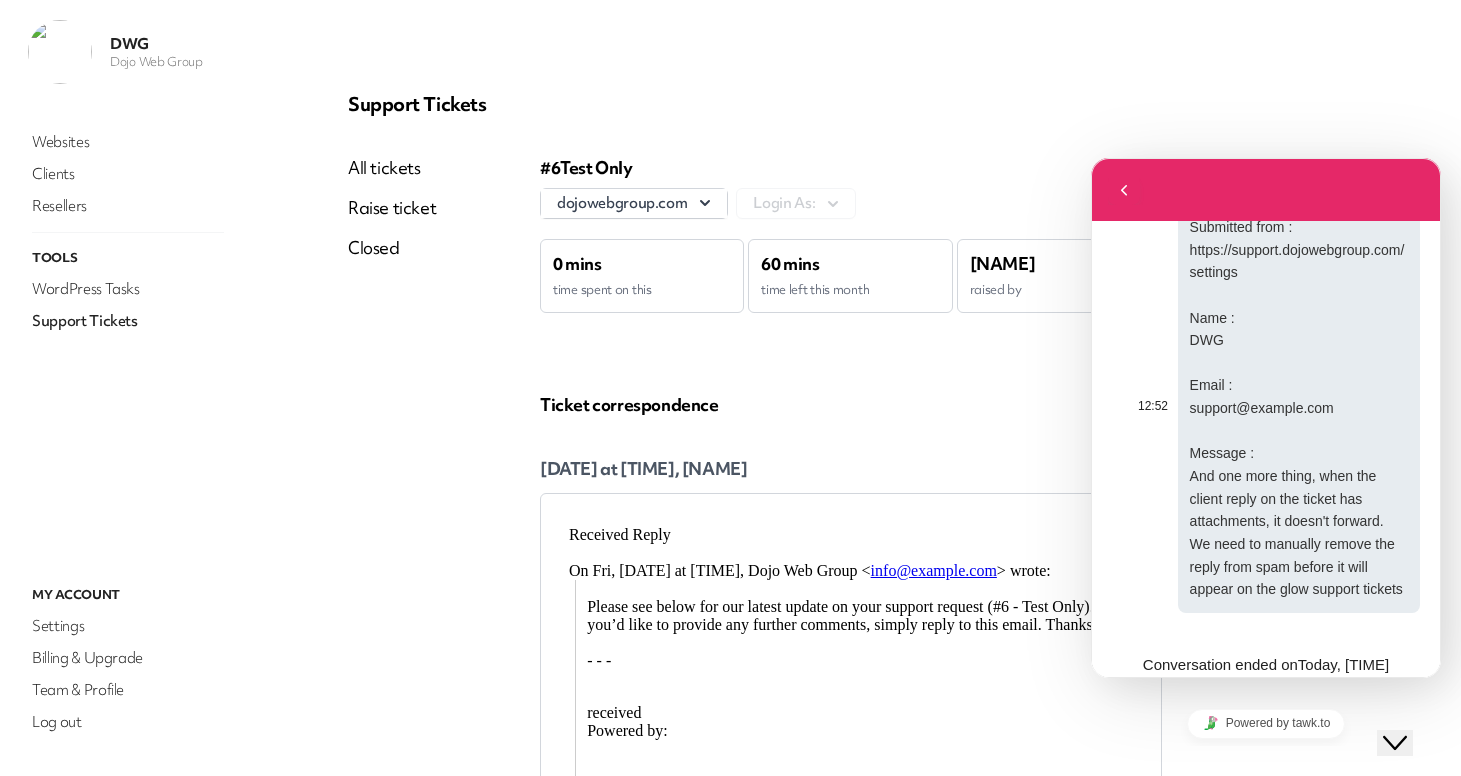 scroll, scrollTop: 60, scrollLeft: 0, axis: vertical 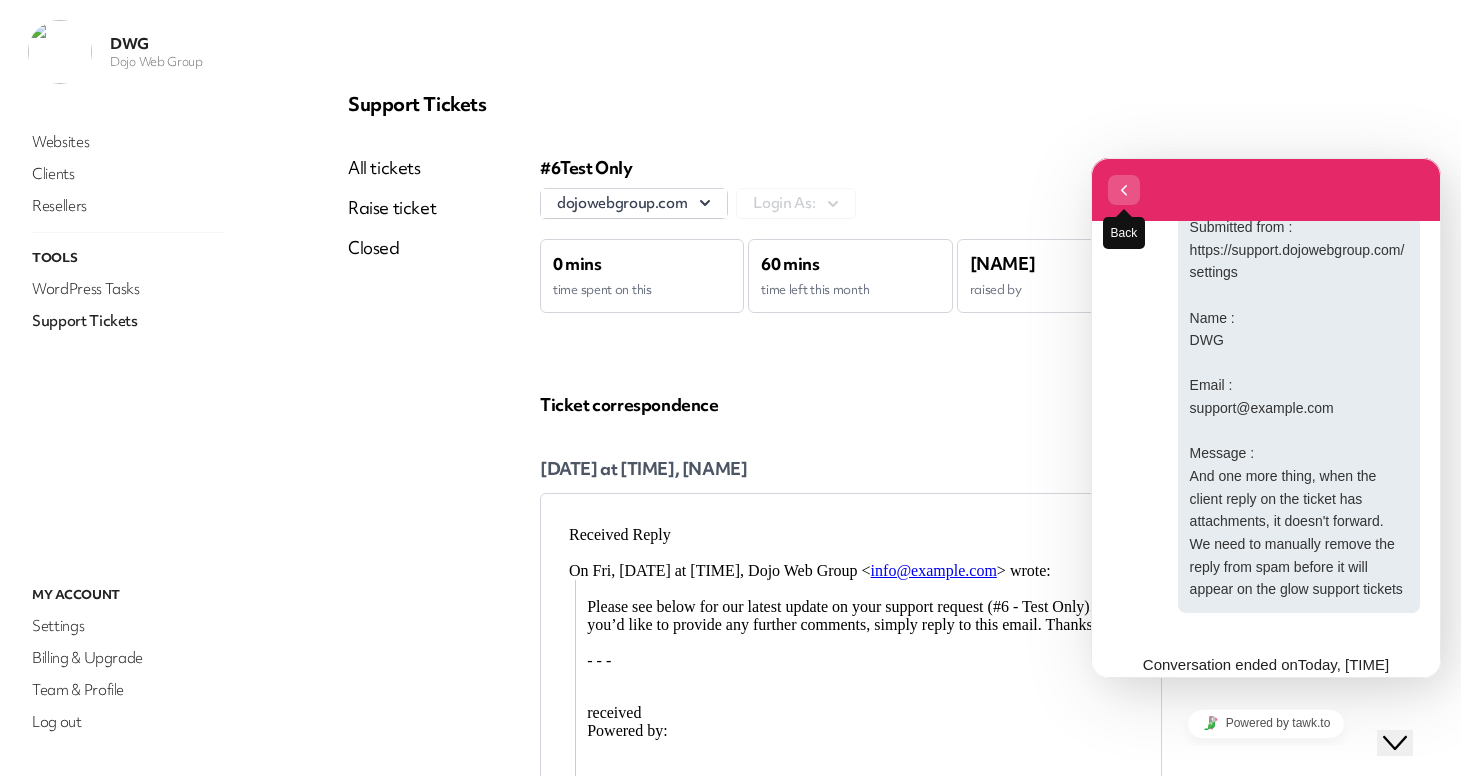click at bounding box center [1124, 190] 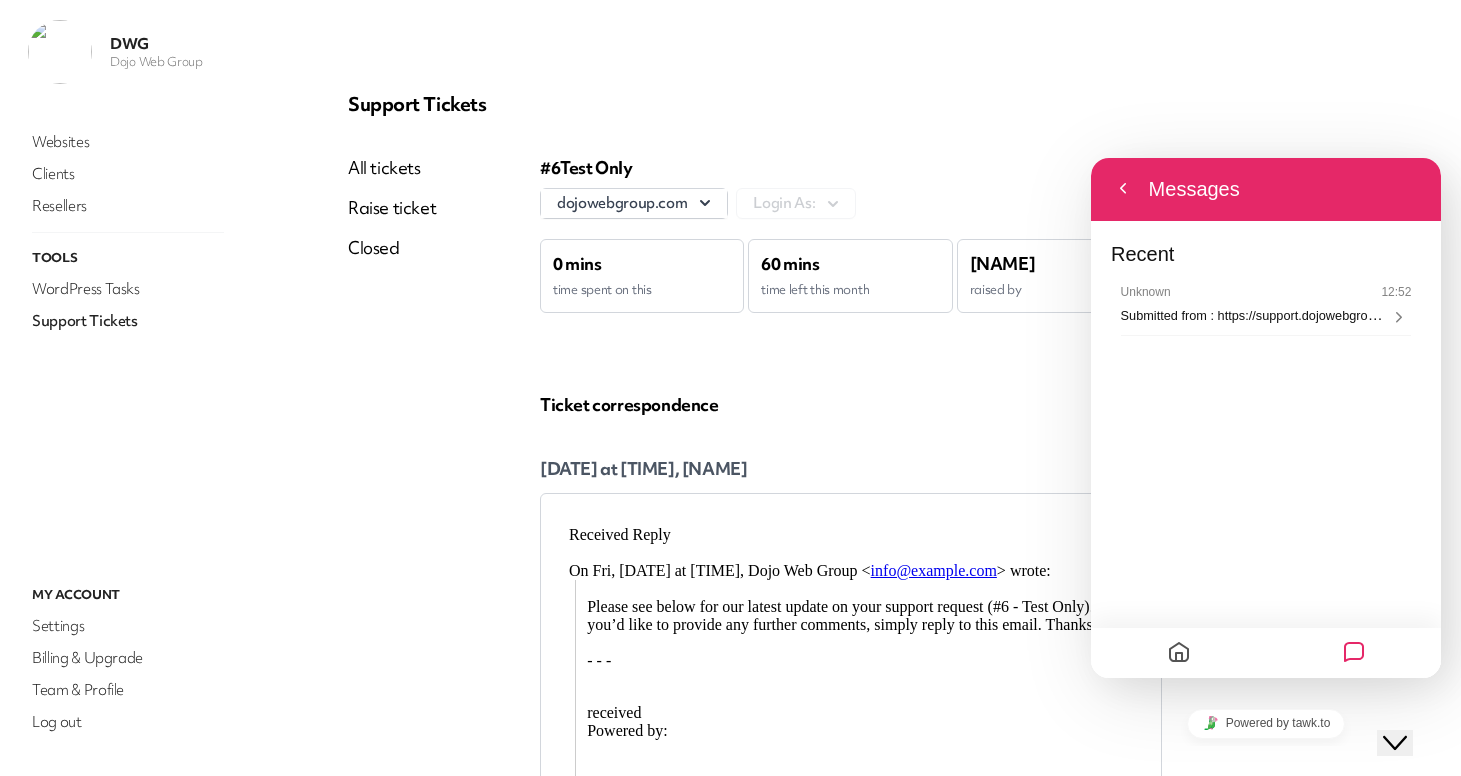 click at bounding box center (1179, 653) 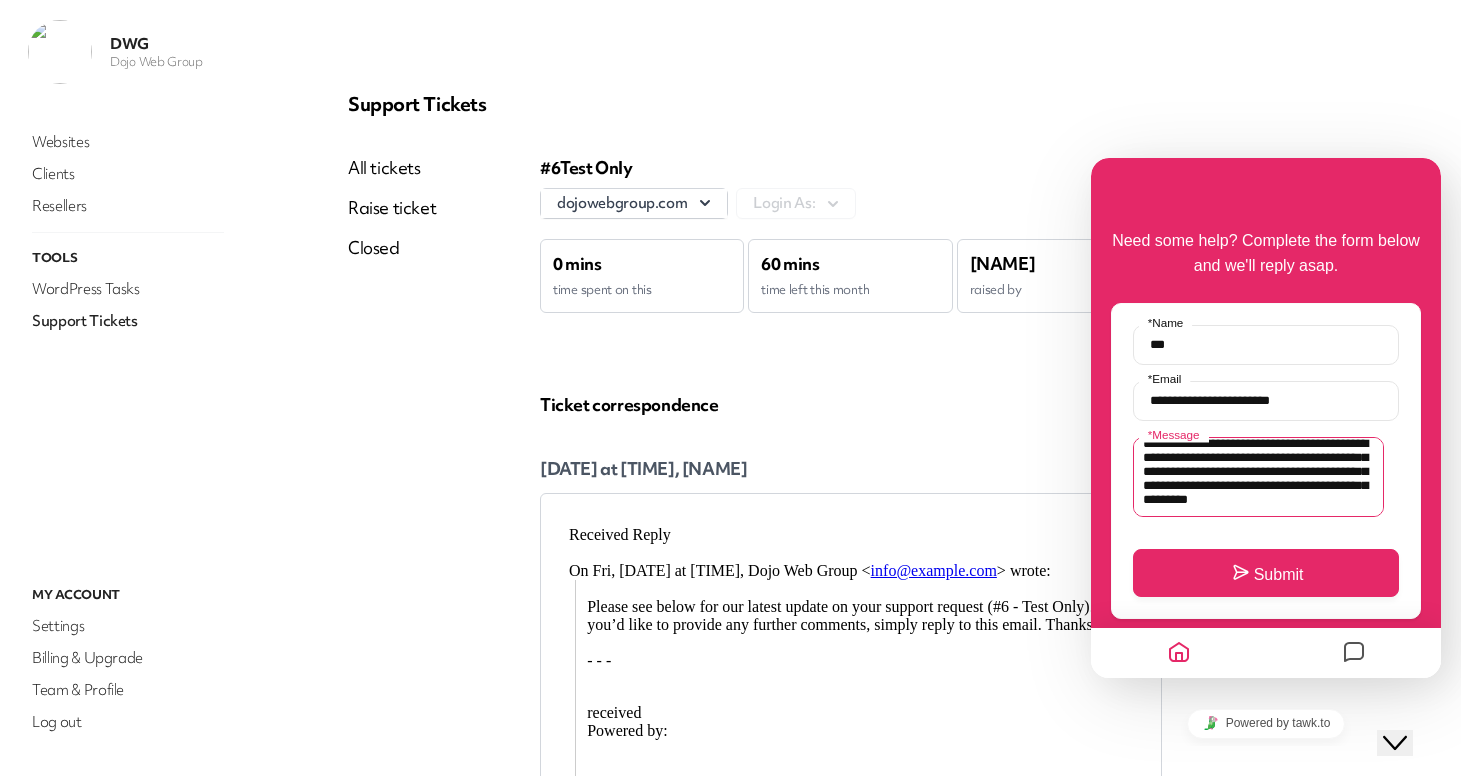 click on "**********" at bounding box center [1258, 477] 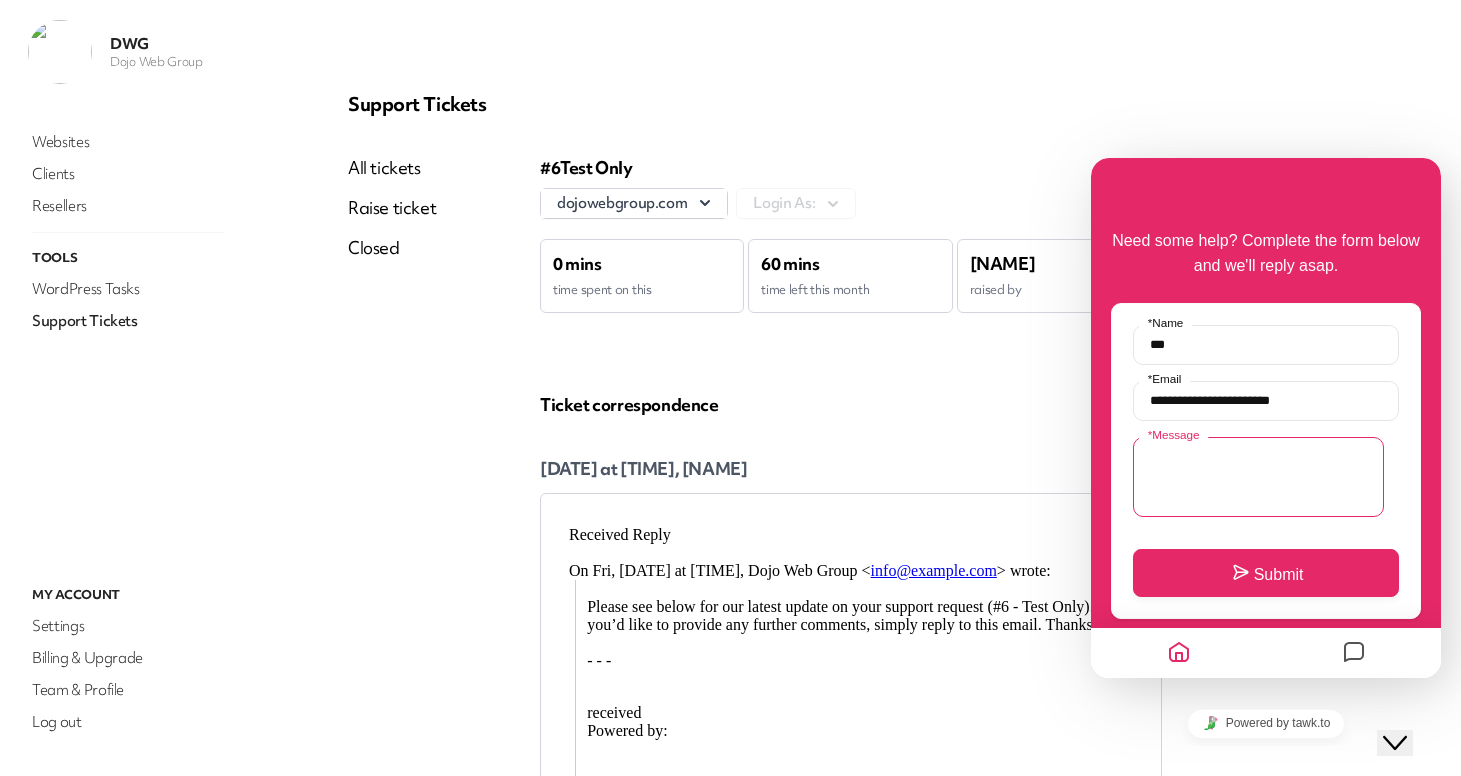 scroll, scrollTop: 0, scrollLeft: 0, axis: both 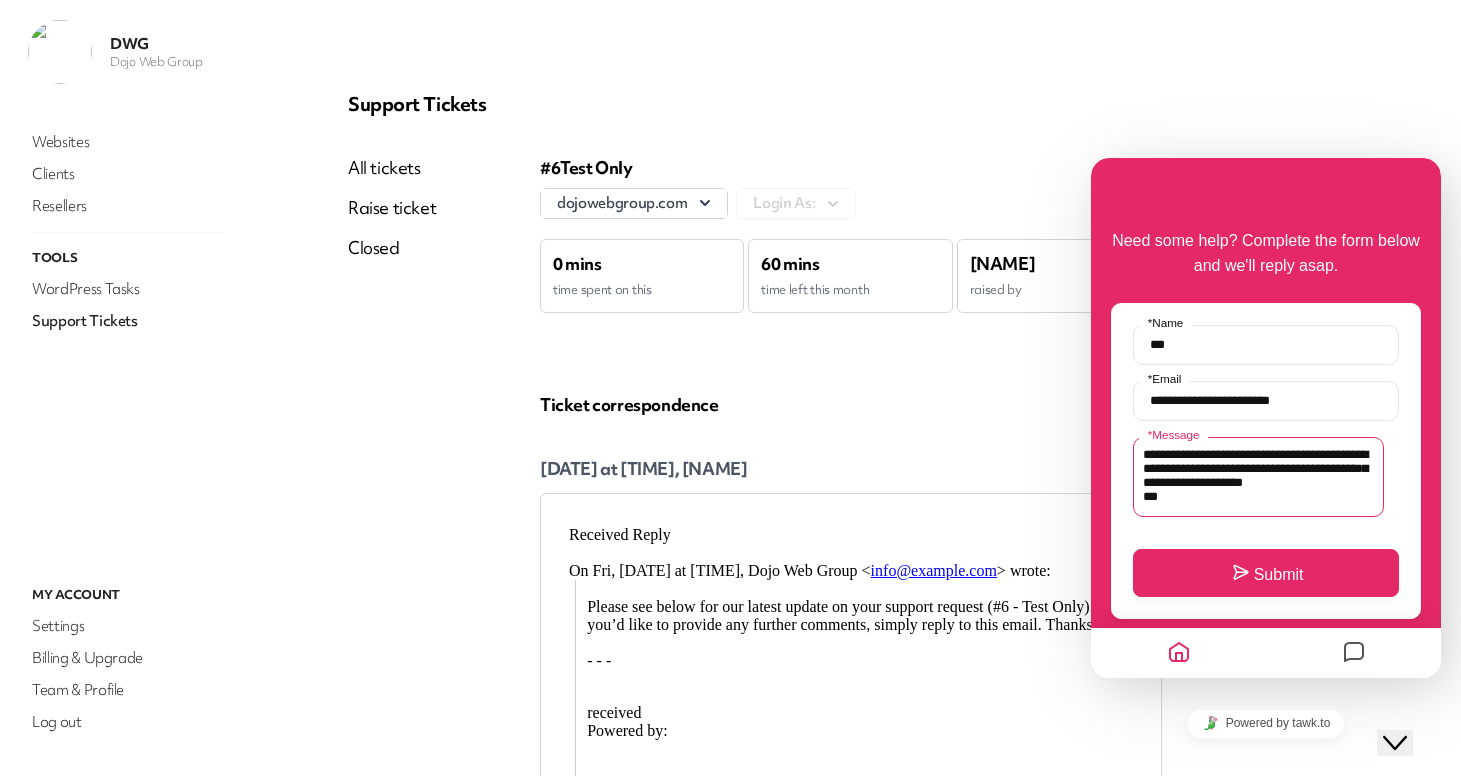 paste on "**********" 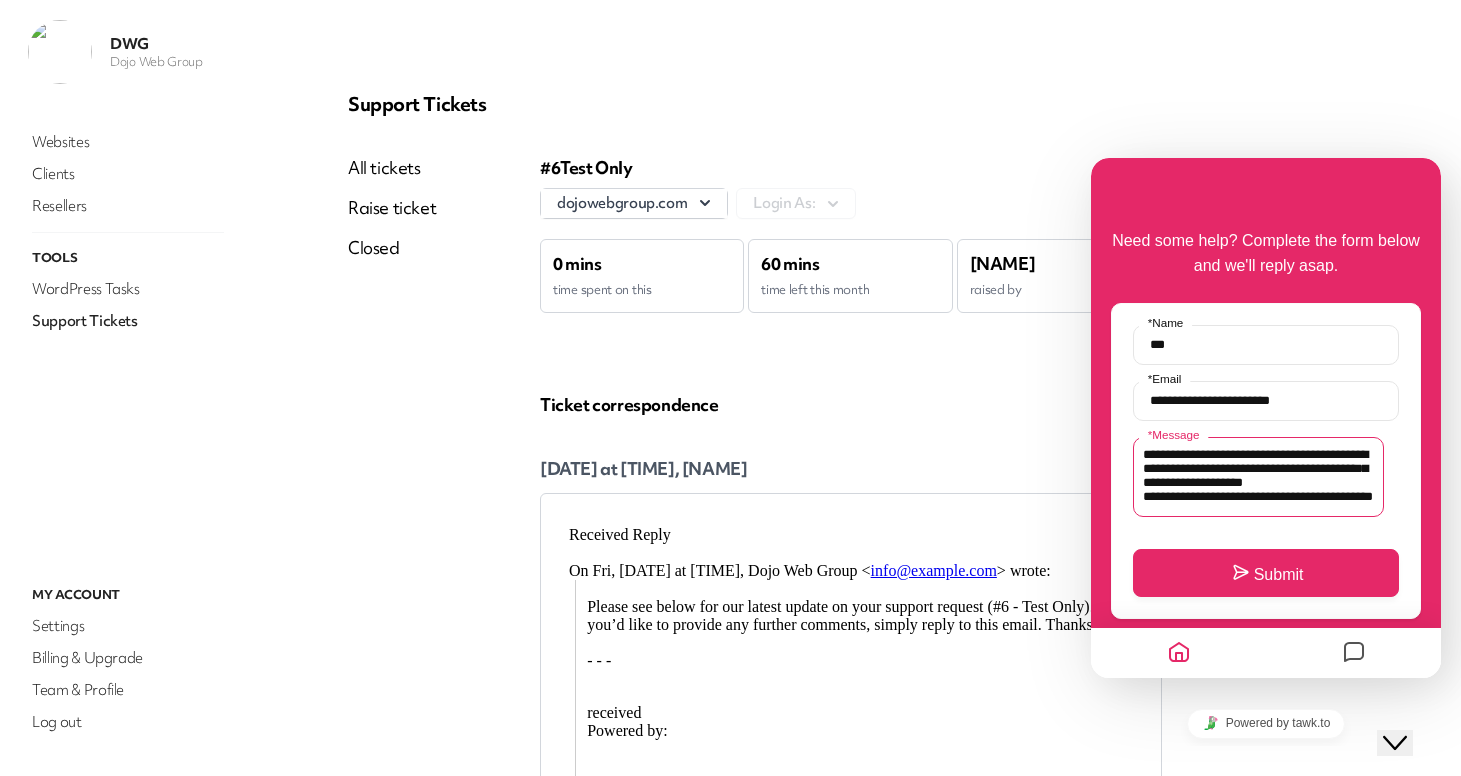 scroll, scrollTop: 7, scrollLeft: 0, axis: vertical 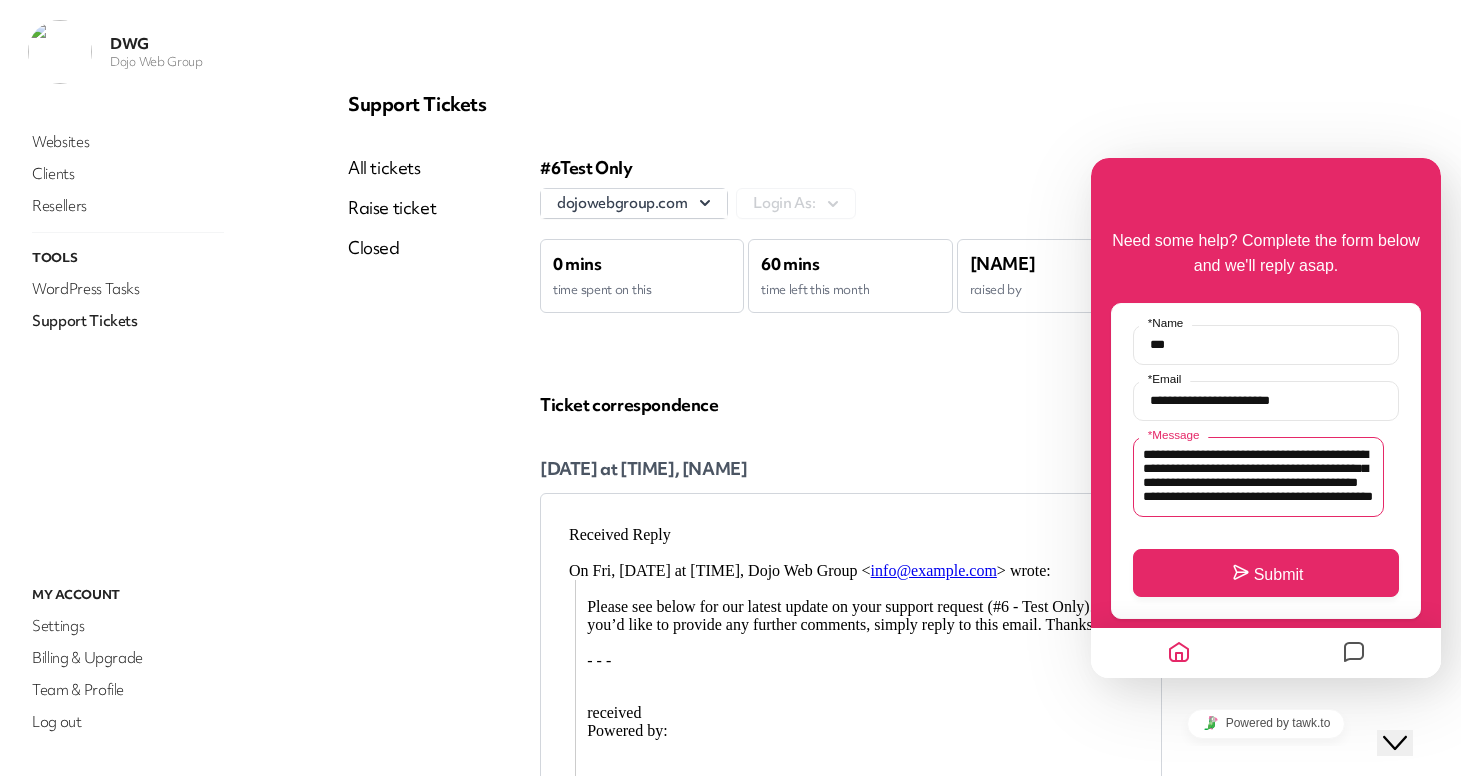 click on "**********" at bounding box center [1258, 477] 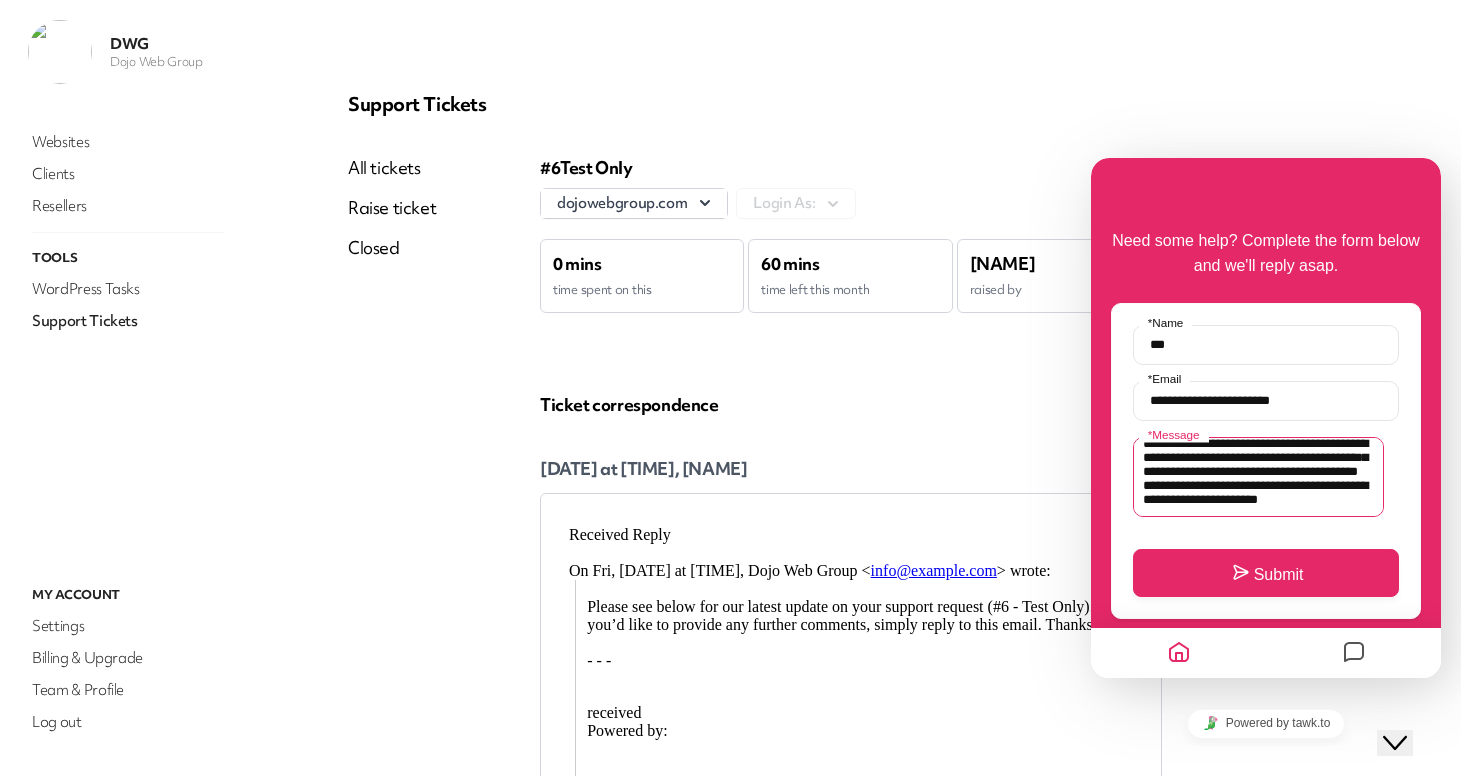 scroll, scrollTop: 37, scrollLeft: 0, axis: vertical 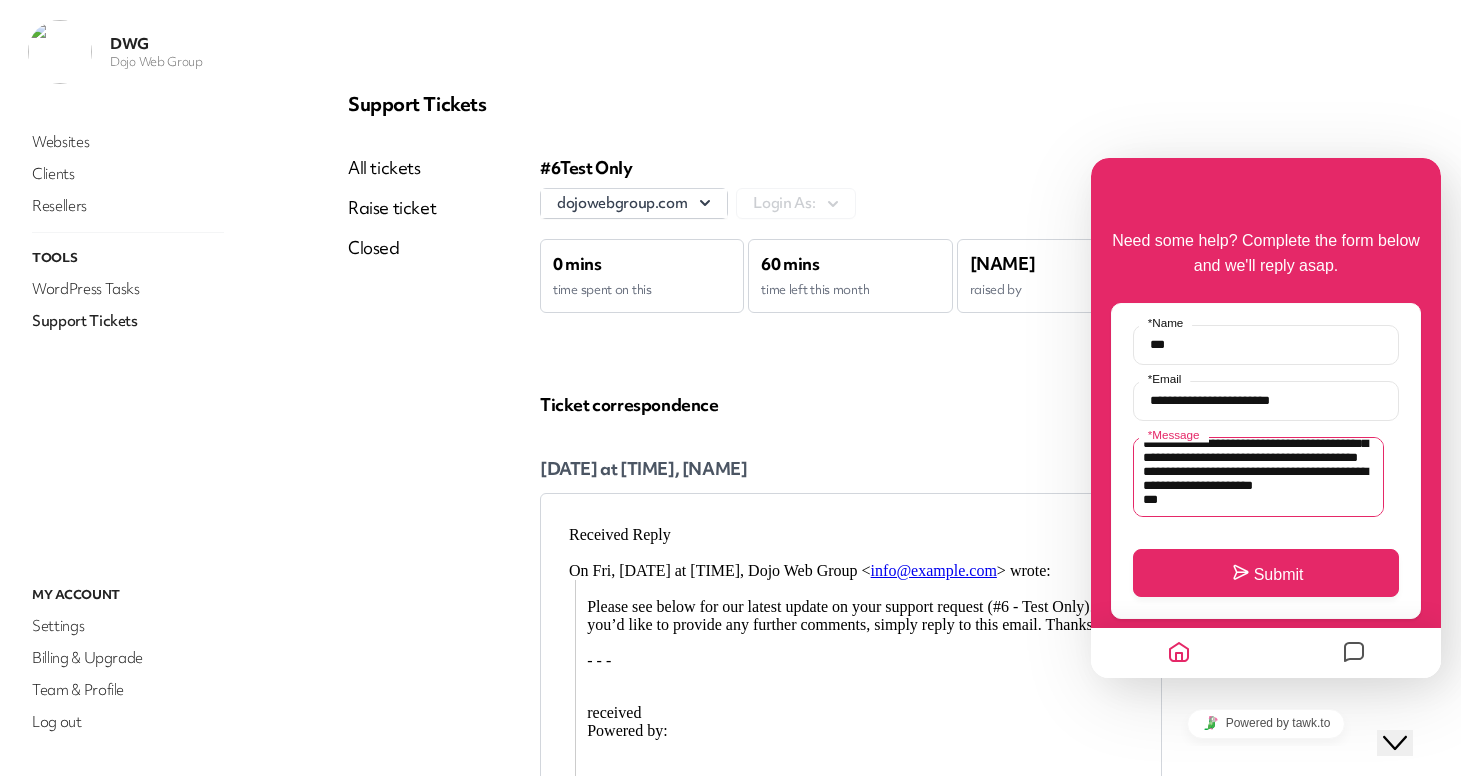 type on "**********" 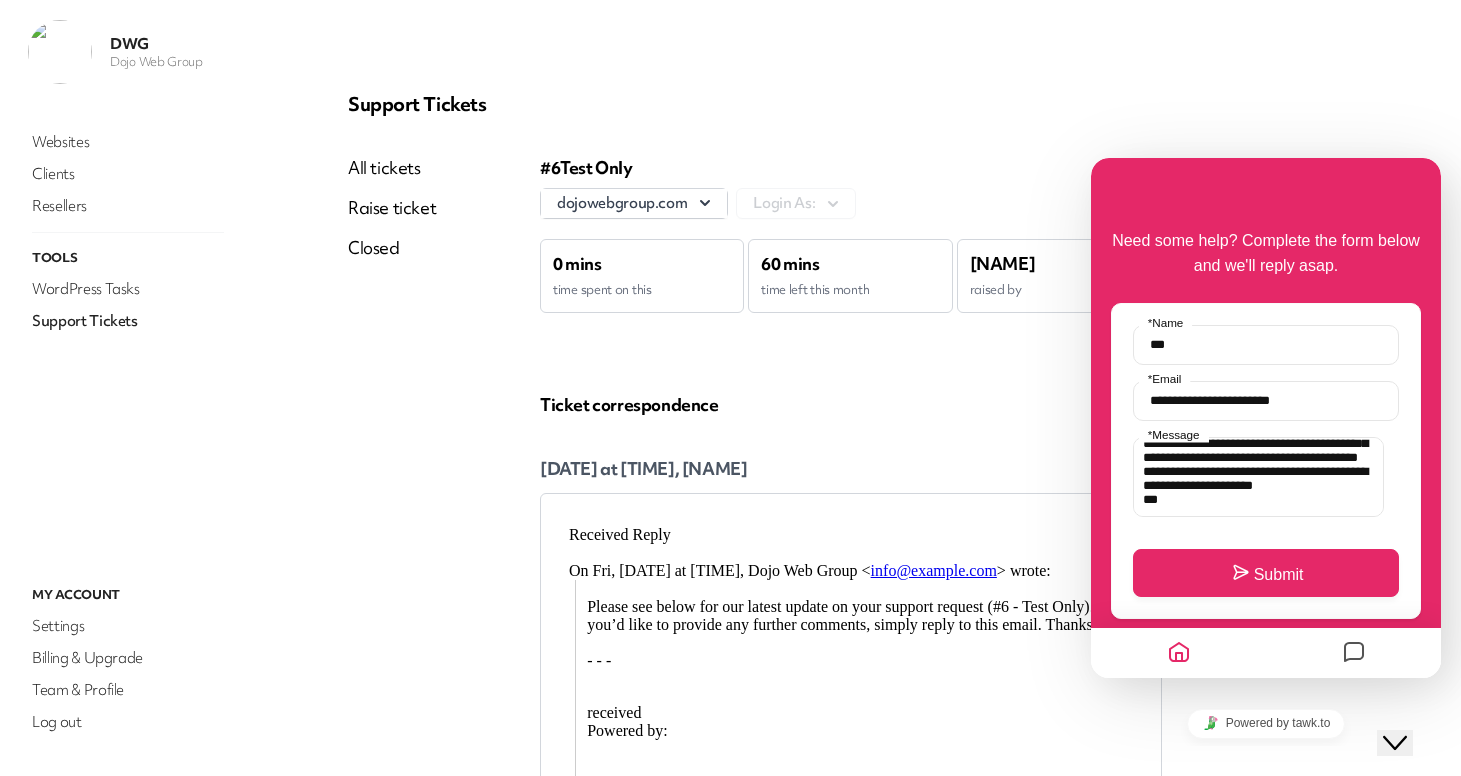 click at bounding box center (1354, 653) 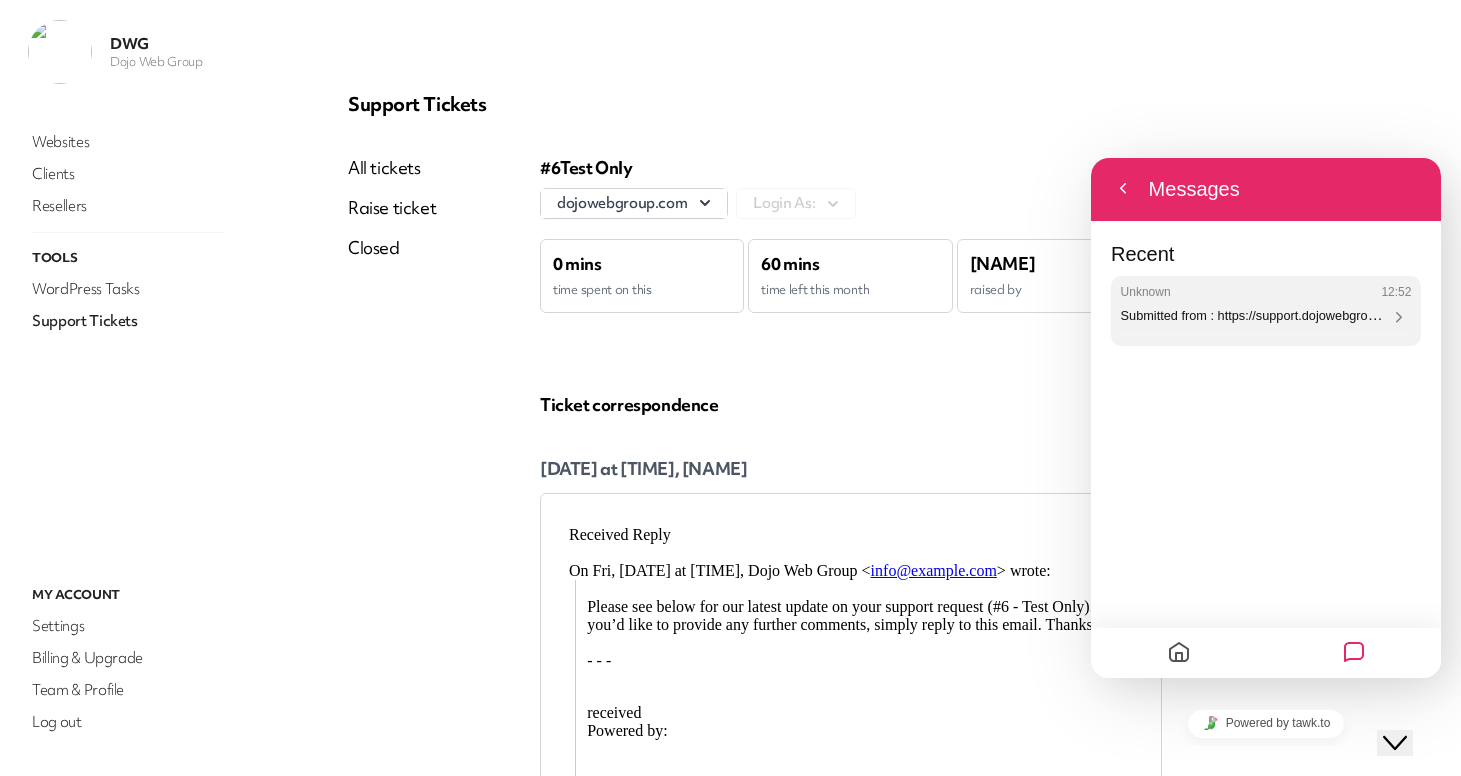 click on "Submitted from :
https://support.dojowebgroup.com/settings
Name :
DWG
Email :
support@example.com
Message :
And one more thing, when the client reply on the ticket has attachm..." at bounding box center (1646, 840) 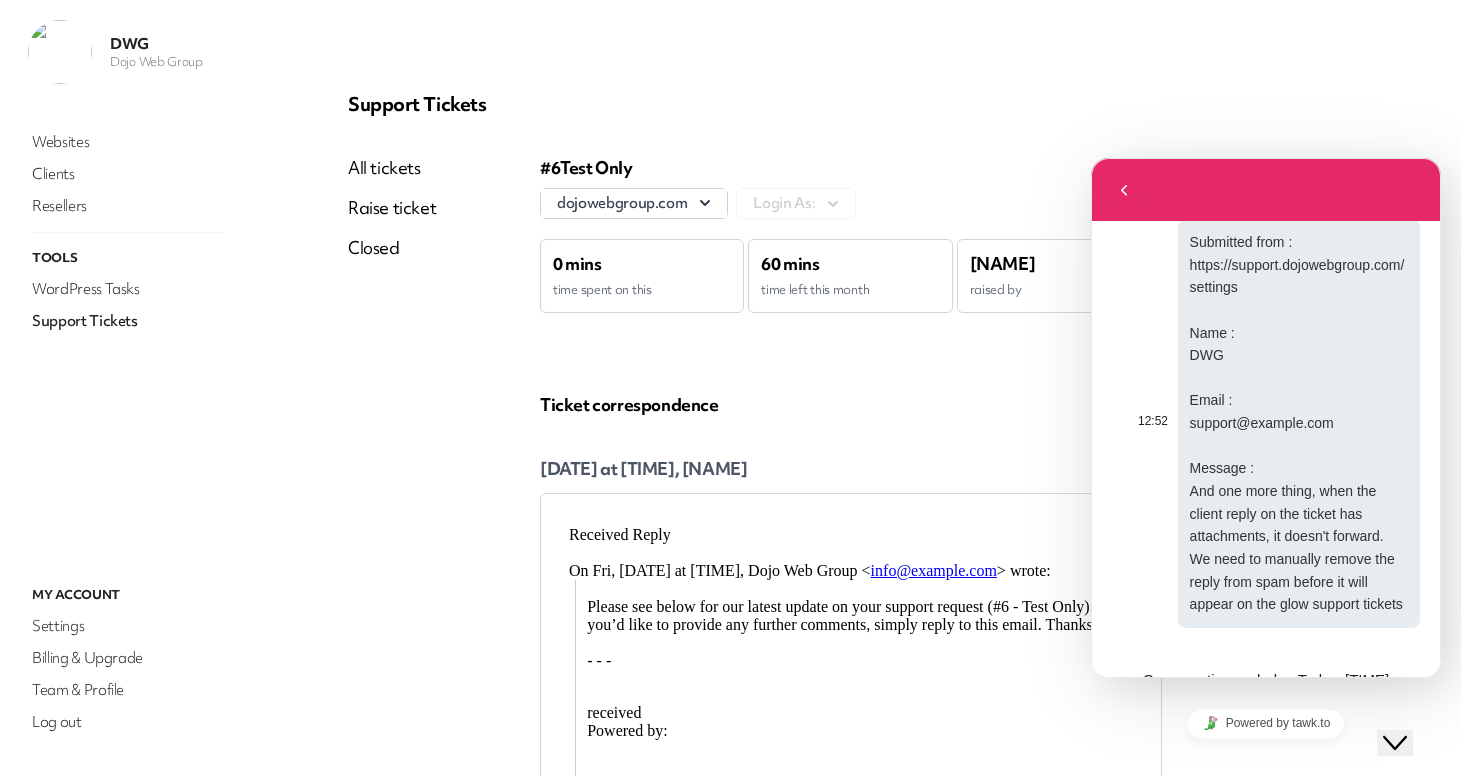 scroll, scrollTop: 47, scrollLeft: 0, axis: vertical 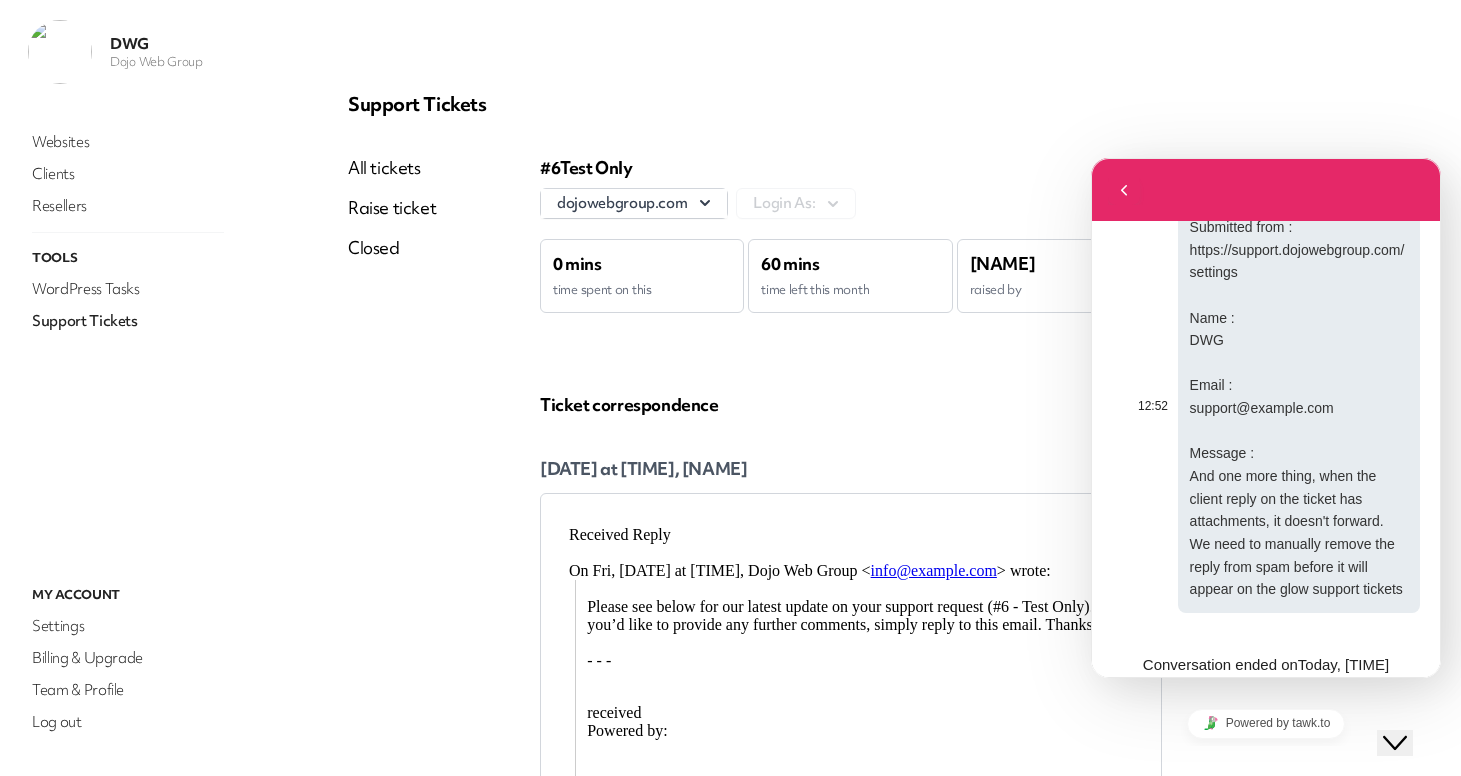 drag, startPoint x: 1318, startPoint y: 467, endPoint x: 1332, endPoint y: 605, distance: 138.70833 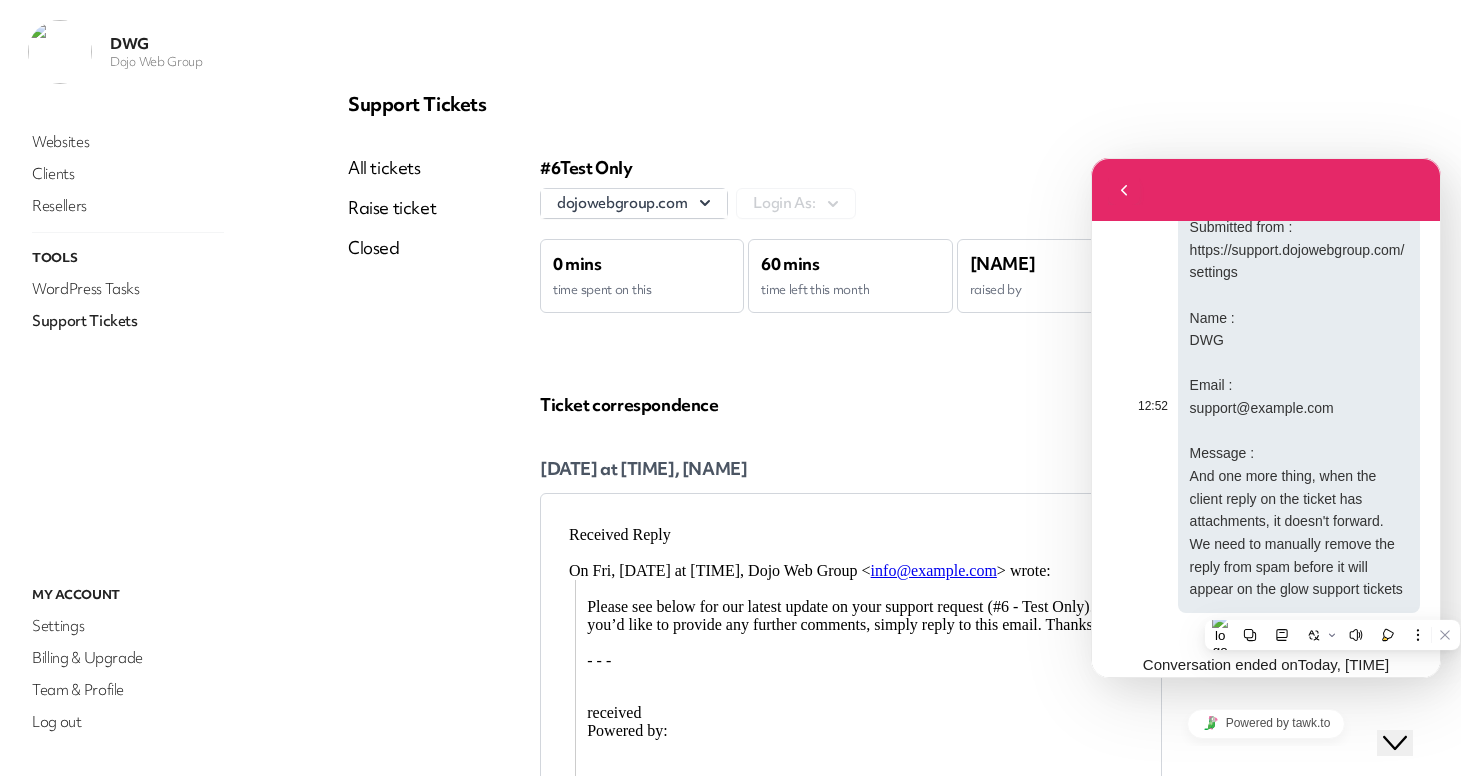 copy on "when the client reply on the ticket has attachments, it doesn't forward. We need to manually remove the reply from spam before it will appear on the glow support tickets" 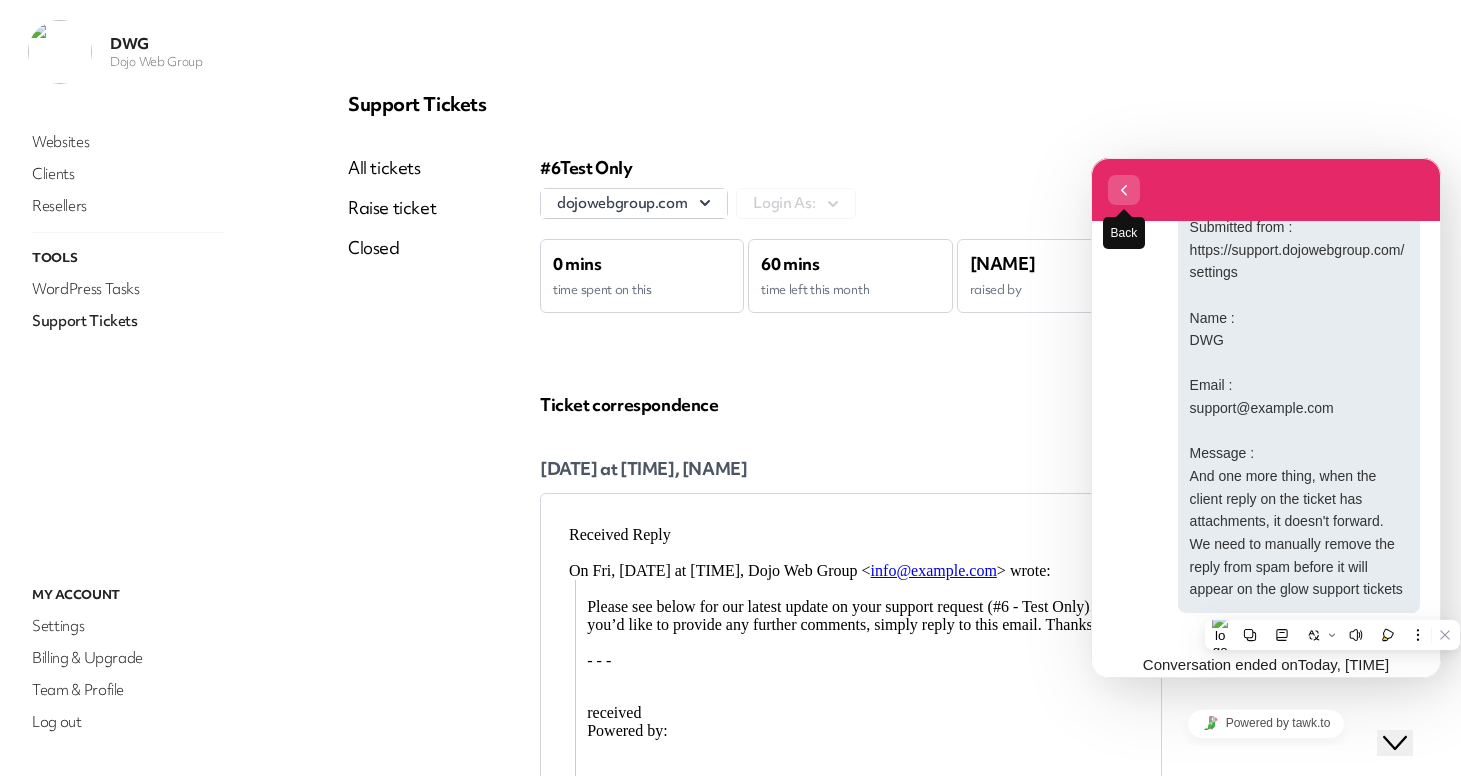 click on "Back" at bounding box center [1124, 190] 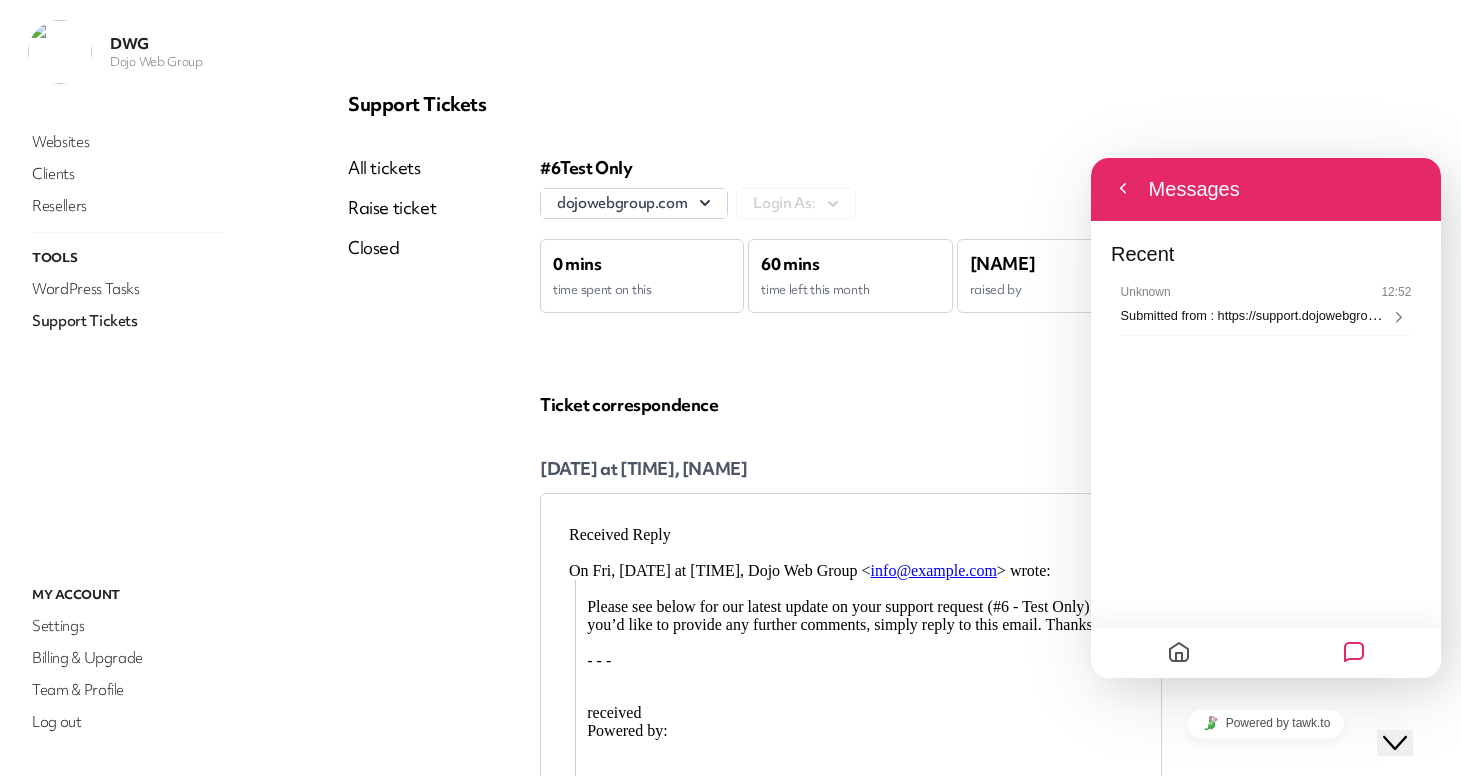 click at bounding box center [1179, 653] 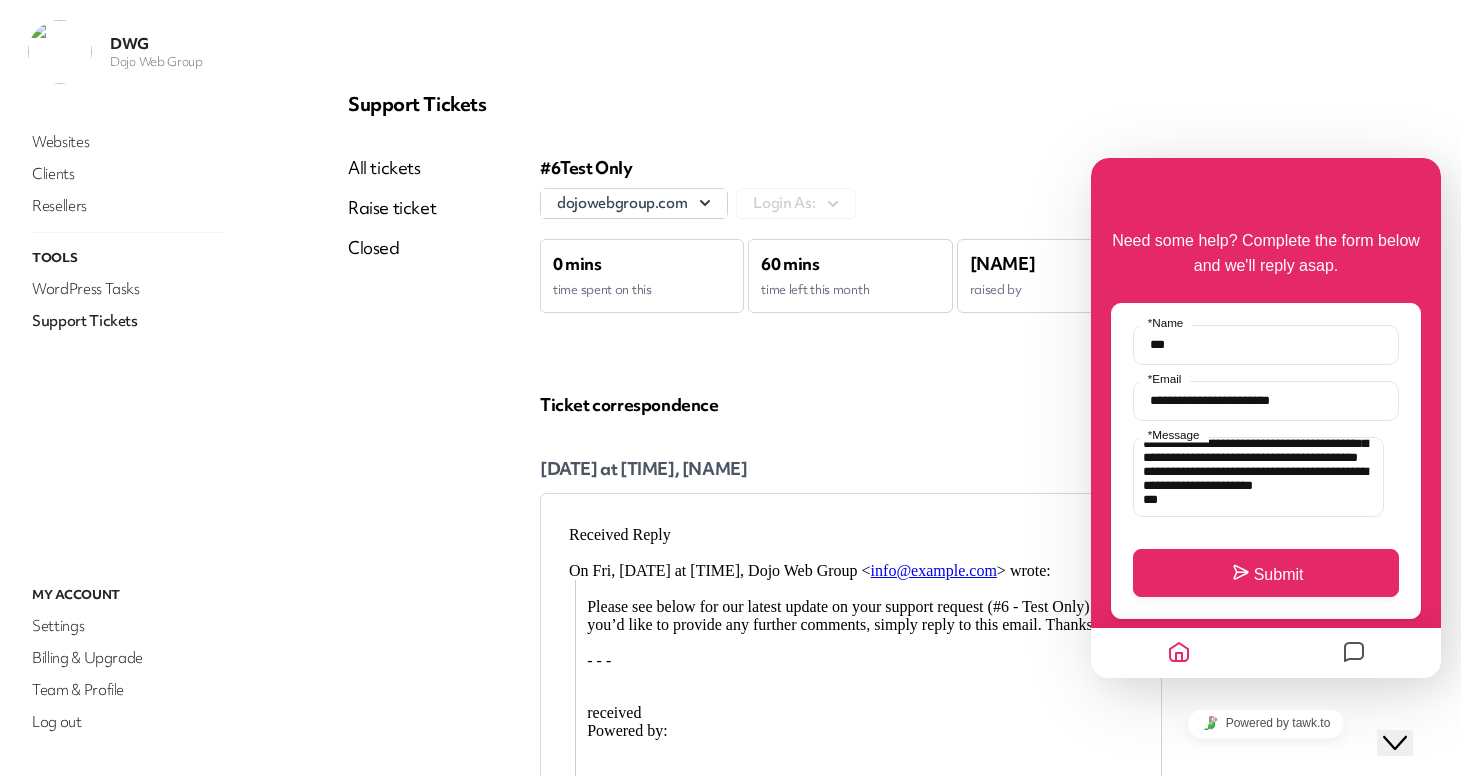 type 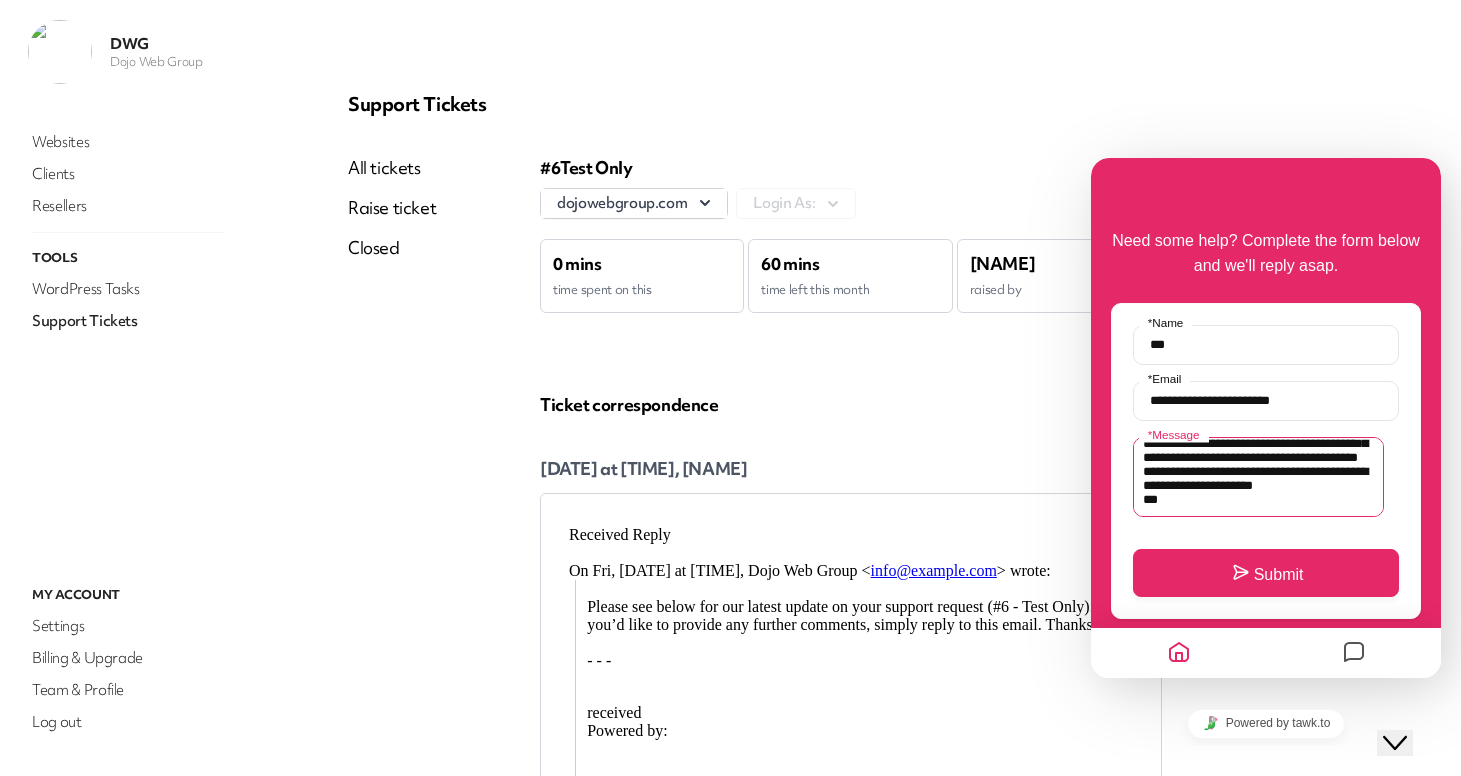 click on "**********" at bounding box center [1258, 477] 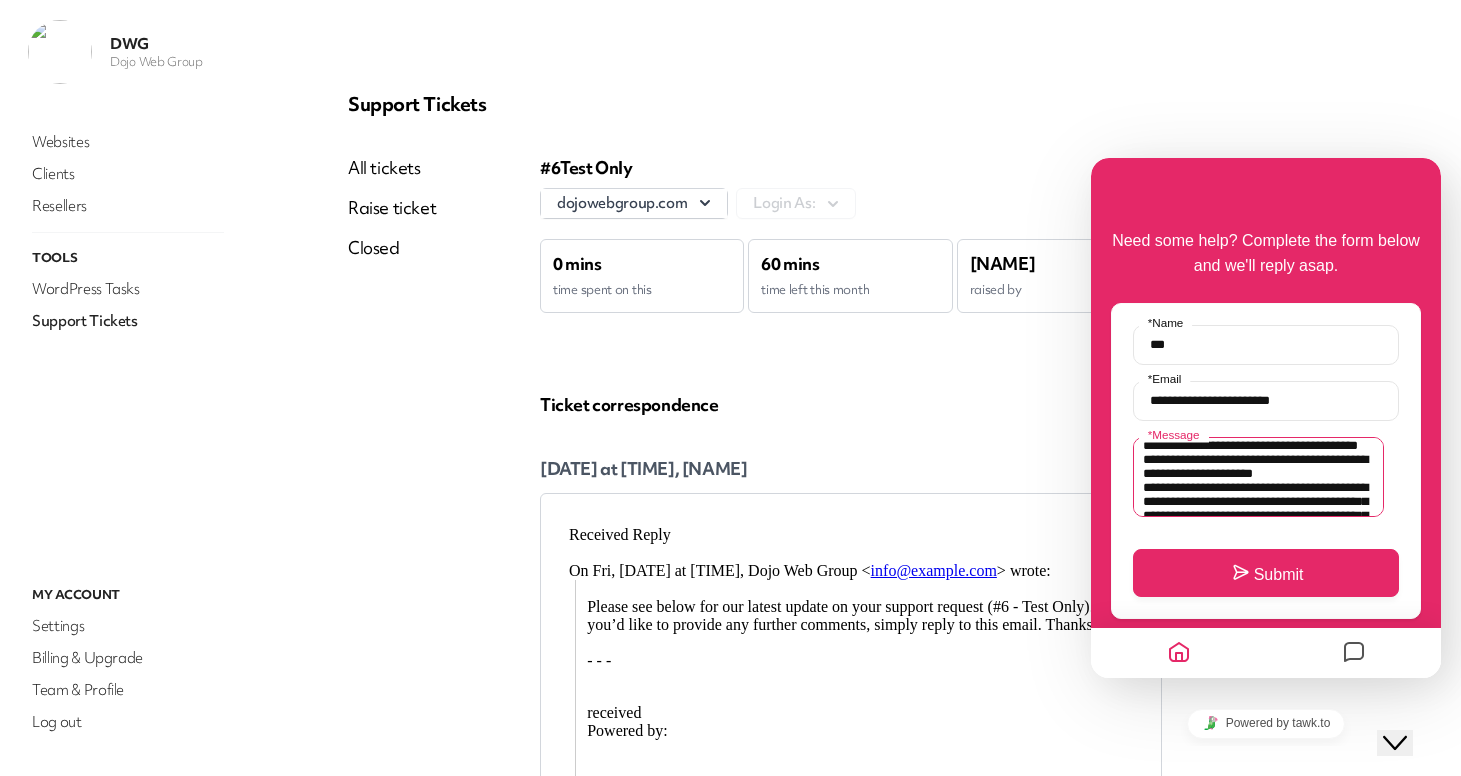 scroll, scrollTop: 97, scrollLeft: 0, axis: vertical 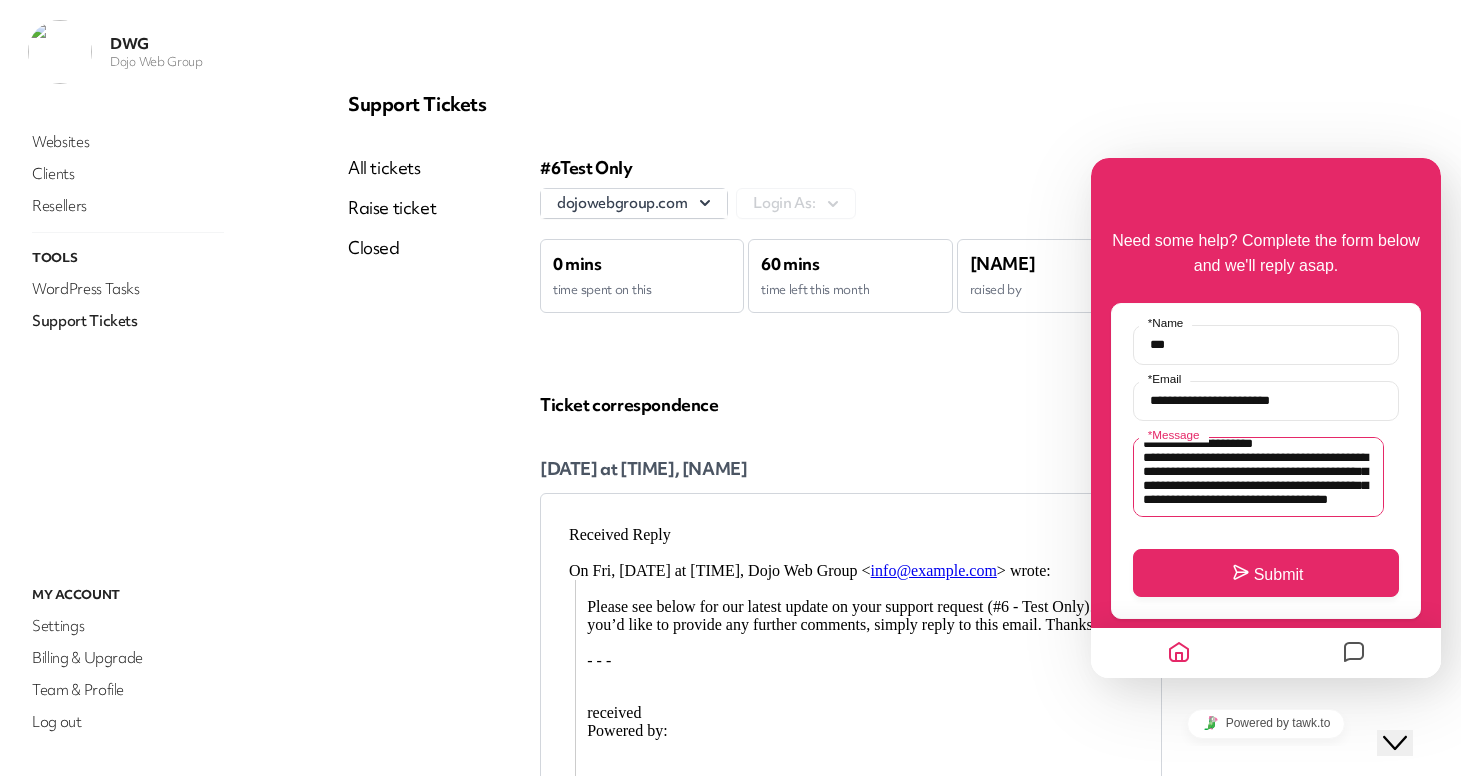 click on "**********" at bounding box center (1258, 477) 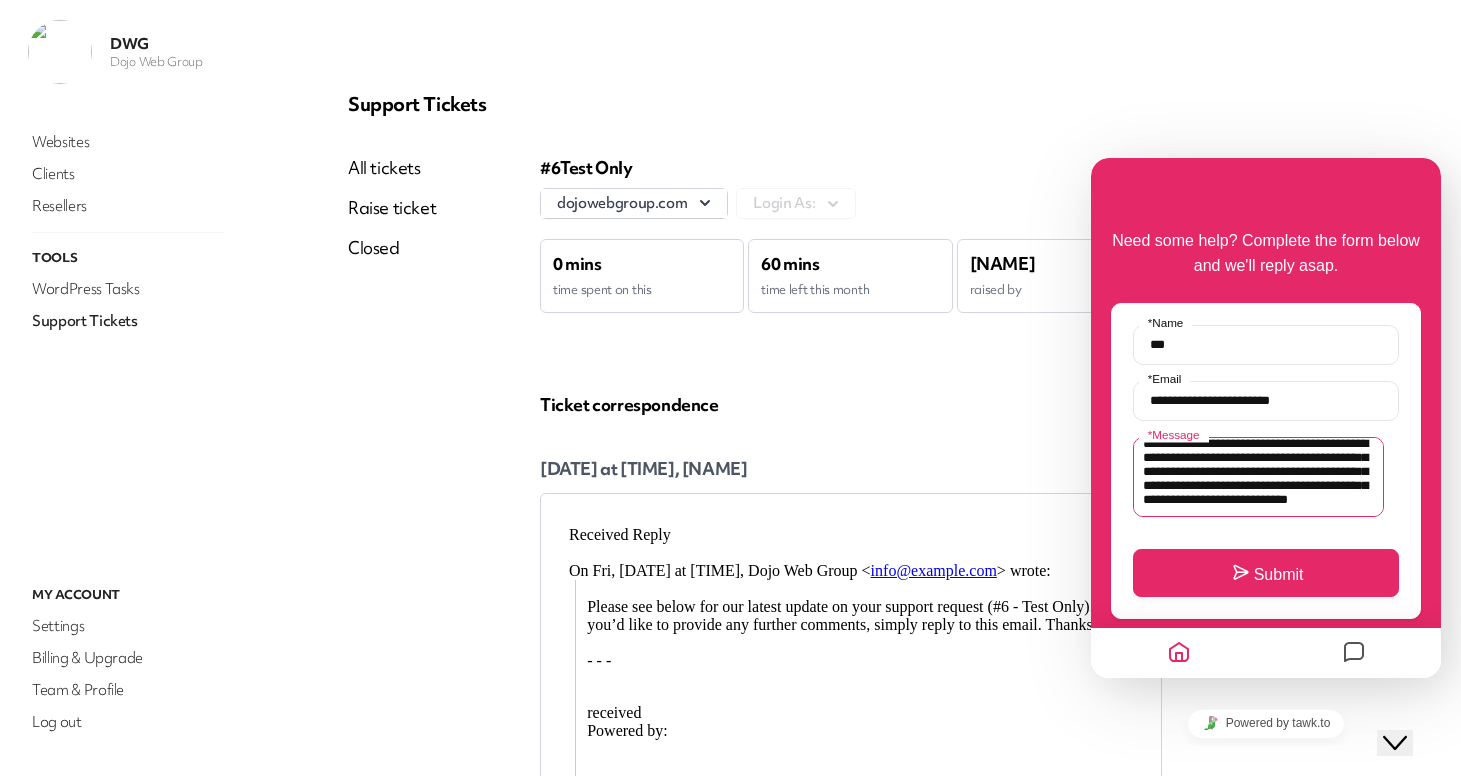 scroll, scrollTop: 121, scrollLeft: 0, axis: vertical 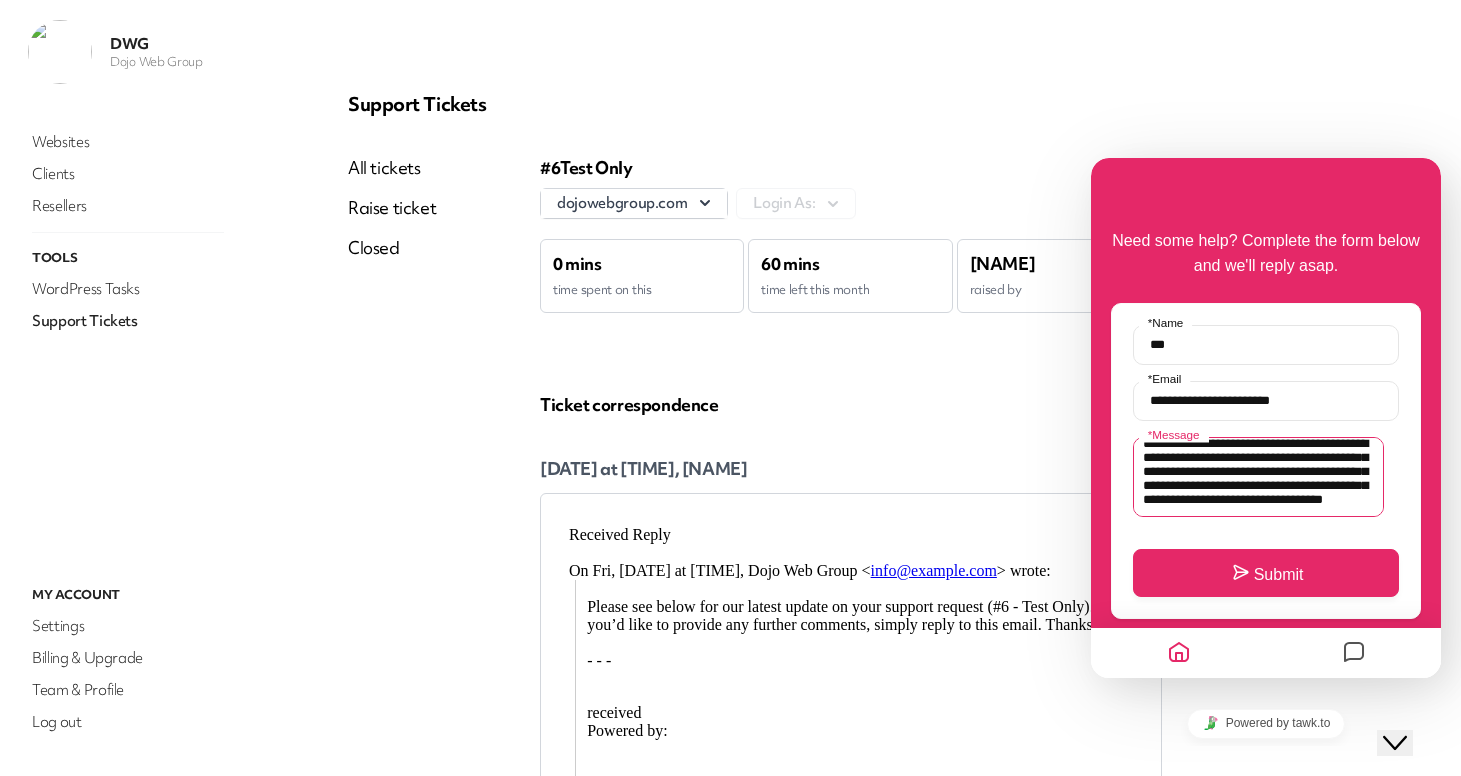 click on "**********" at bounding box center (1258, 477) 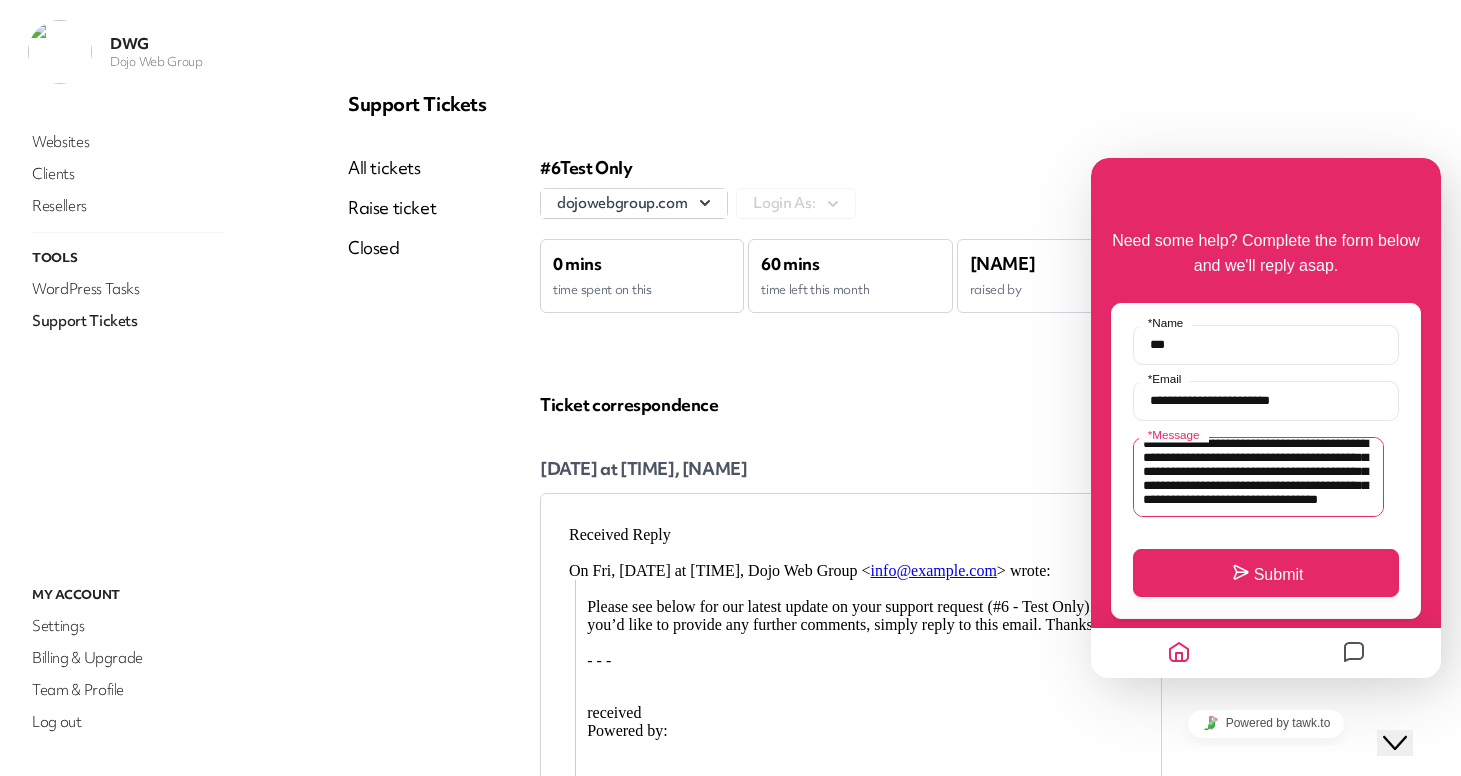 click on "**********" at bounding box center (1258, 477) 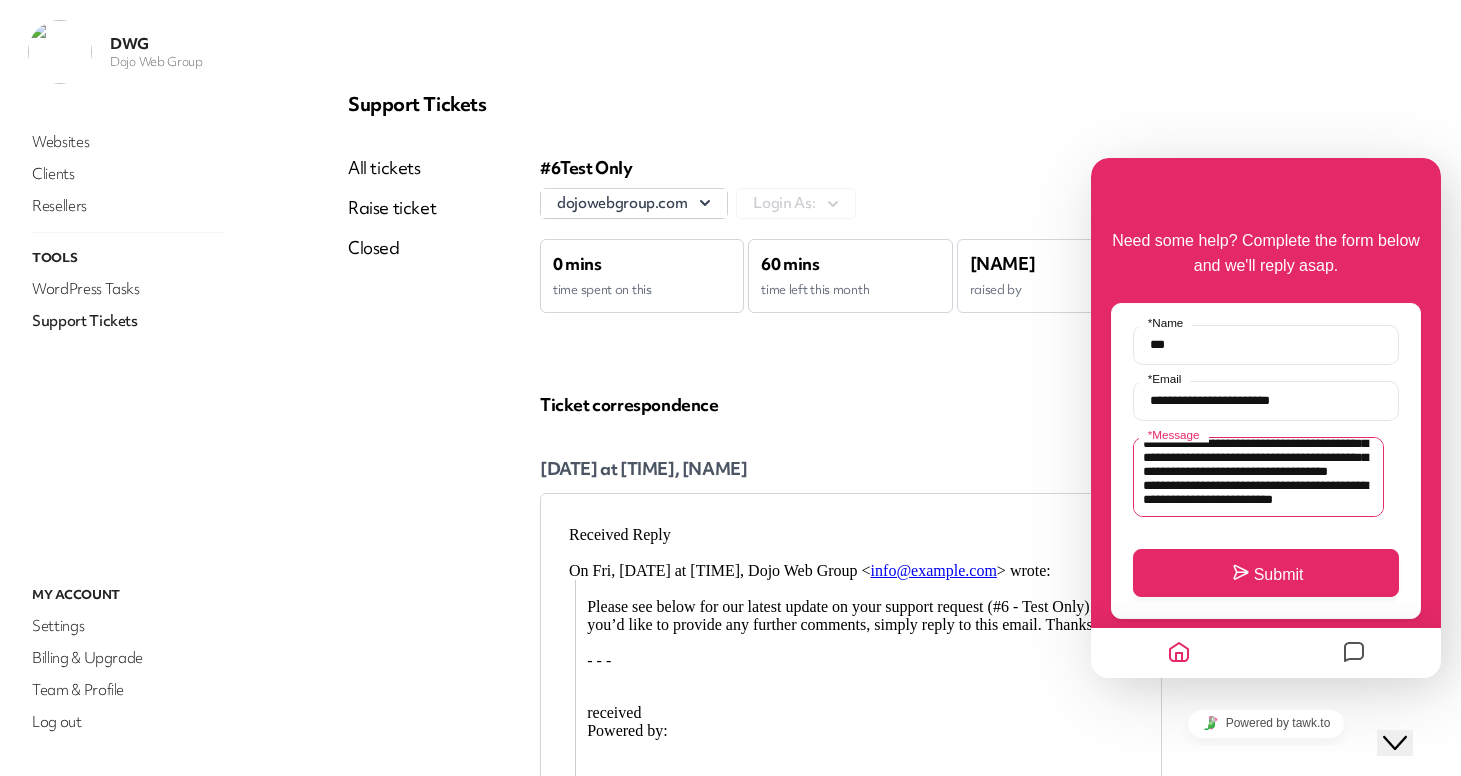 scroll, scrollTop: 157, scrollLeft: 0, axis: vertical 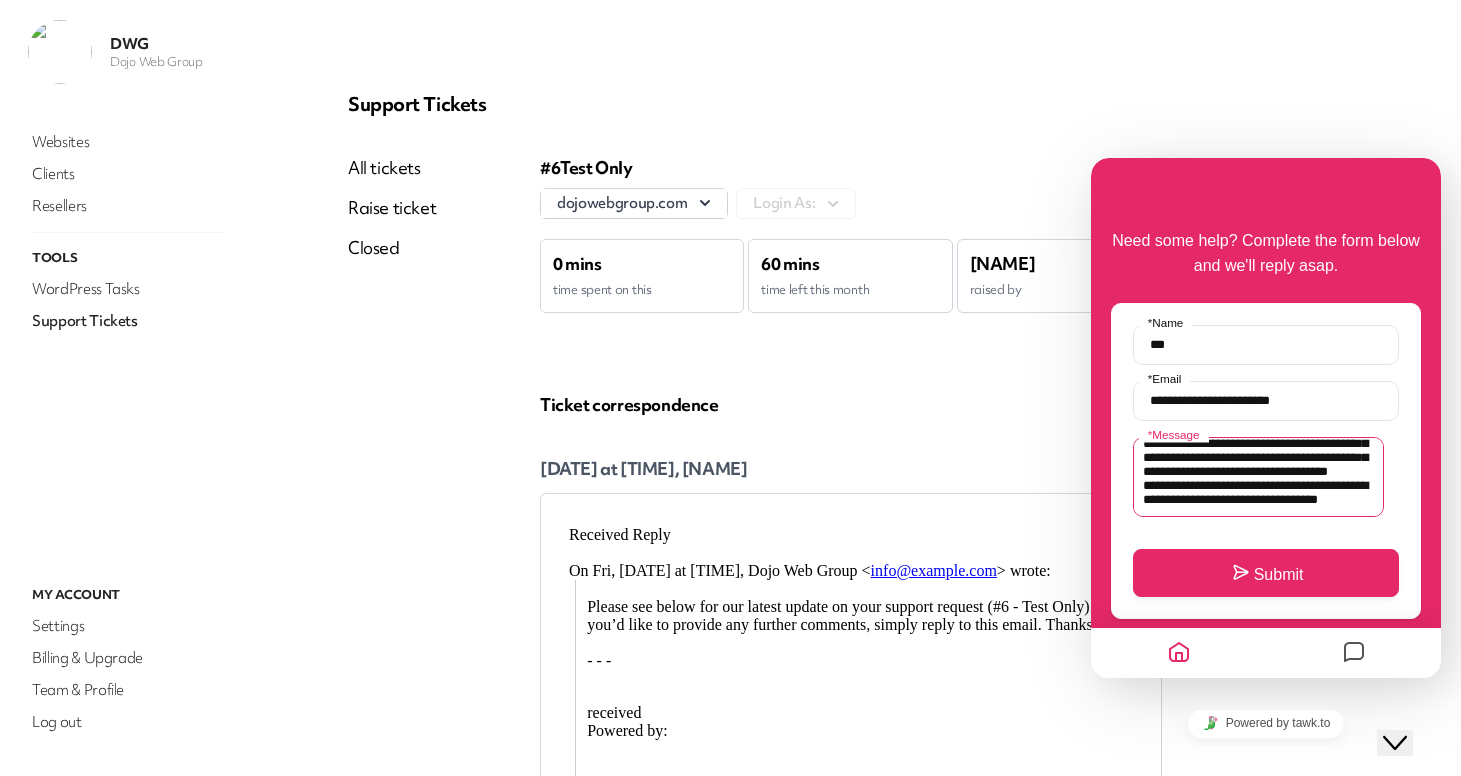drag, startPoint x: 1313, startPoint y: 481, endPoint x: 1317, endPoint y: 504, distance: 23.345236 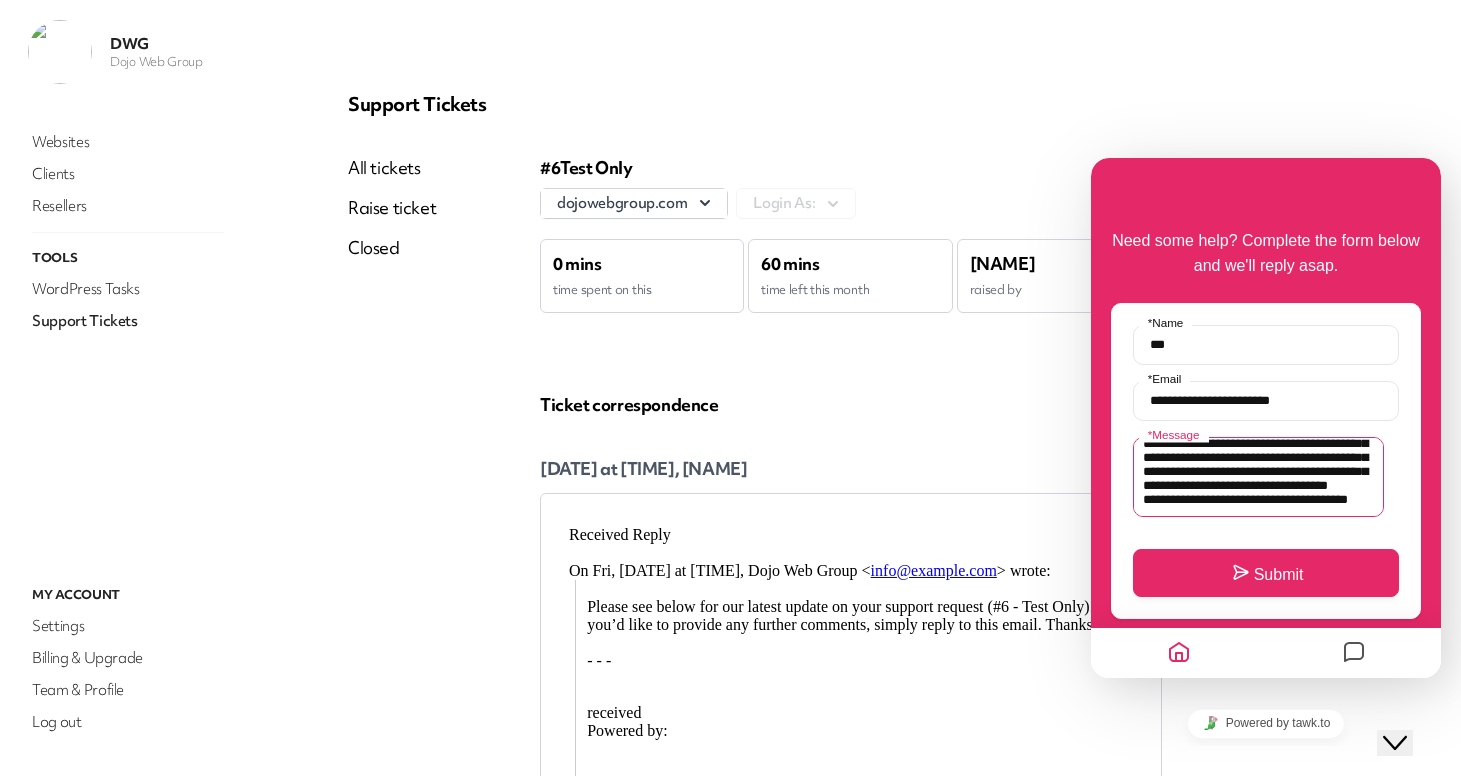 scroll, scrollTop: 151, scrollLeft: 0, axis: vertical 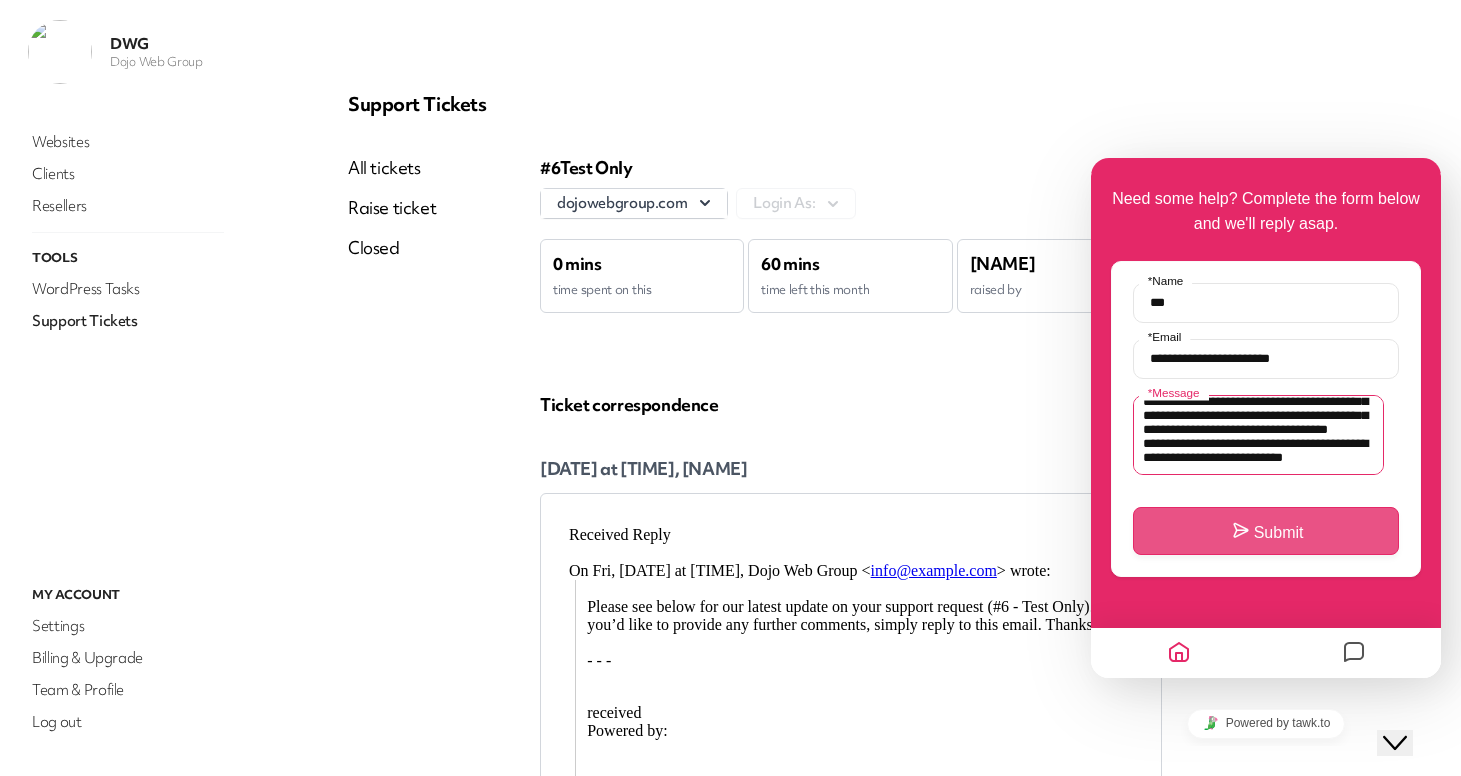 type on "**********" 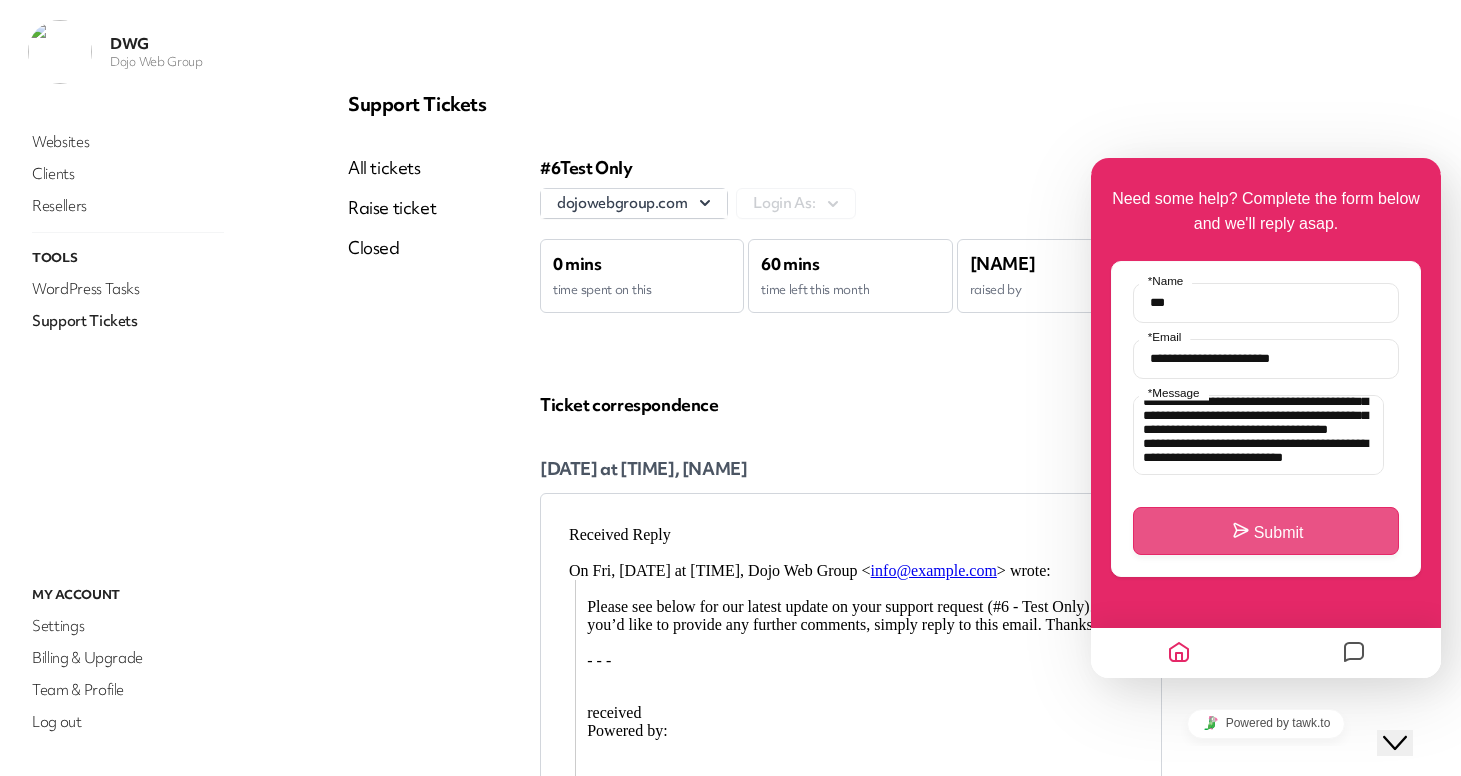 click on "Submit" at bounding box center [1266, 531] 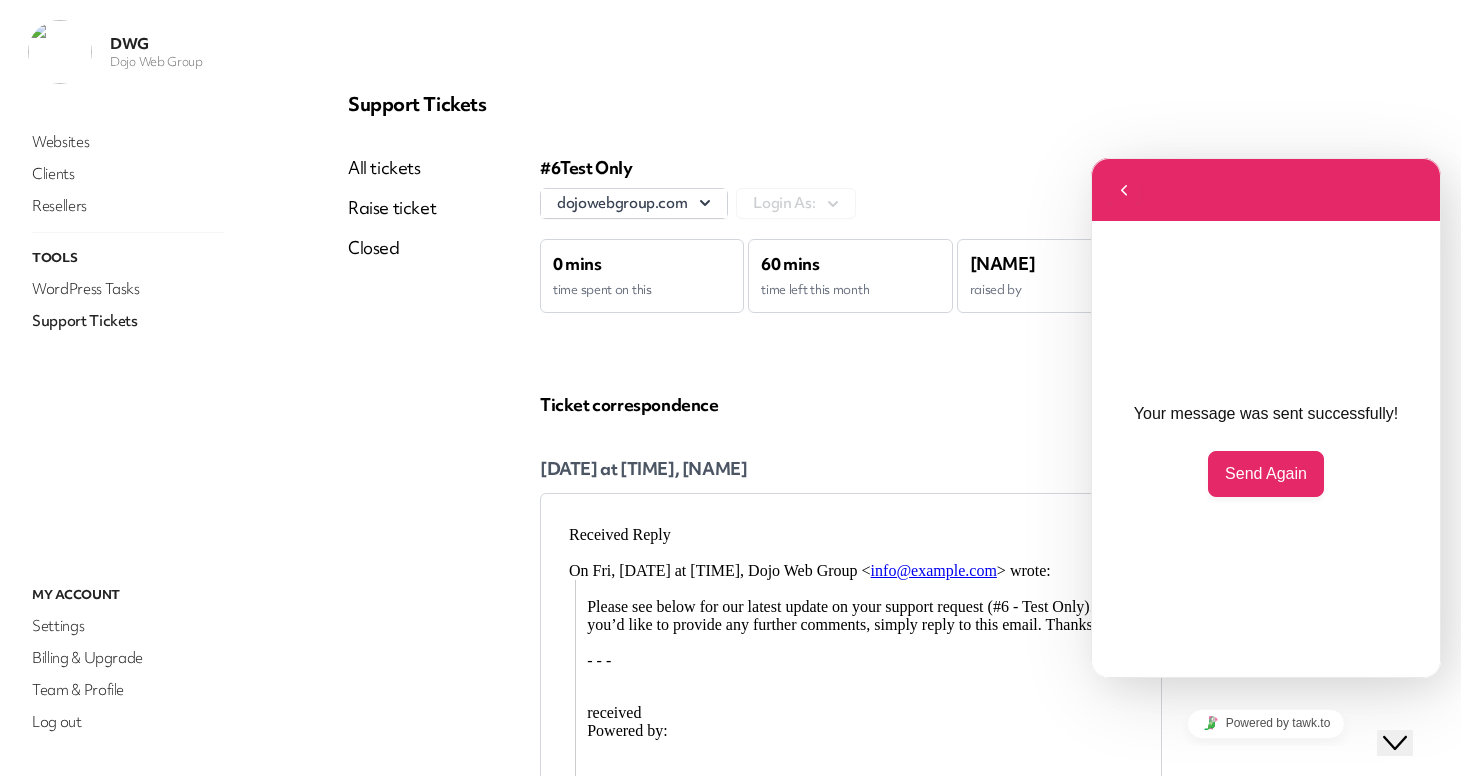 scroll, scrollTop: 0, scrollLeft: 0, axis: both 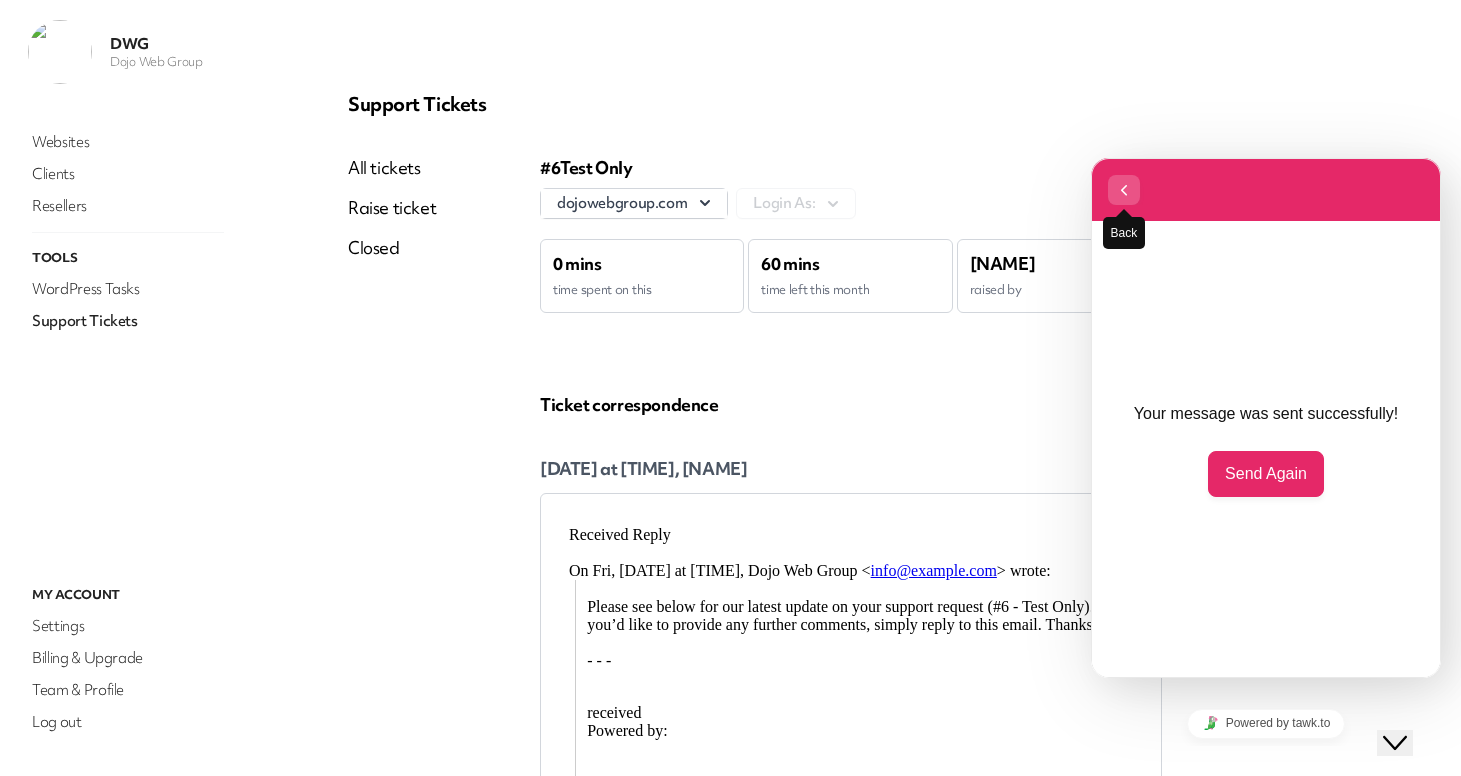 click at bounding box center [1124, 190] 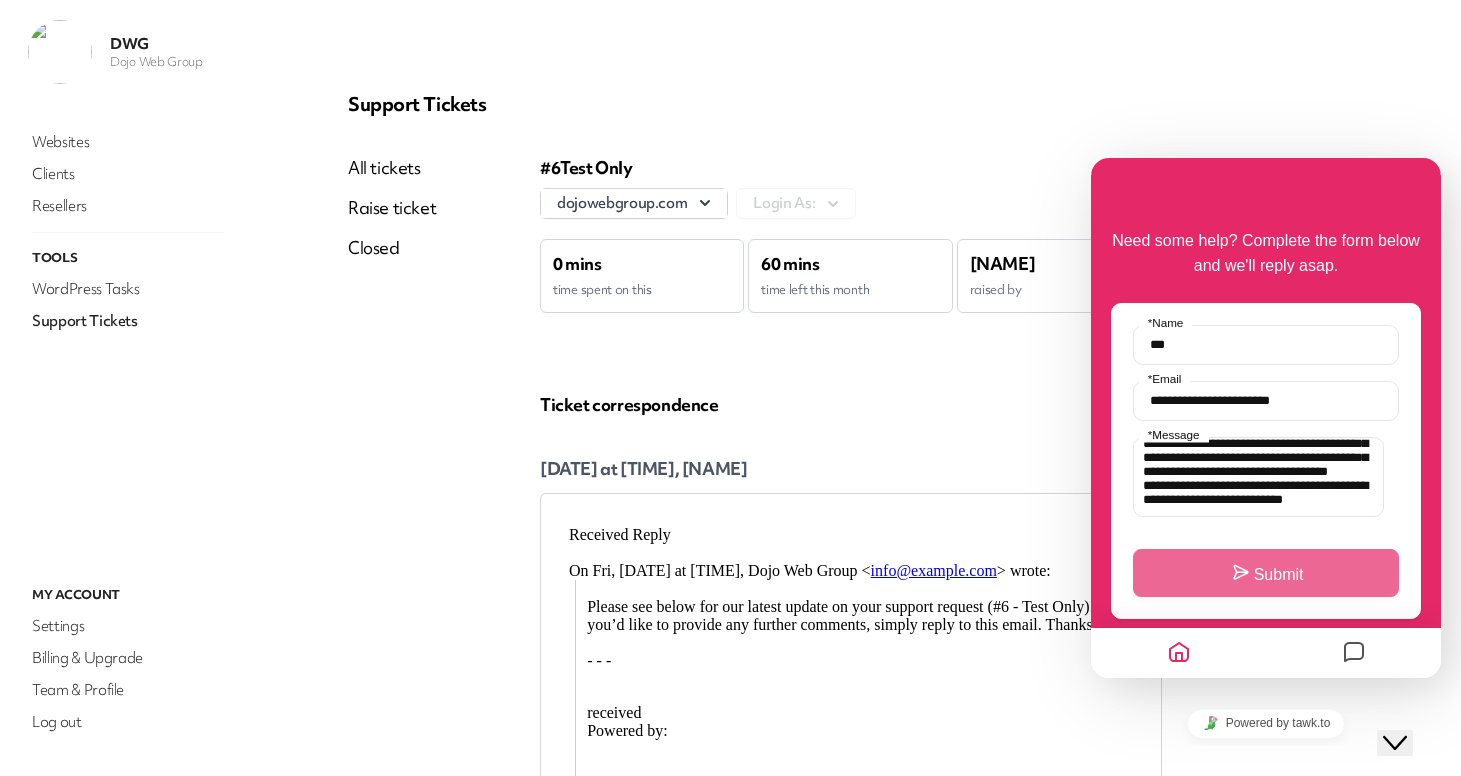 click on "[DATE] at [TIME], [NAME]
Attachment     July 2025 WA RAD prices.xlsx   Download" at bounding box center (851, 720) 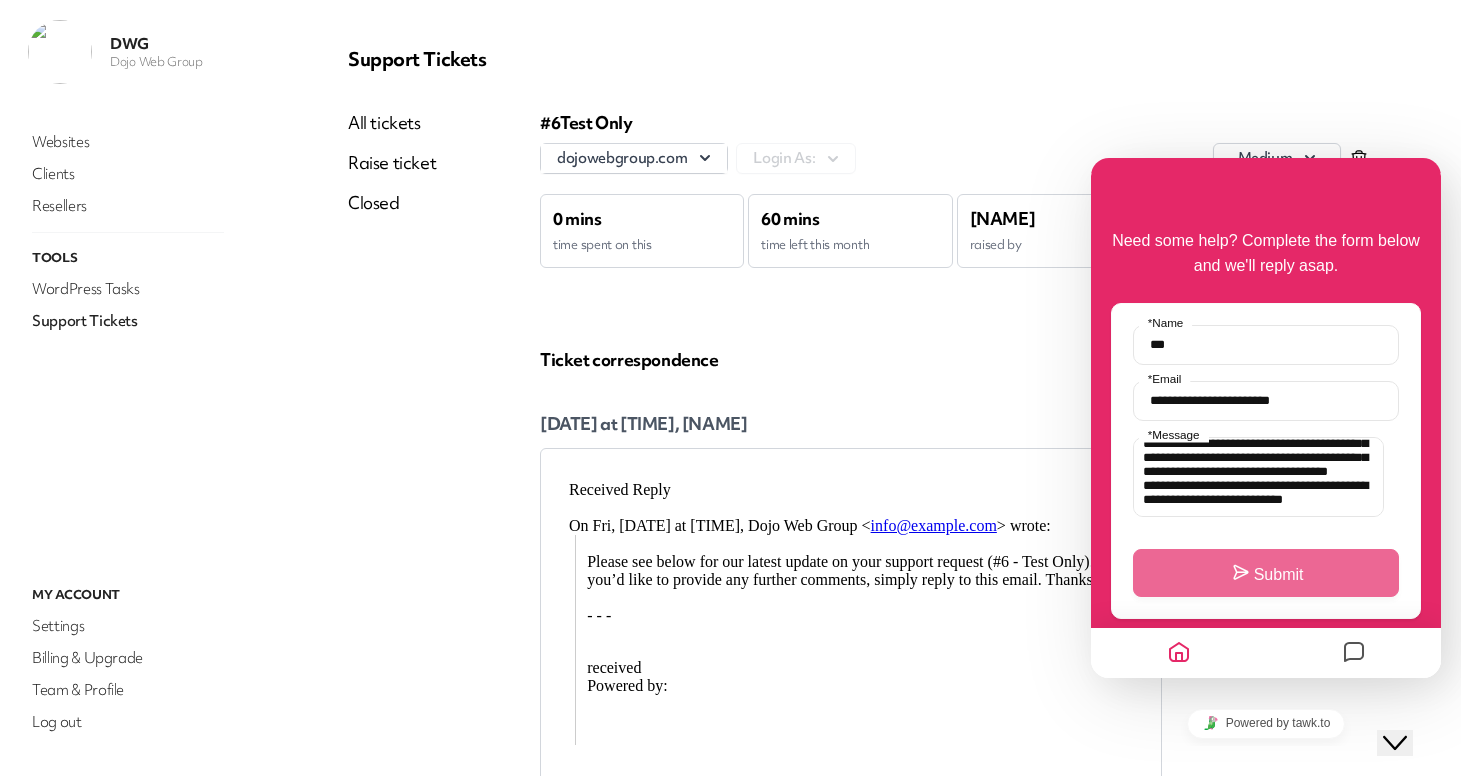 scroll, scrollTop: 0, scrollLeft: 0, axis: both 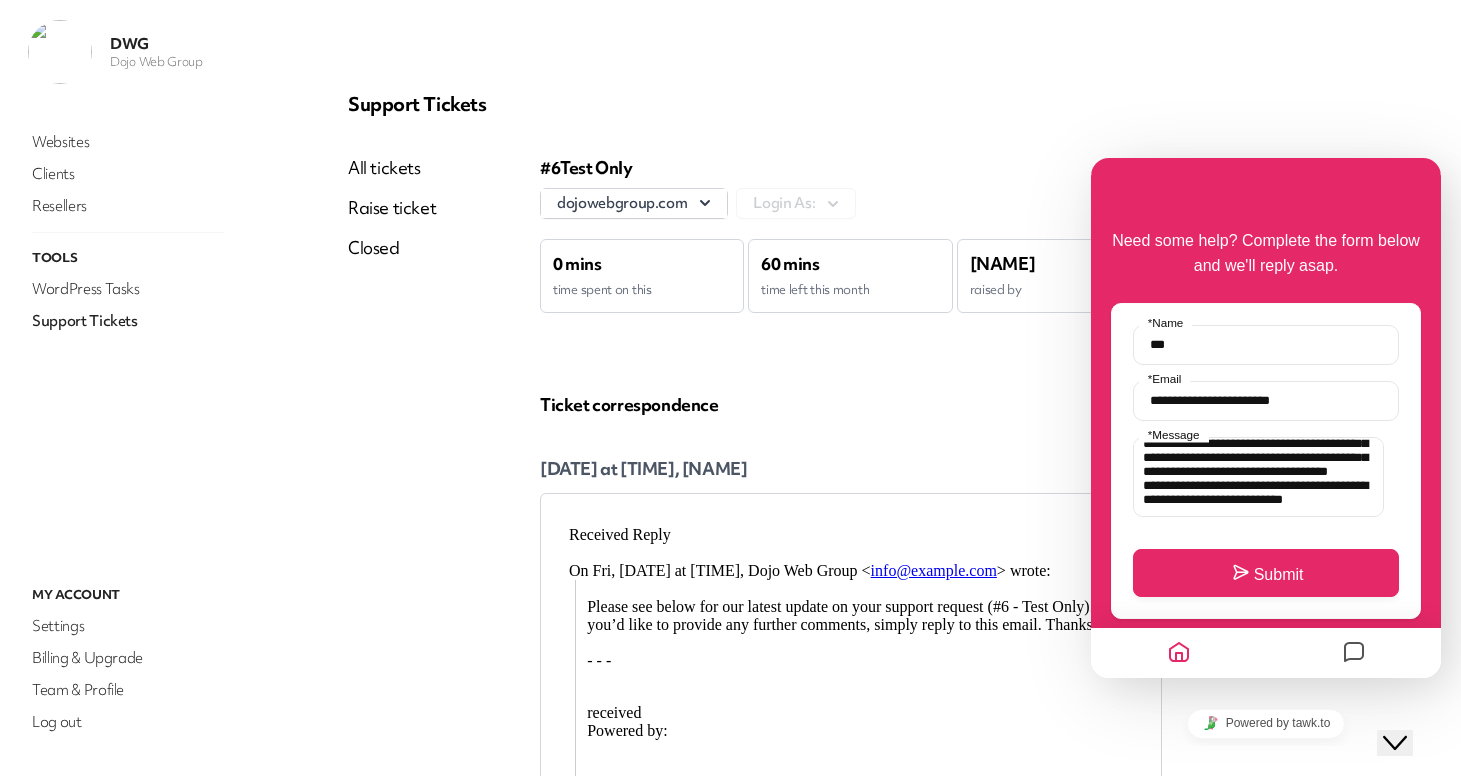 click on "Close Chat This icon closes the chat window." 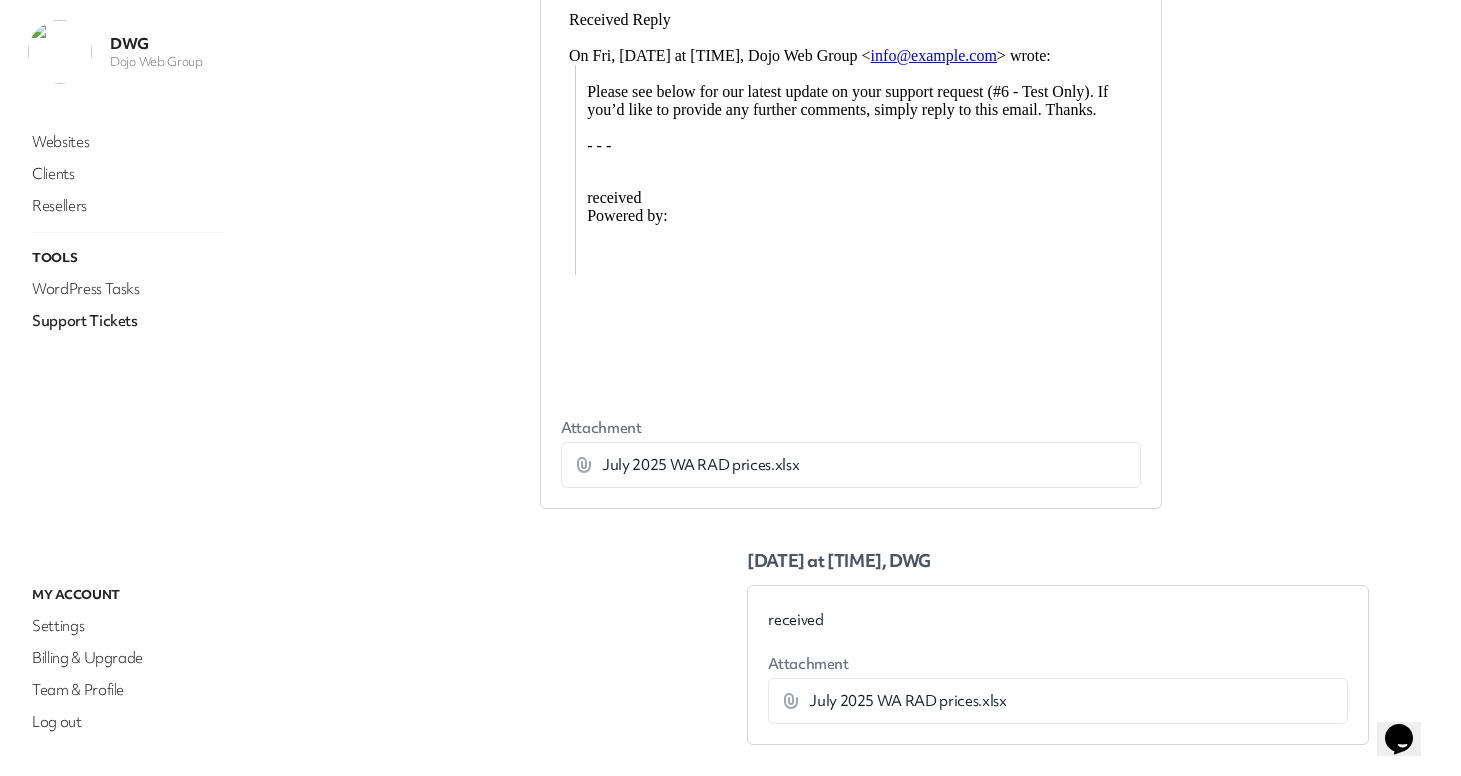 scroll, scrollTop: 499, scrollLeft: 0, axis: vertical 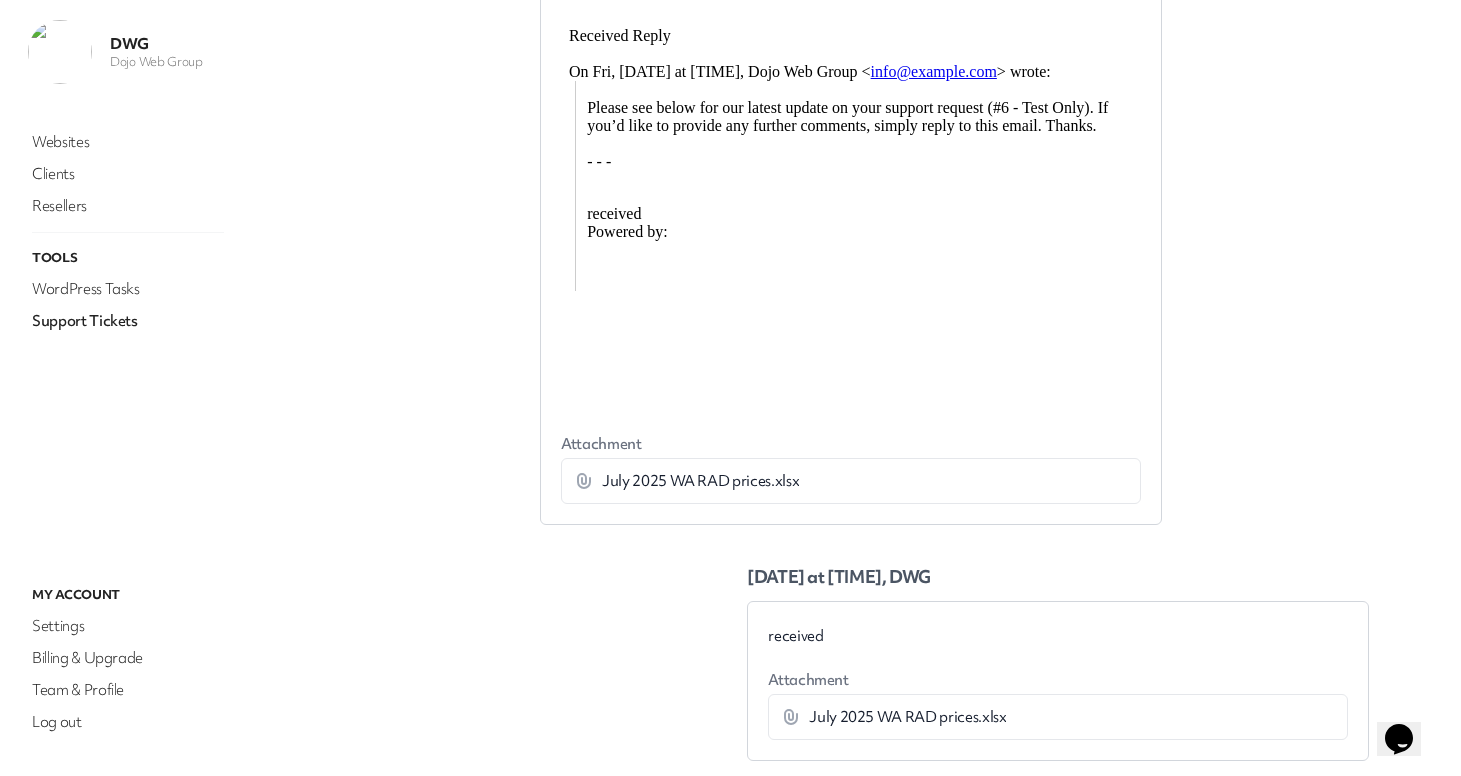 click on "Opens Chat This icon Opens the chat window." at bounding box center [1399, 739] 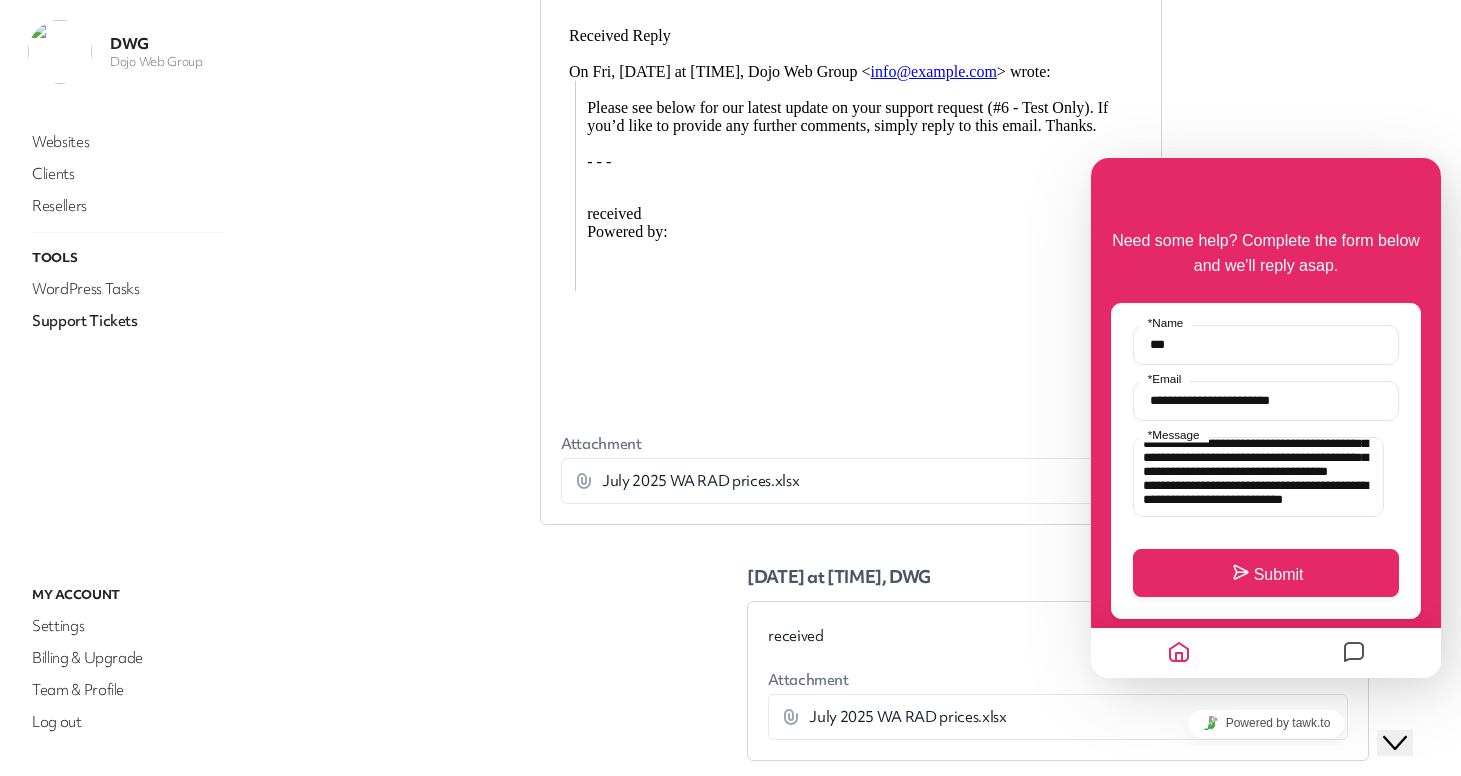 click at bounding box center [1354, 653] 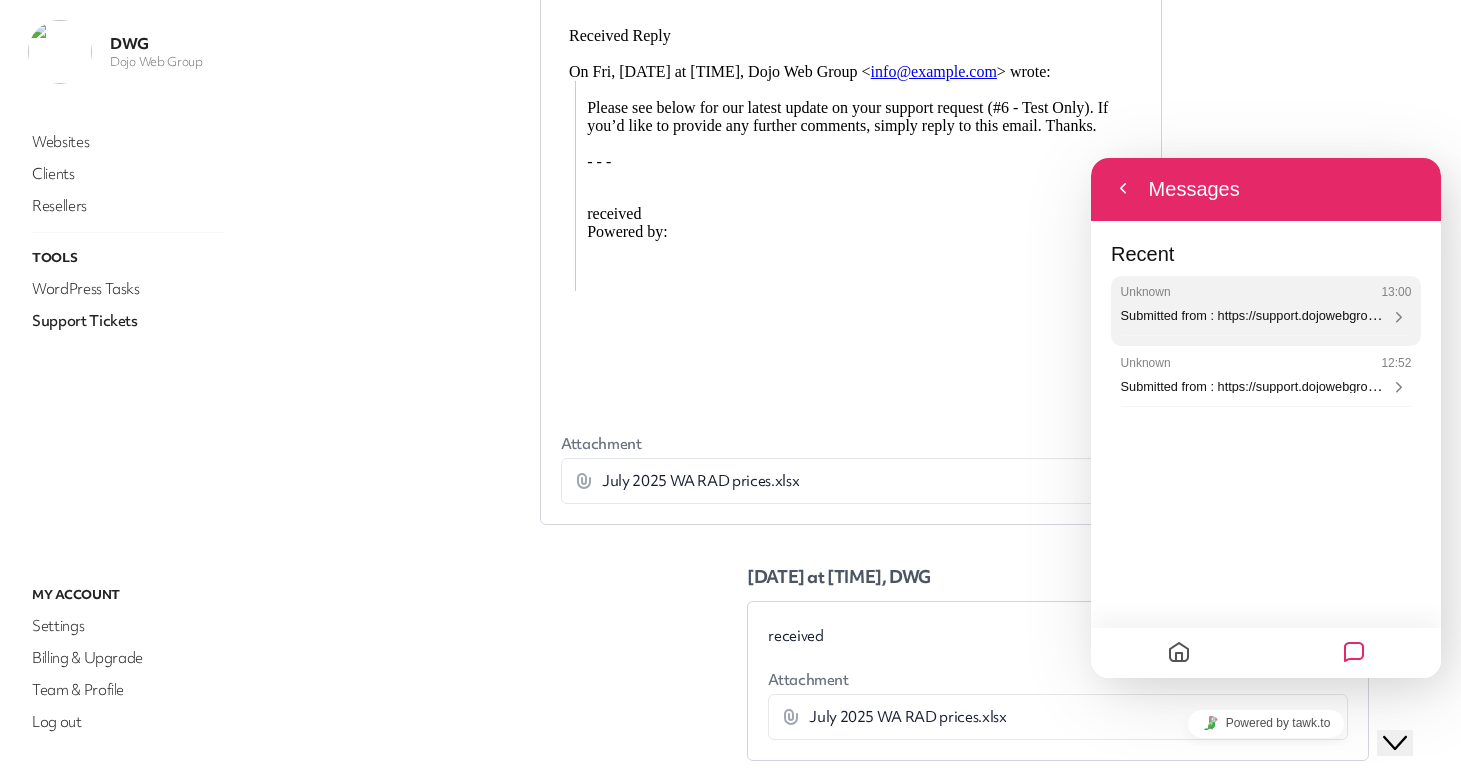 click on "Unknown [TIME]" at bounding box center (1266, 818) 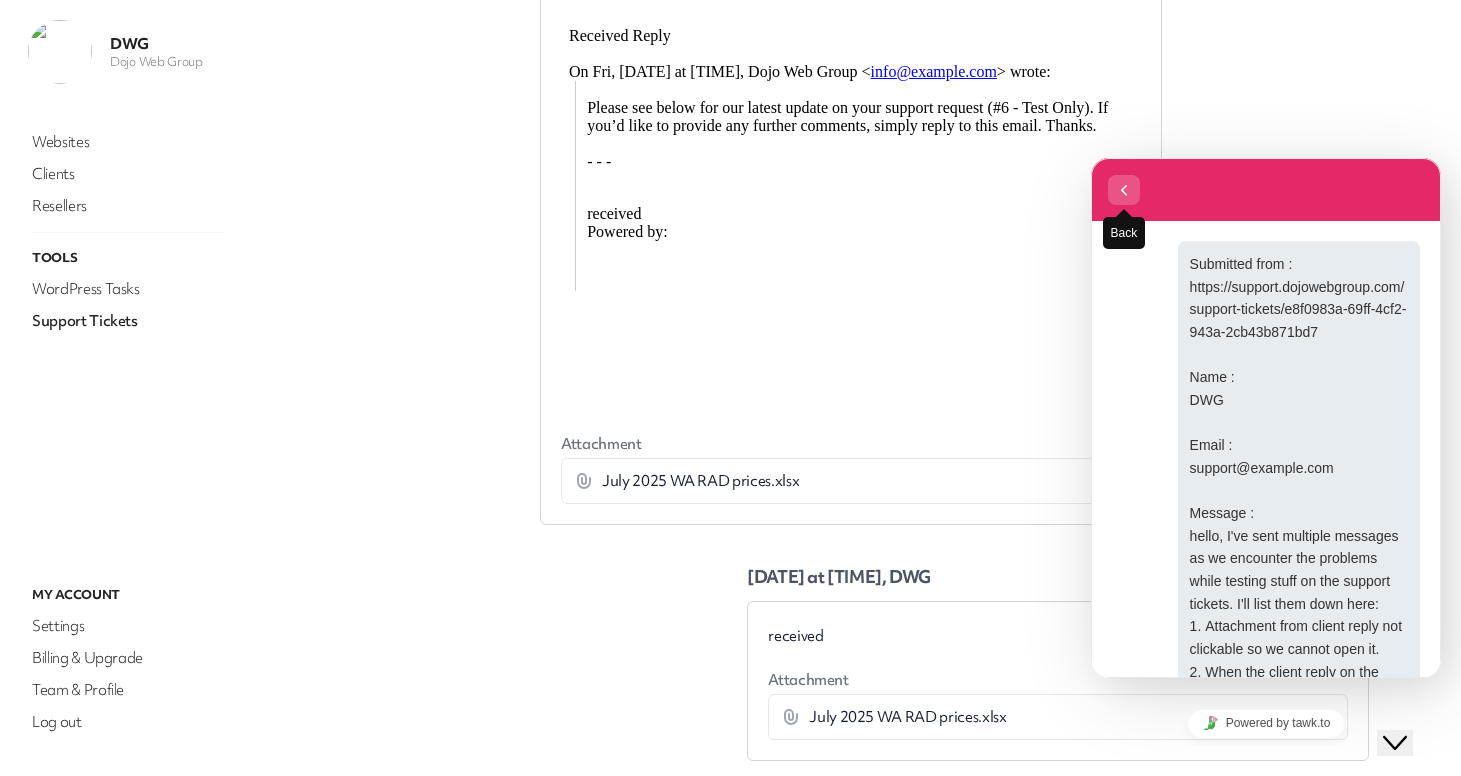 click at bounding box center [1124, 190] 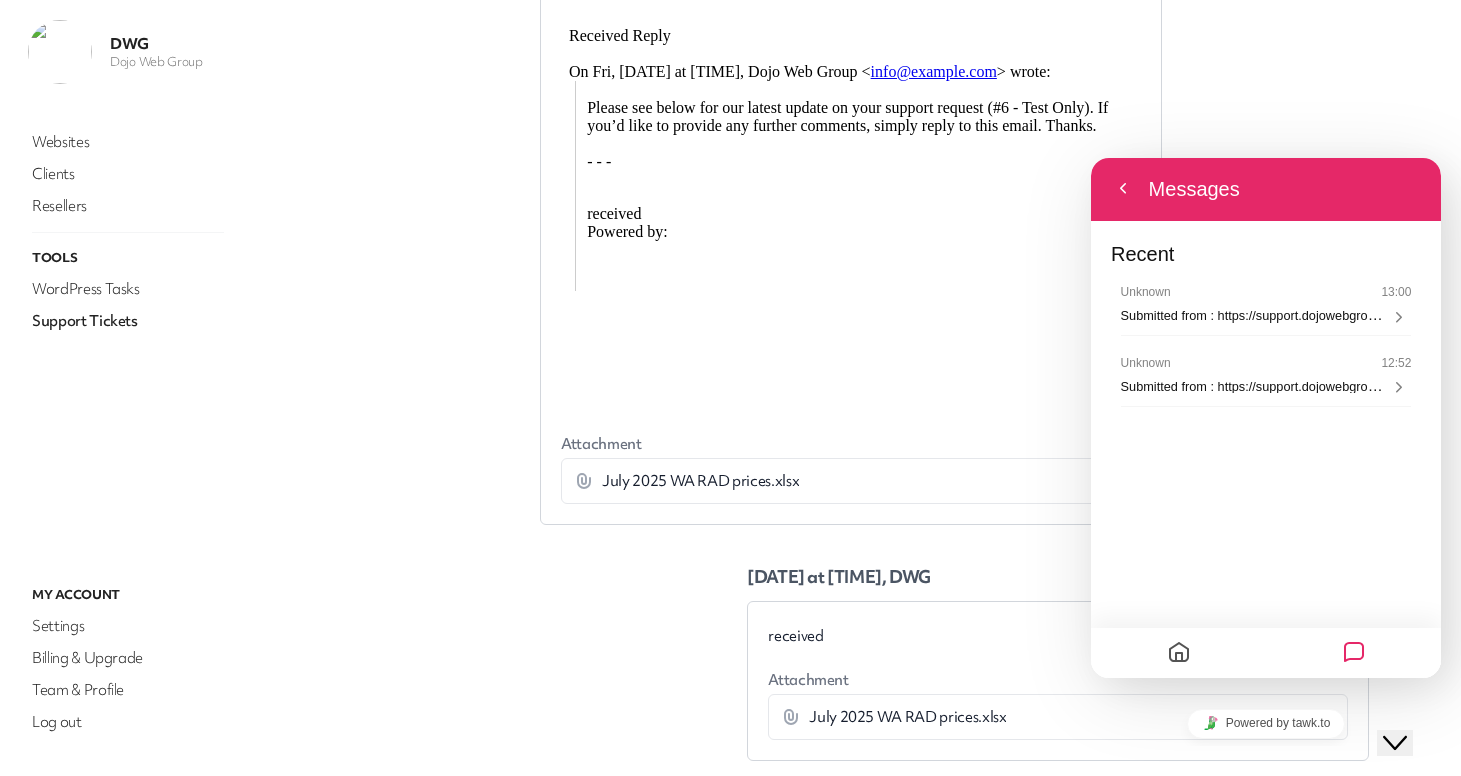 click at bounding box center (1179, 653) 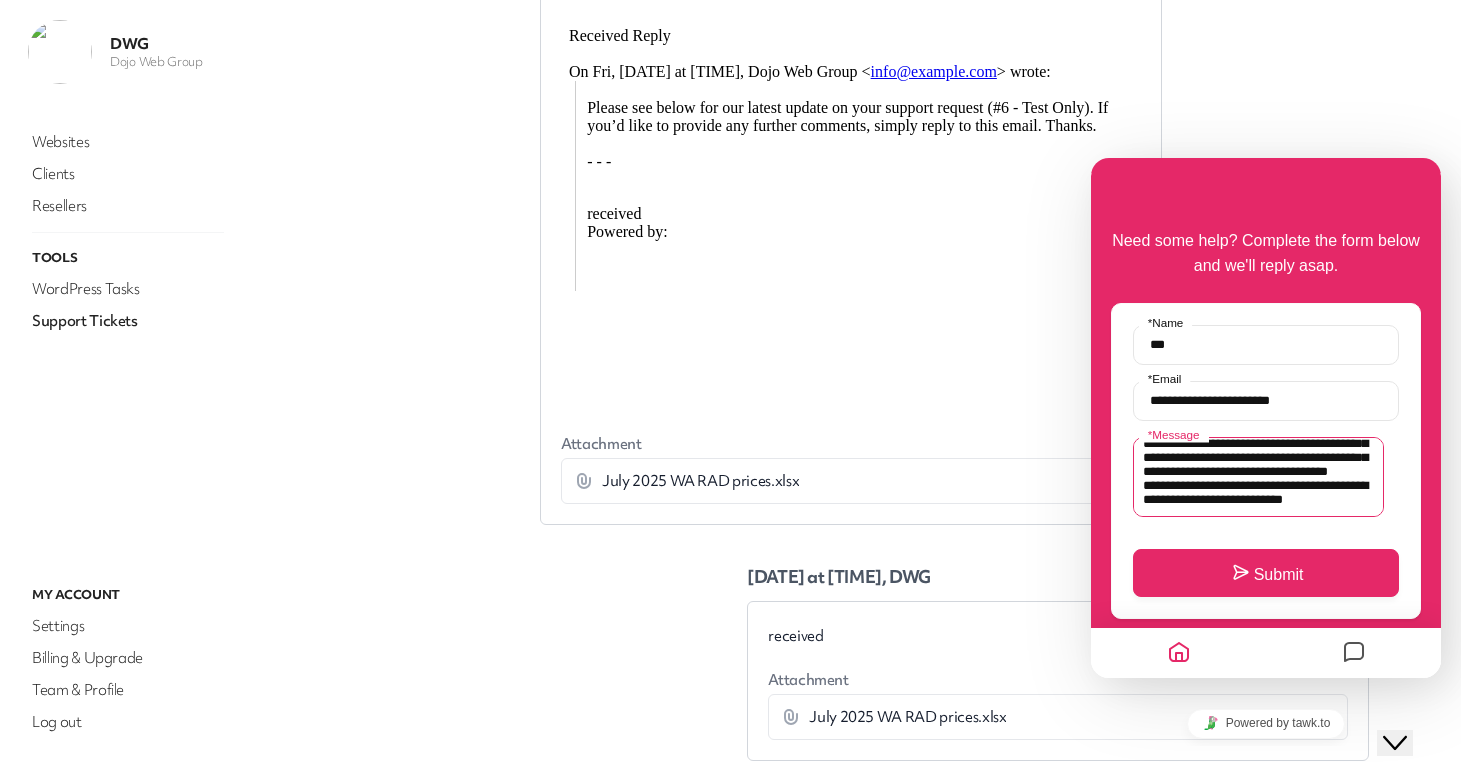 click on "**********" at bounding box center [1258, 477] 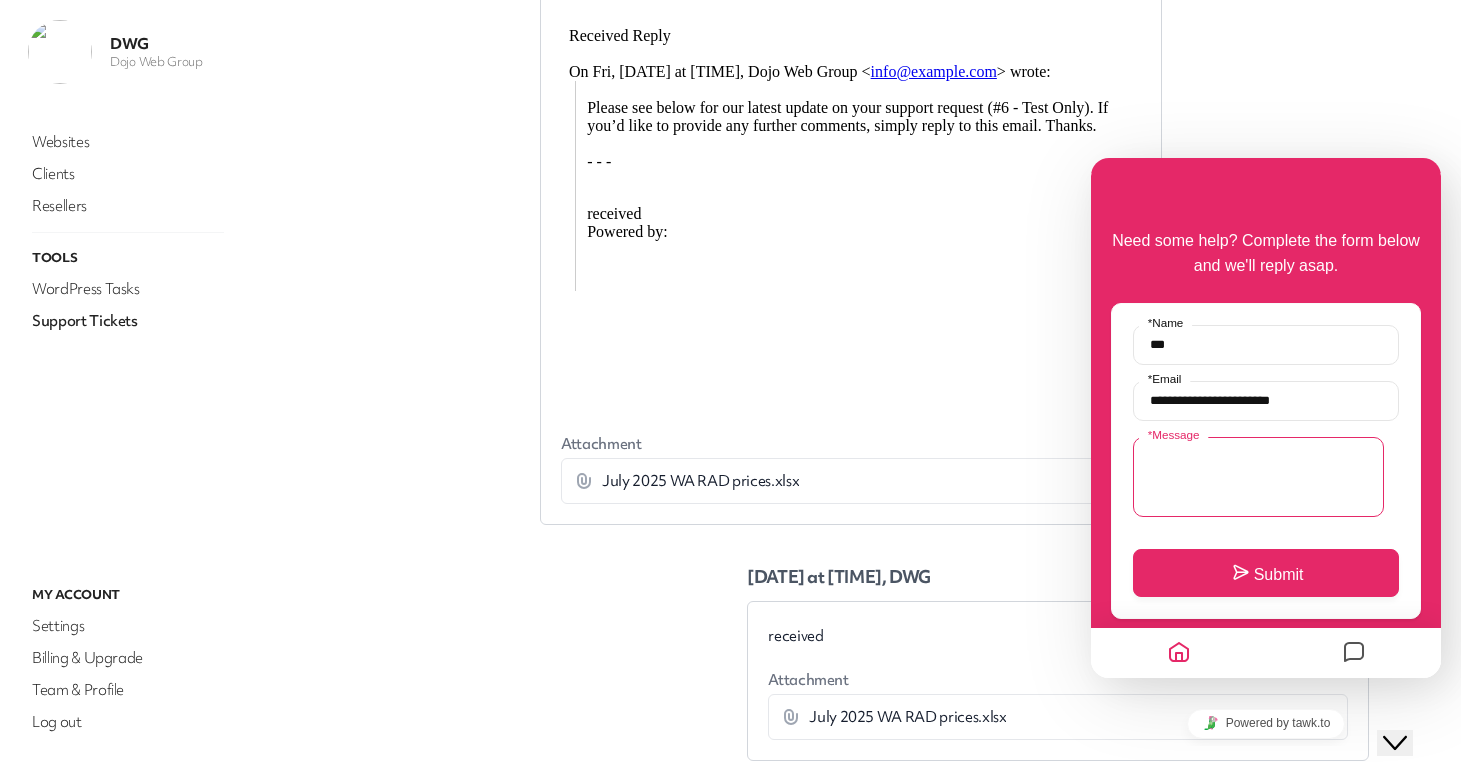 scroll, scrollTop: 0, scrollLeft: 0, axis: both 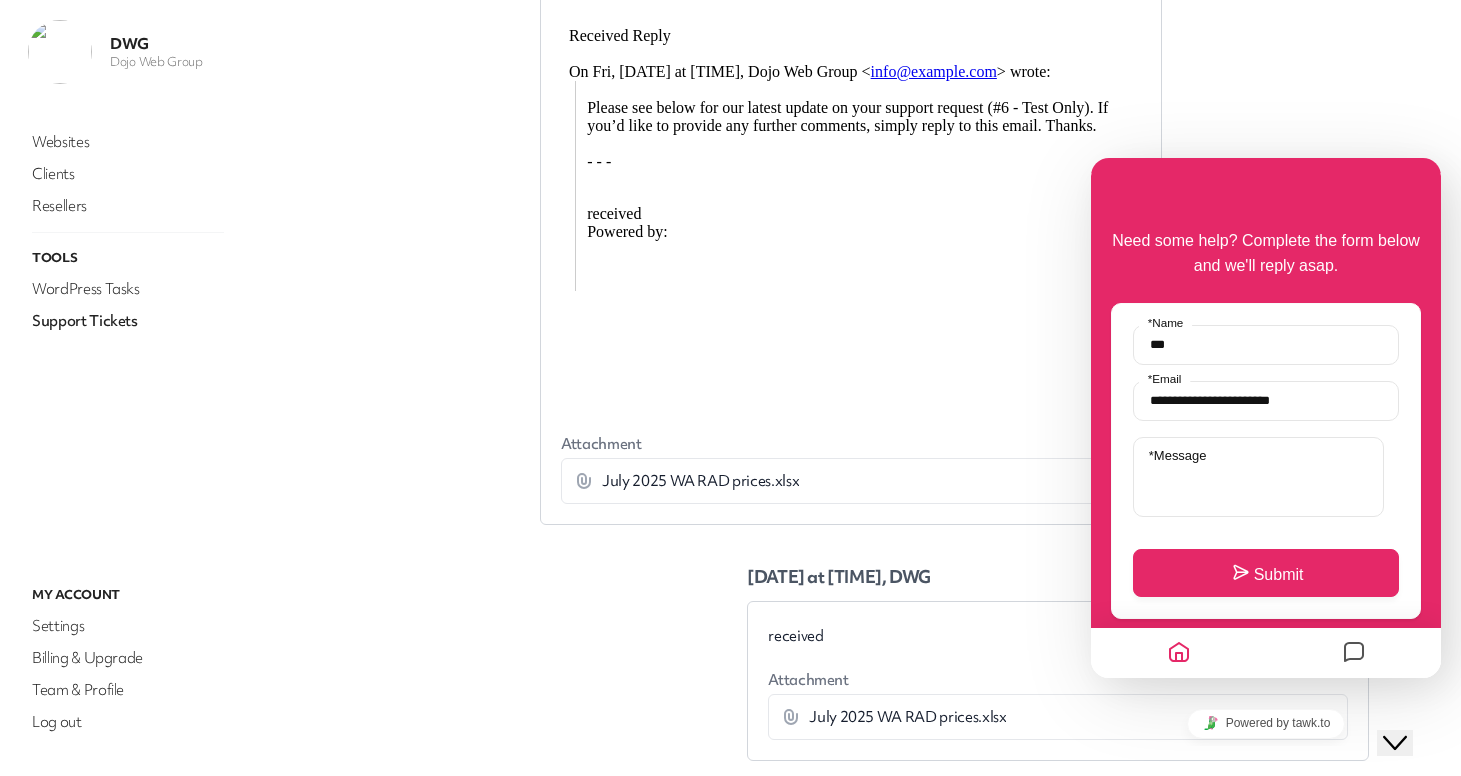 click on "Close Chat This icon closes the chat window." 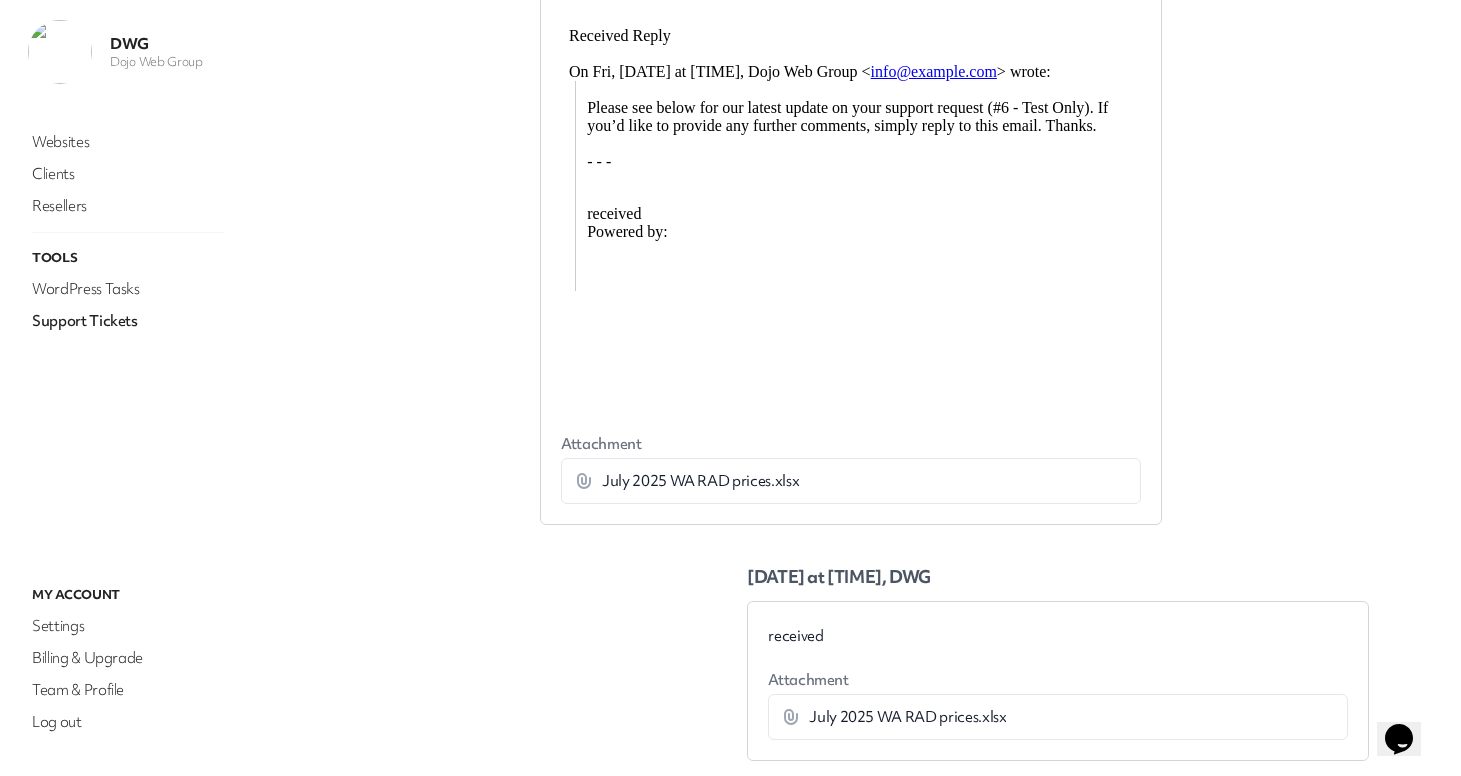 scroll, scrollTop: 0, scrollLeft: 0, axis: both 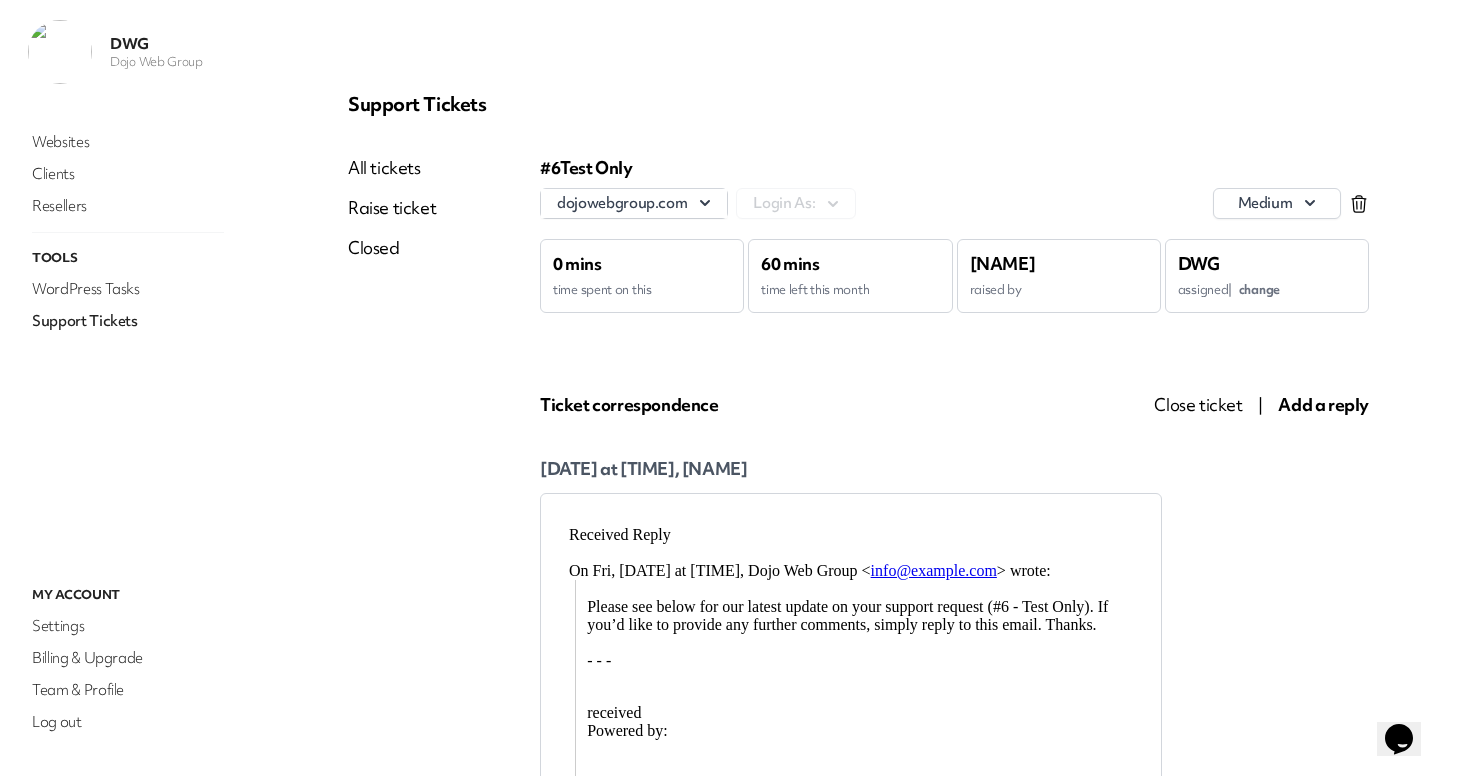 click on "Support Tickets" at bounding box center (128, 321) 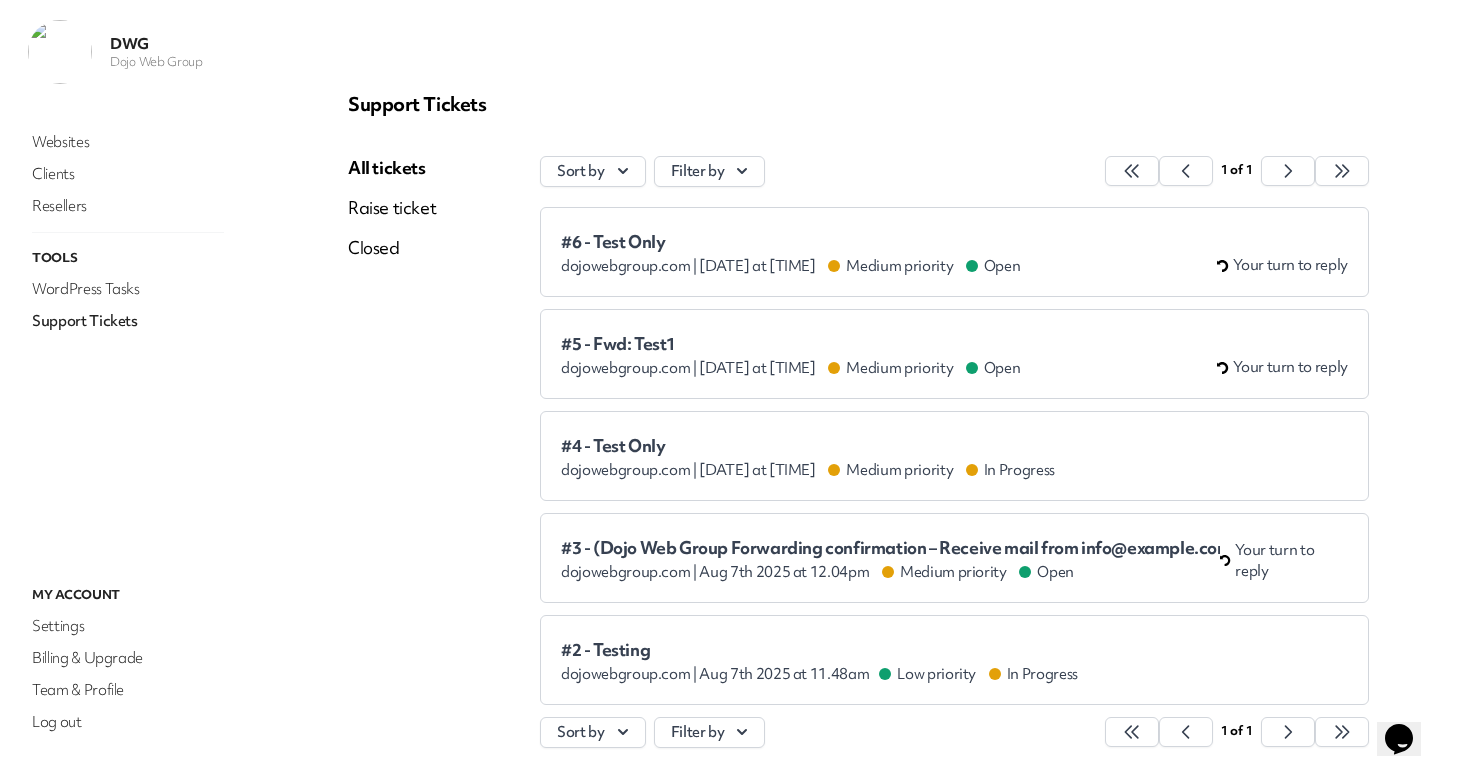click on "dojowebgroup.com |
[DATE] at [TIME]
Medium priority
Open" at bounding box center [790, 368] 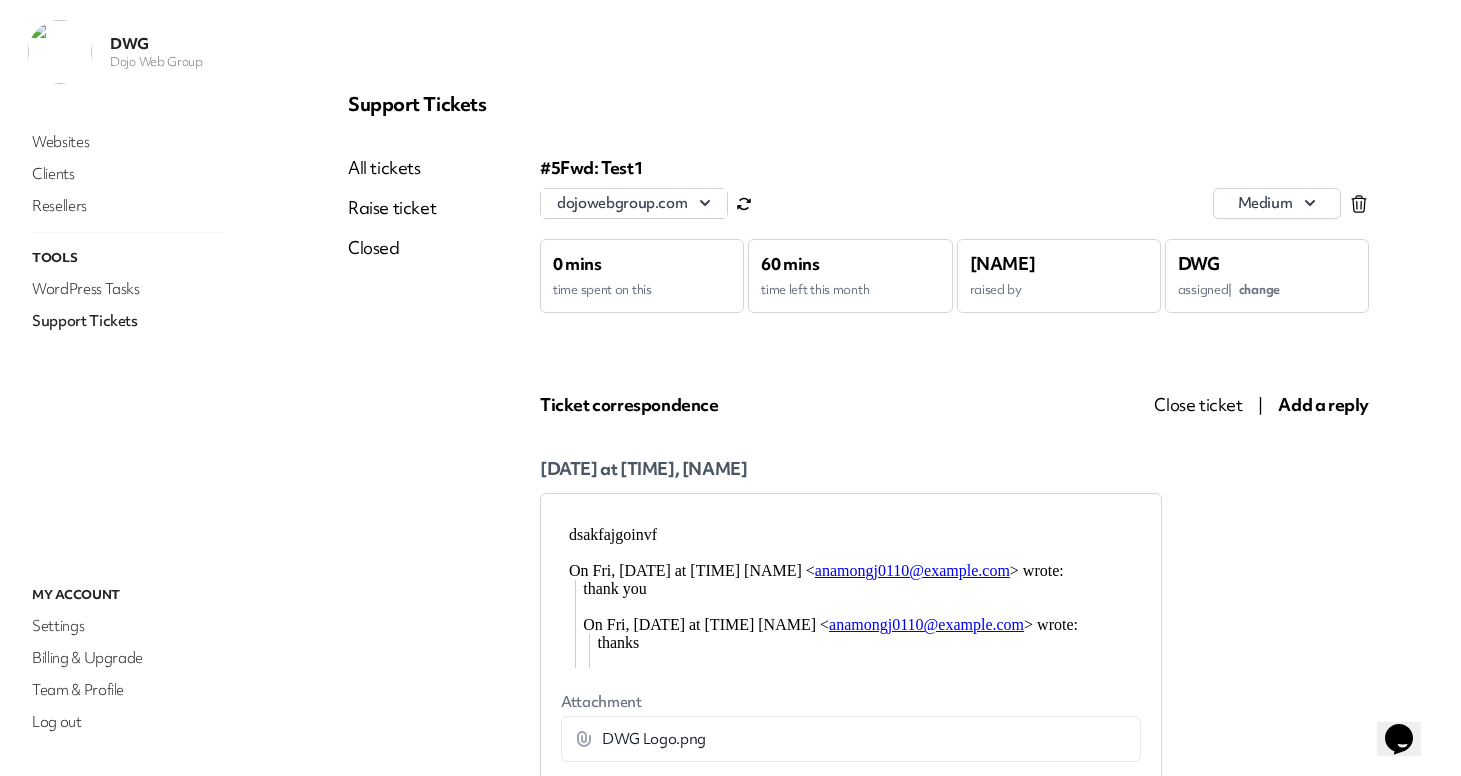 scroll, scrollTop: 0, scrollLeft: 0, axis: both 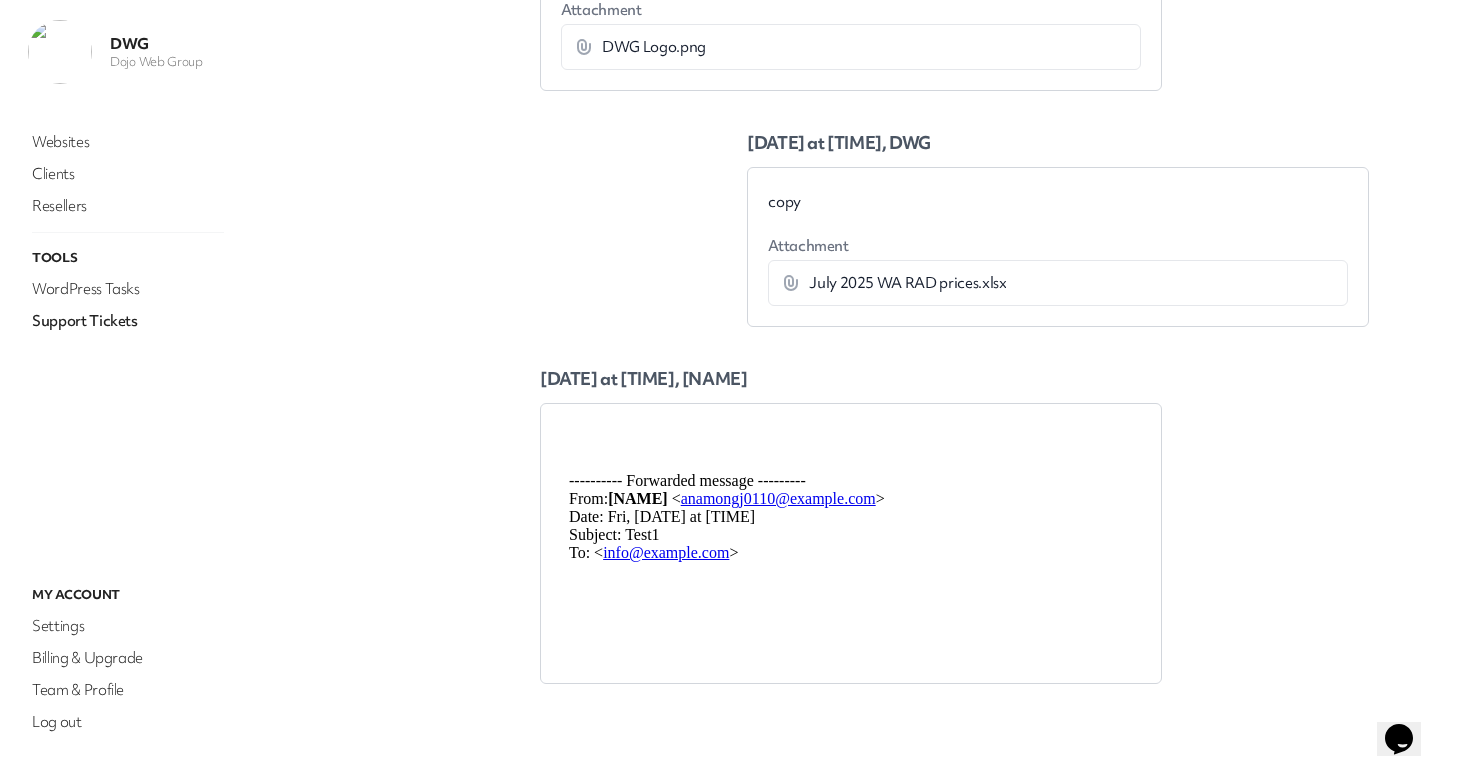 click on "---------- Forwarded message --------- From:  [NAME]   < anamongj0110@example.com > Date: Fri, [DATE] at [TIME] Subject: Test1 To:  < info@example.com >" at bounding box center (851, 544) 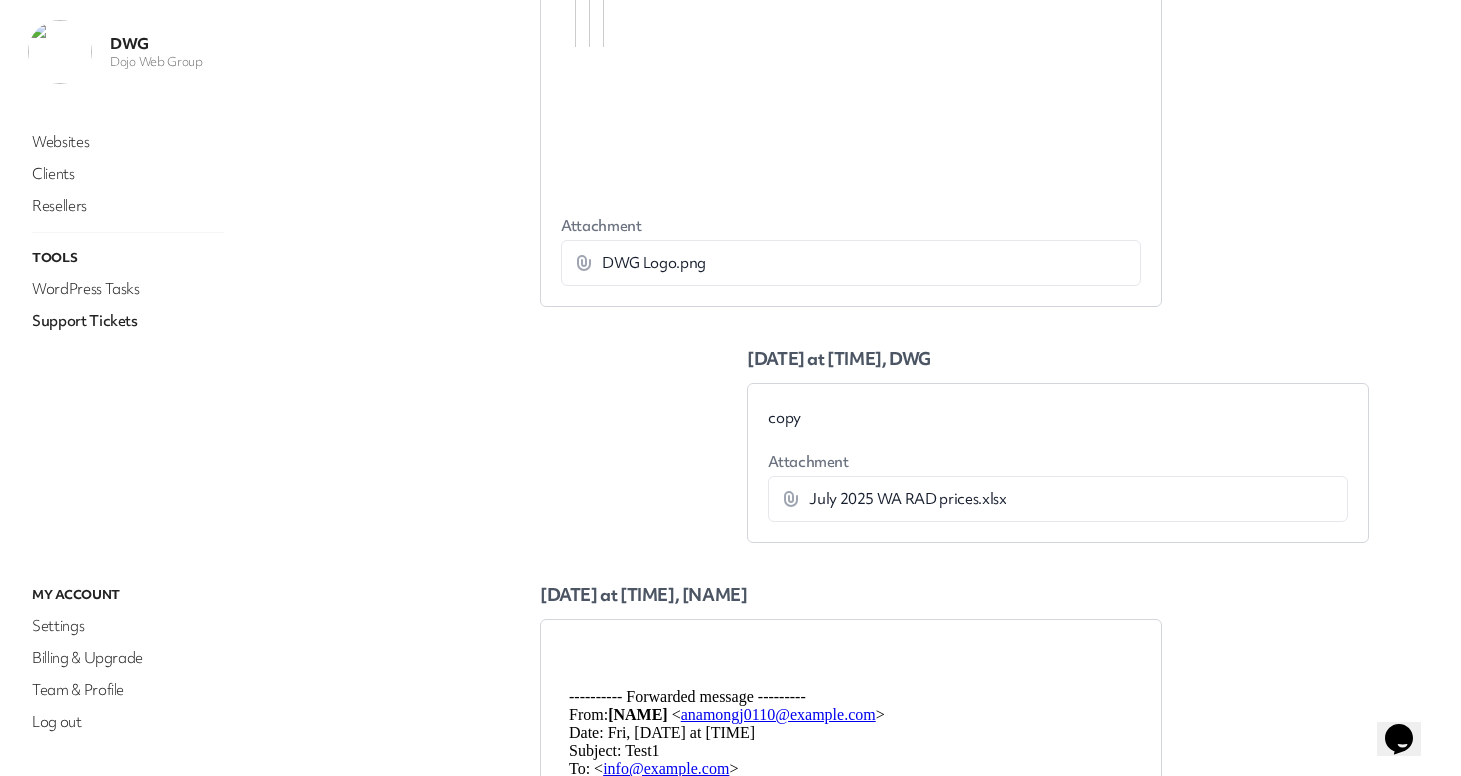 scroll, scrollTop: 971, scrollLeft: 0, axis: vertical 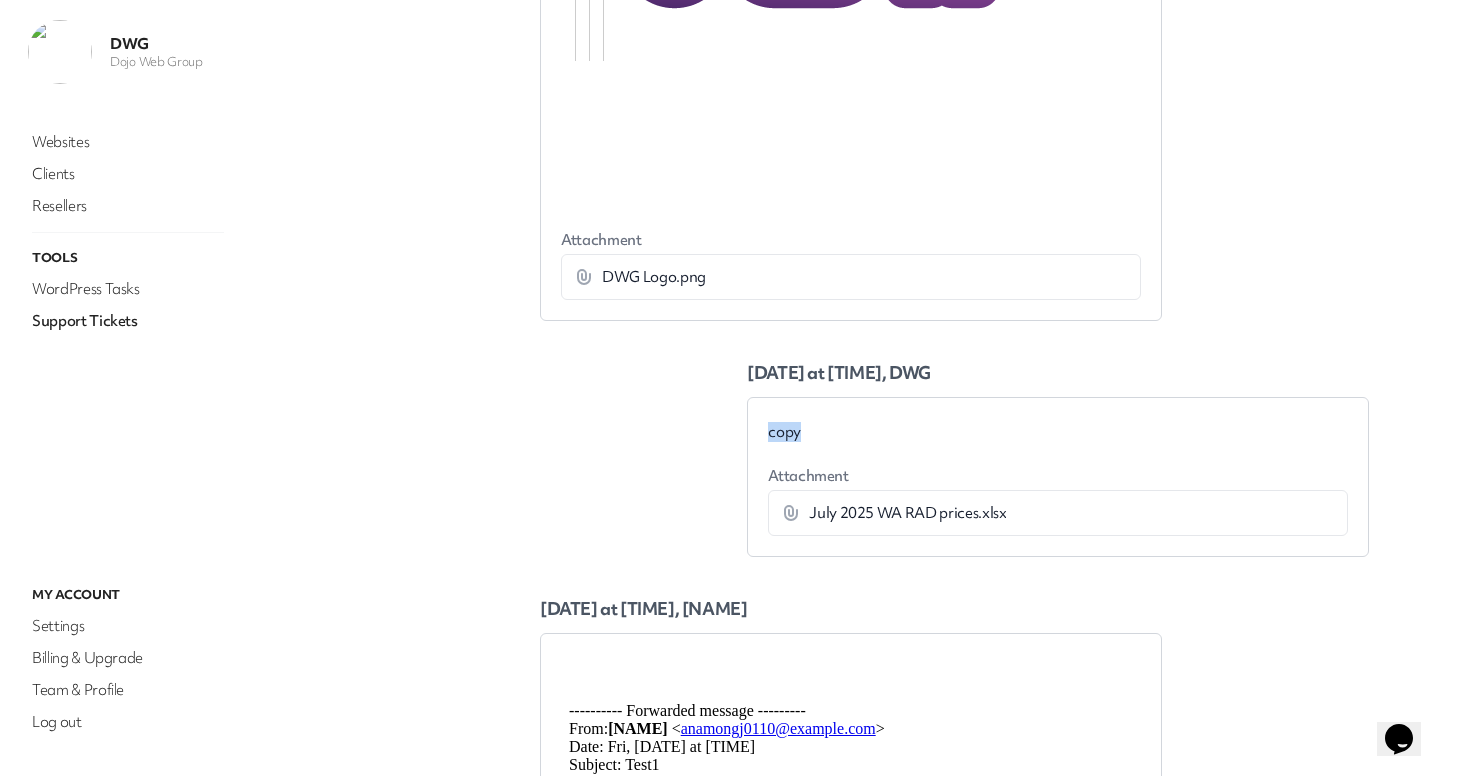 drag, startPoint x: 761, startPoint y: 433, endPoint x: 864, endPoint y: 433, distance: 103 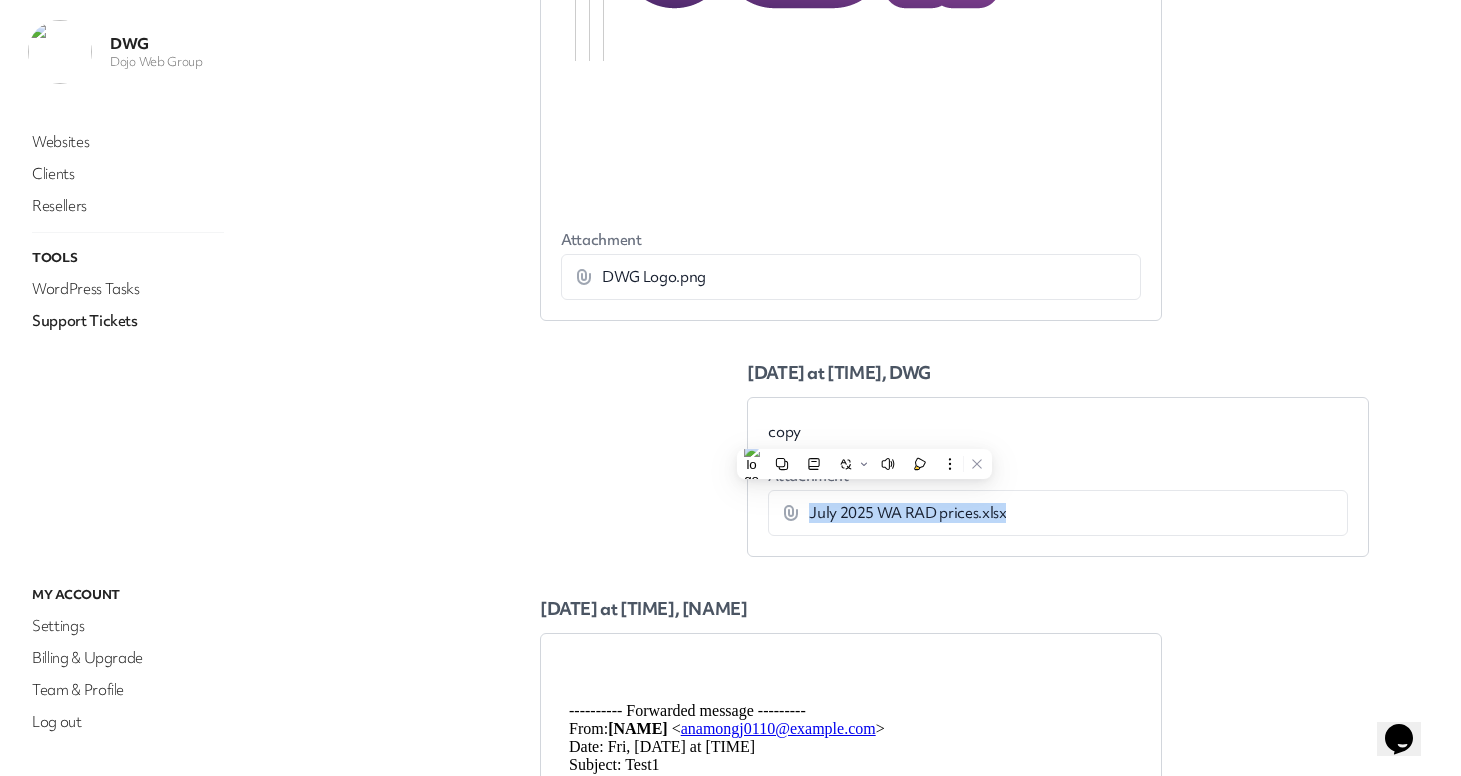 drag, startPoint x: 780, startPoint y: 509, endPoint x: 1039, endPoint y: 526, distance: 259.5573 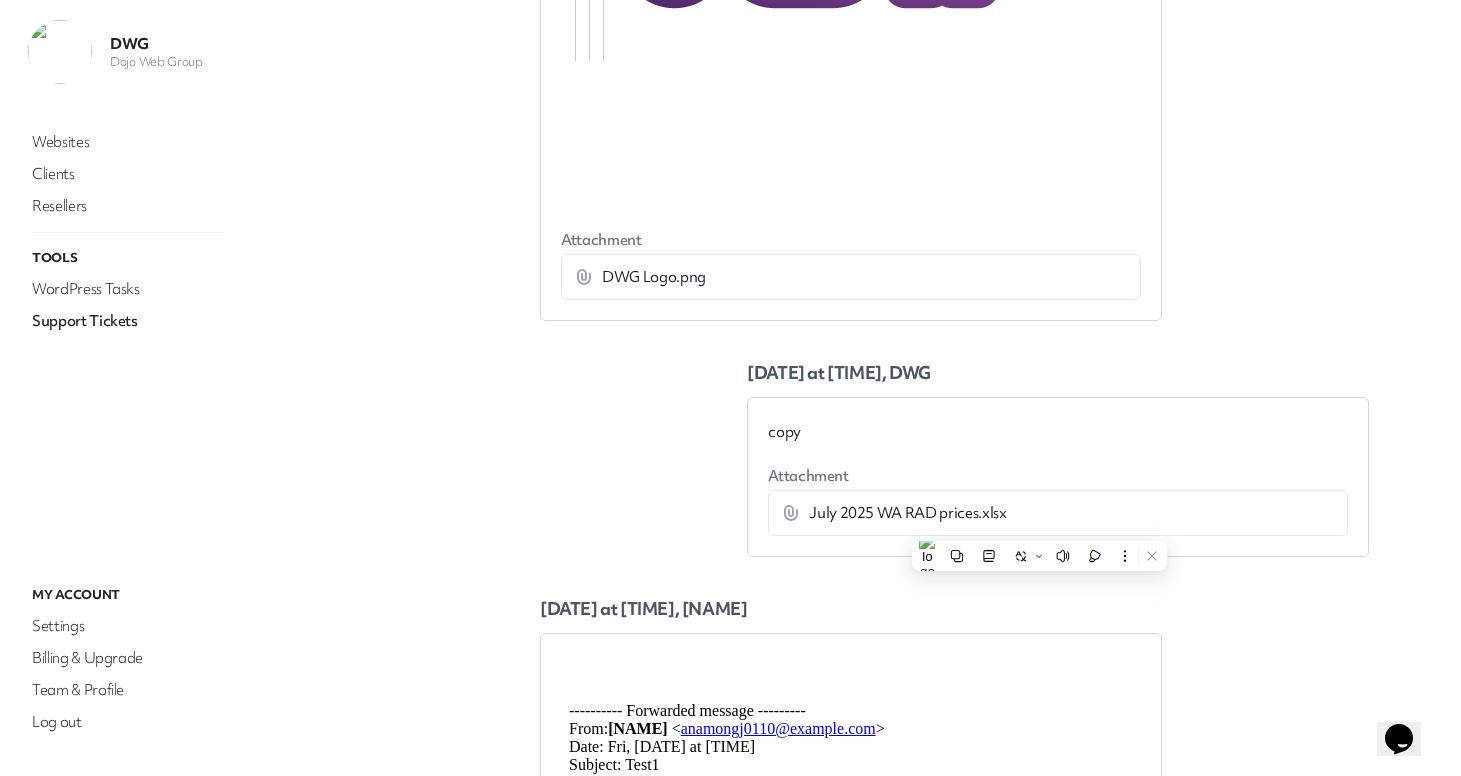click on "July 2025 WA RAD prices.xlsx" at bounding box center (1013, 513) 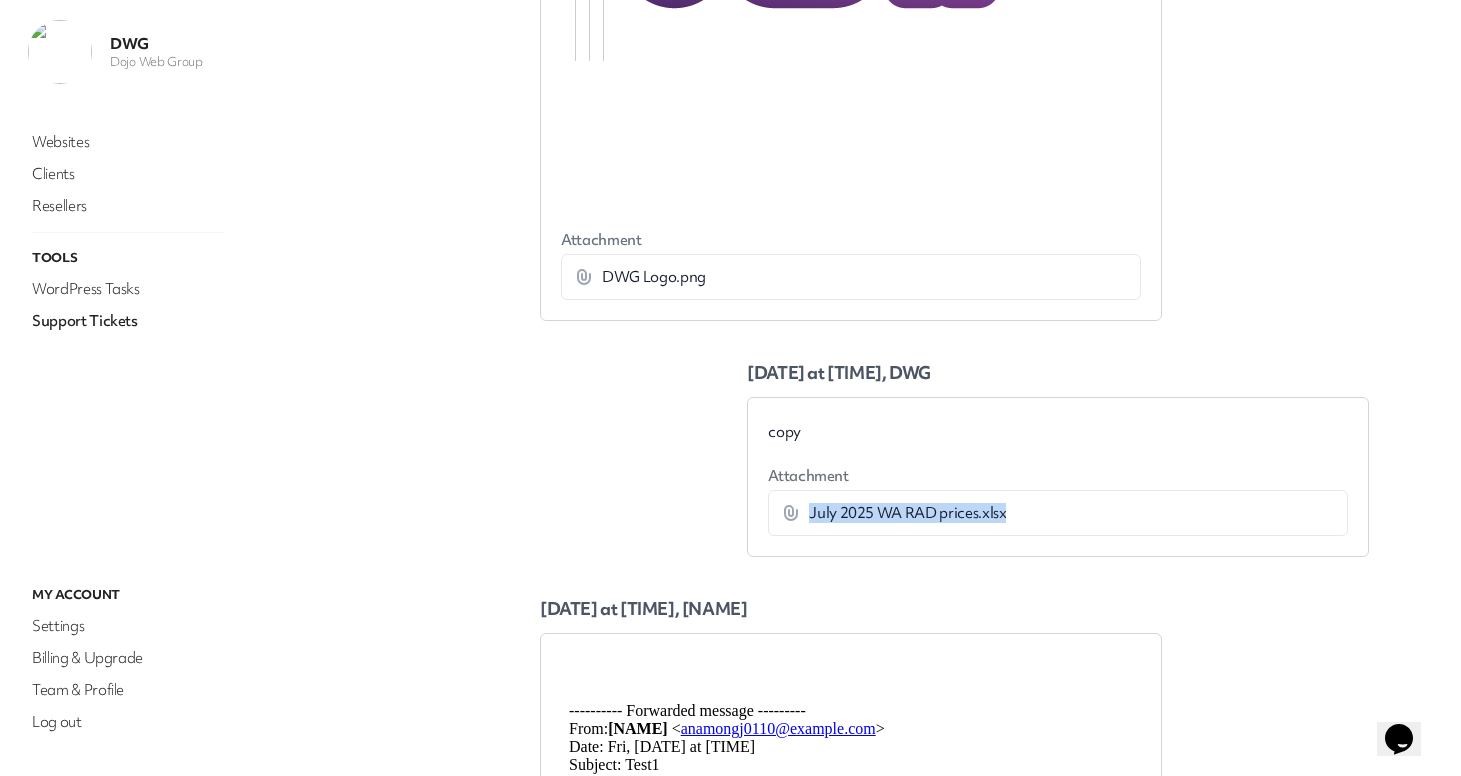 drag, startPoint x: 750, startPoint y: 503, endPoint x: 1011, endPoint y: 513, distance: 261.1915 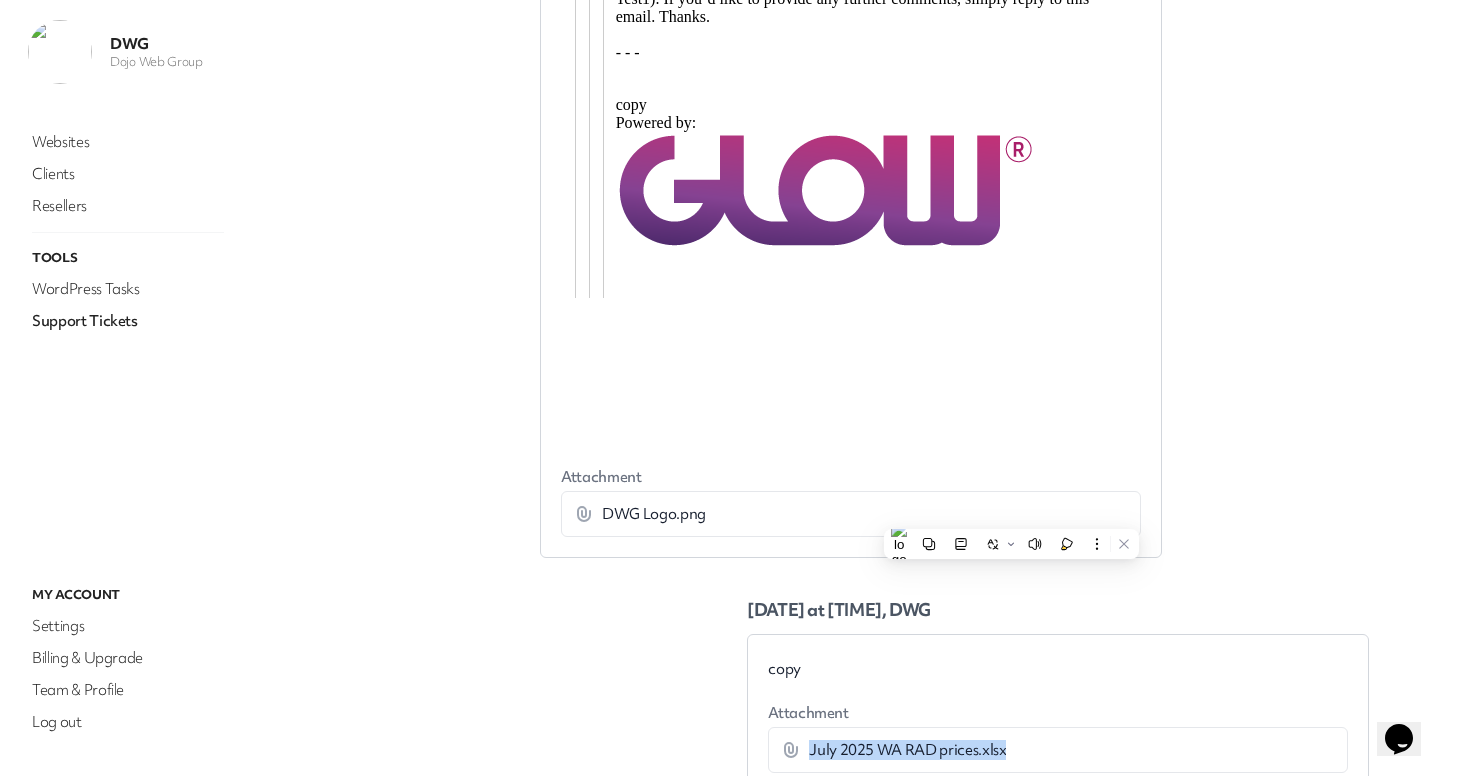 scroll, scrollTop: 545, scrollLeft: 0, axis: vertical 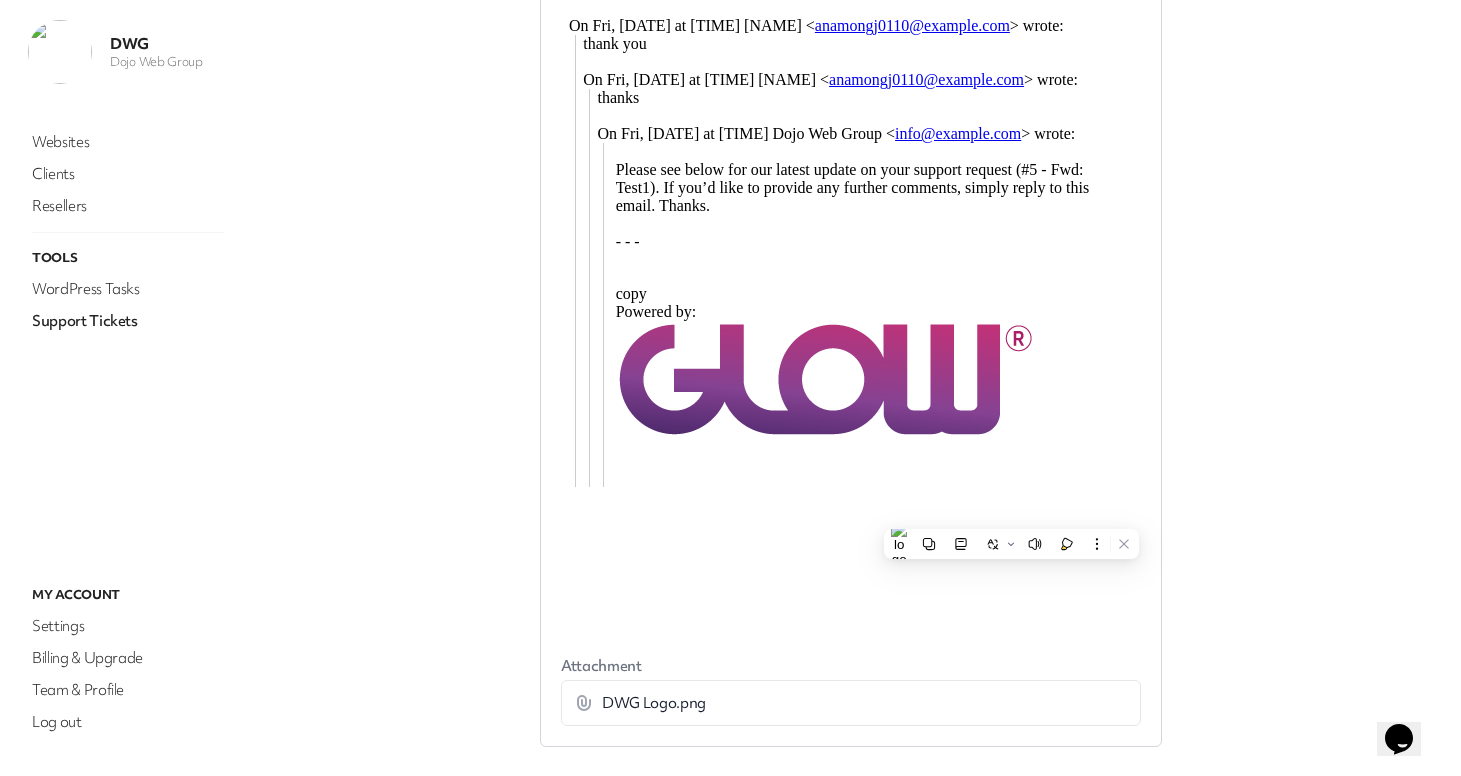 click on "[DATE] at [TIME], [NAME]
Attachment     DWG Logo.png   Download
[DATE] at [TIME], DWG
copy   Attachment     July 2025 WA RAD prices.xlsx   Download" at bounding box center (954, 309) 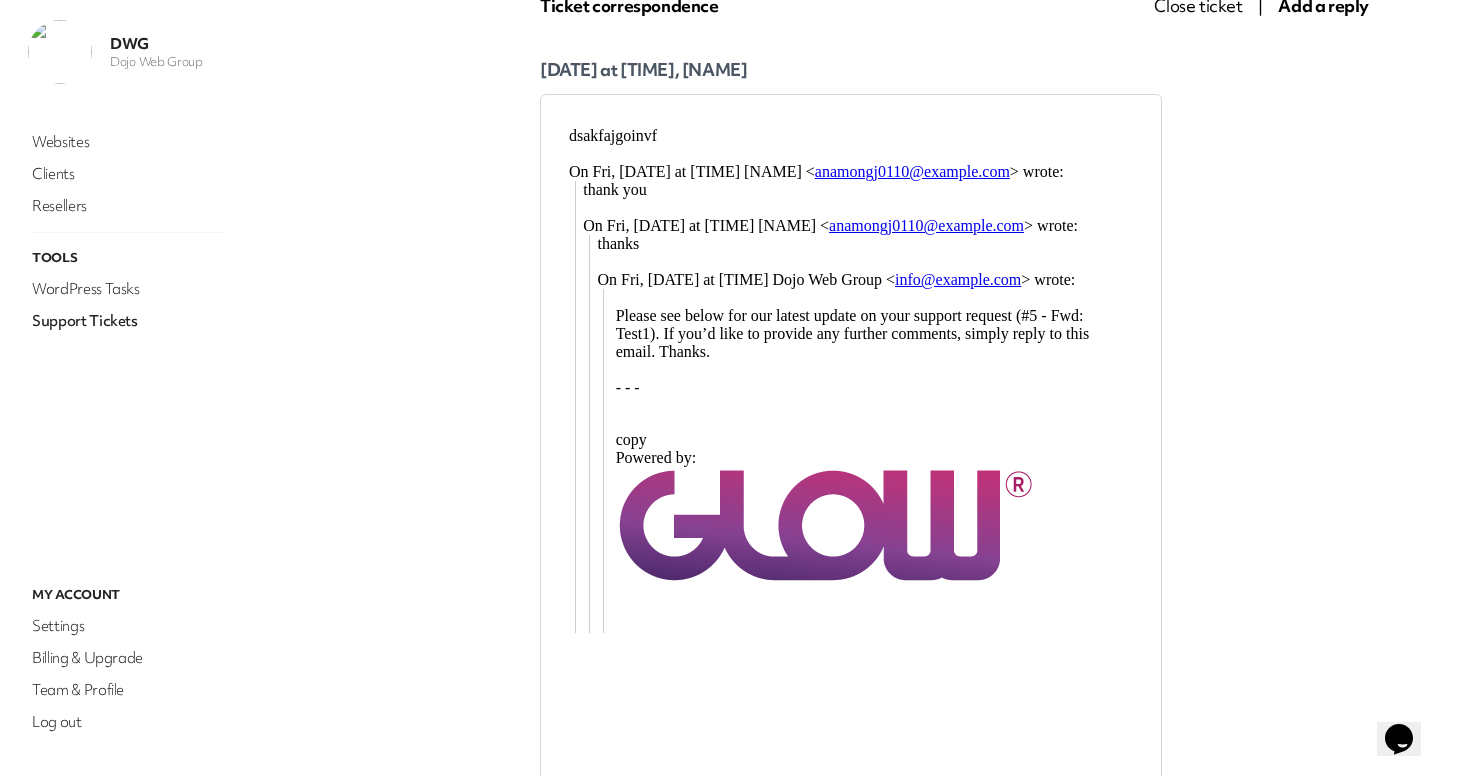 scroll, scrollTop: 398, scrollLeft: 0, axis: vertical 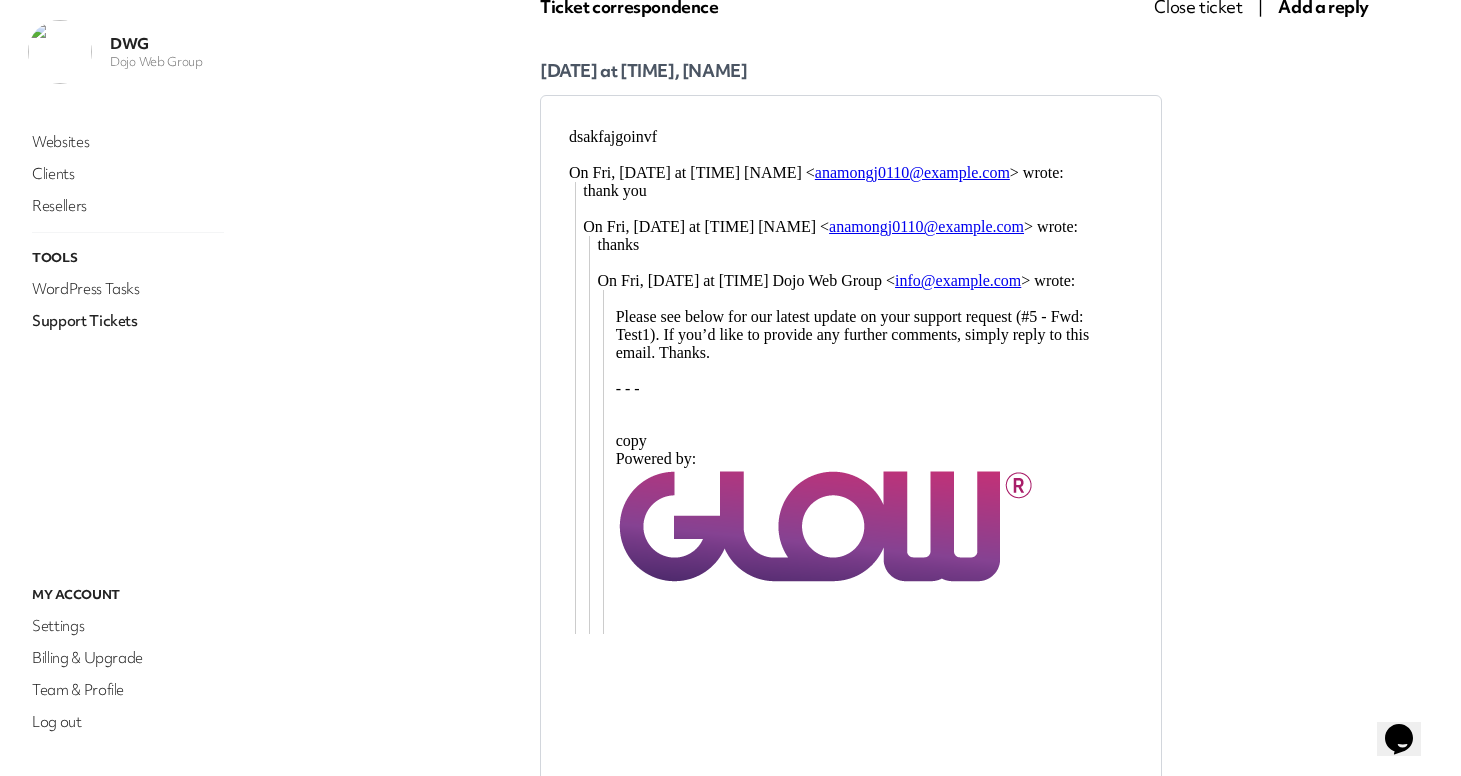 drag, startPoint x: 573, startPoint y: 140, endPoint x: 692, endPoint y: 145, distance: 119.104996 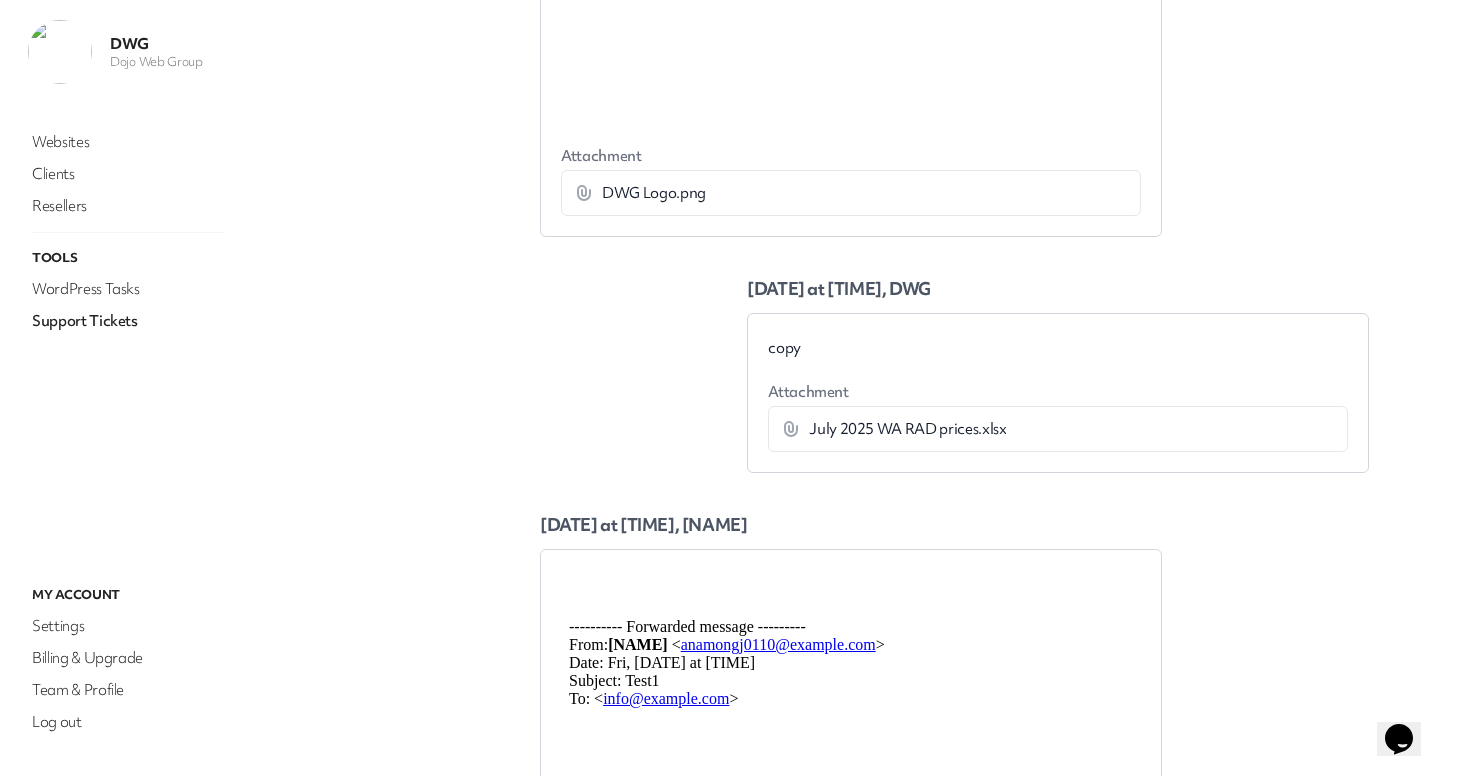 scroll, scrollTop: 1038, scrollLeft: 0, axis: vertical 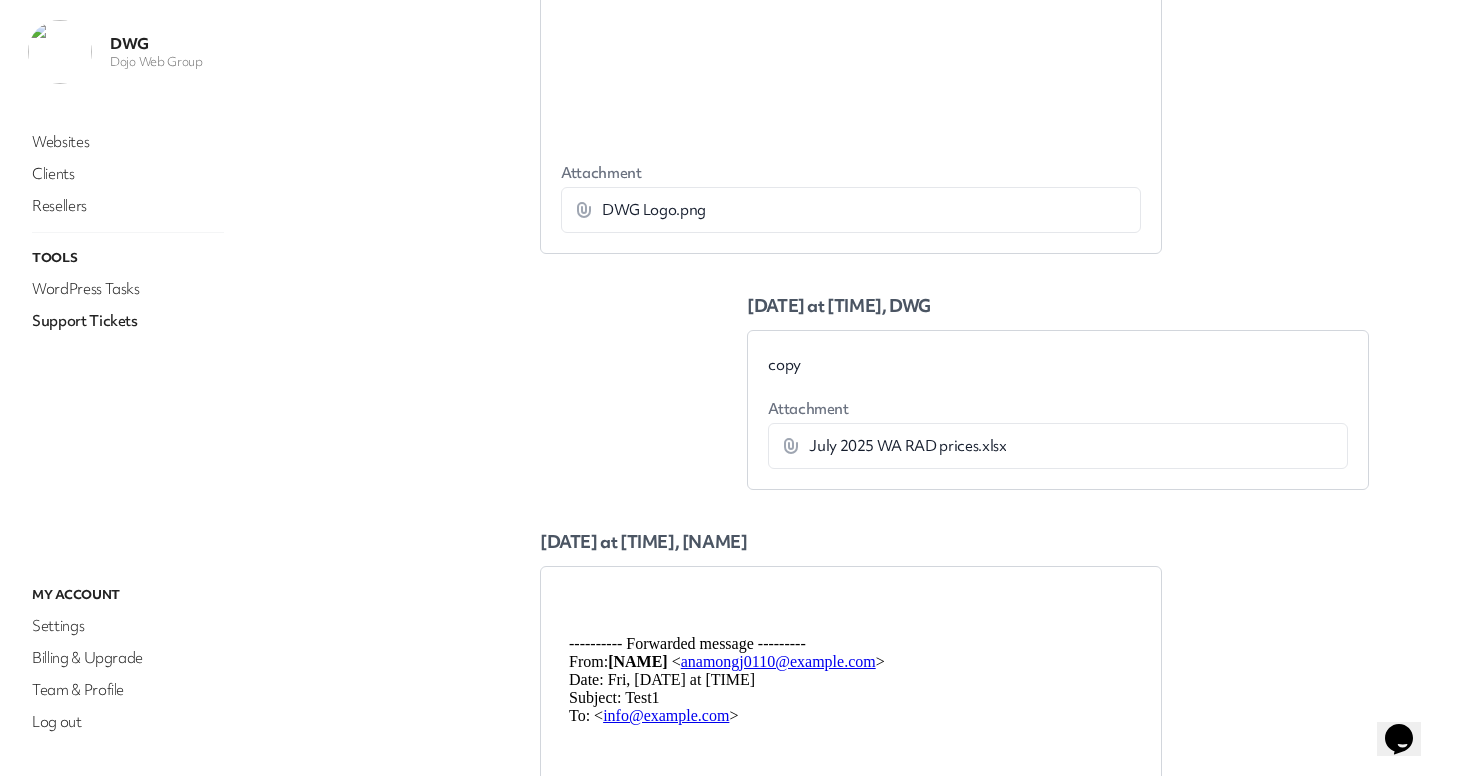 click on "DWG Logo.png" at bounding box center (654, 210) 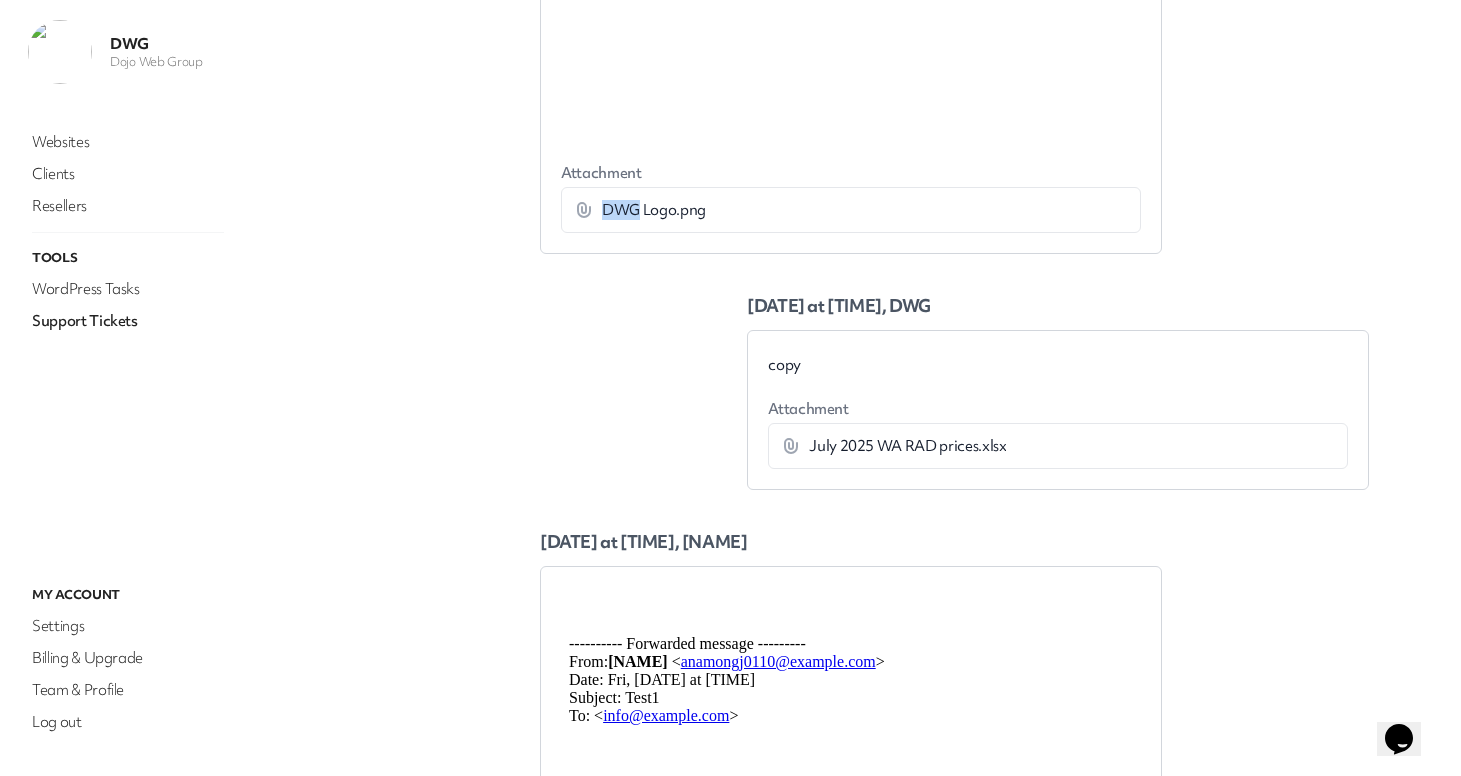 click on "DWG Logo.png" at bounding box center [654, 210] 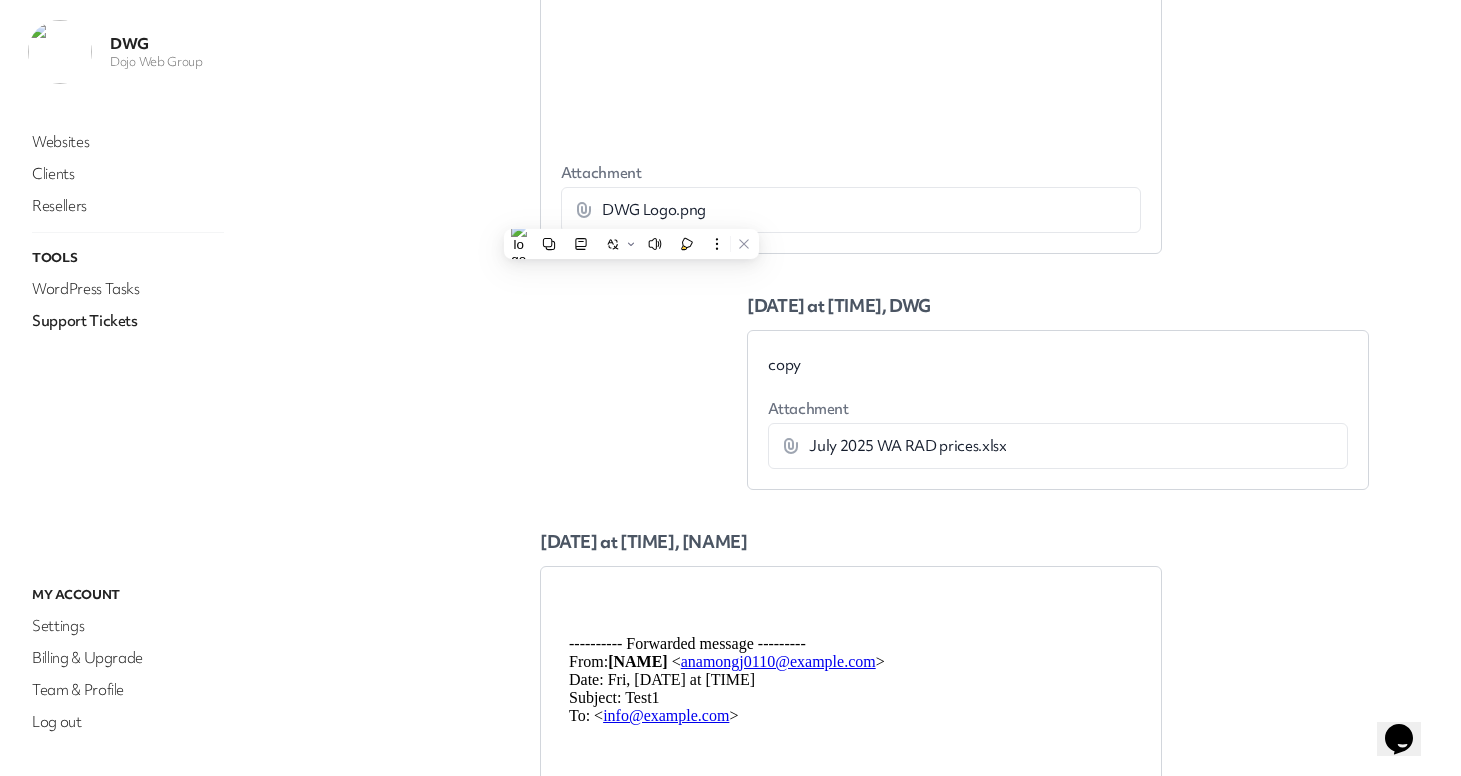 click on "DWG Logo.png" at bounding box center (806, 210) 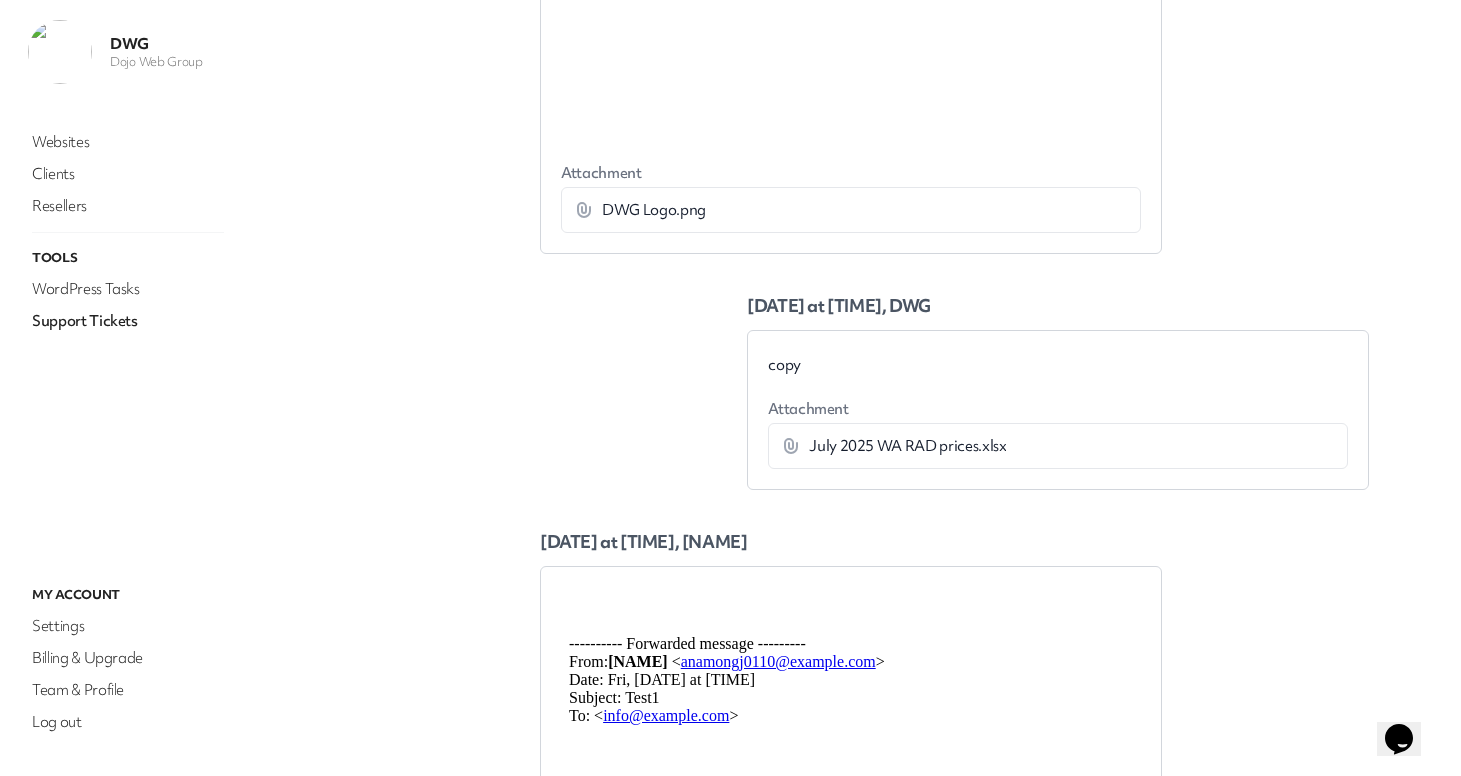 click on "[DATE] at [TIME], [NAME]
Attachment     DWG Logo.png   Download
[DATE] at [TIME], DWG
copy   Attachment     July 2025 WA RAD prices.xlsx   Download" at bounding box center [954, -184] 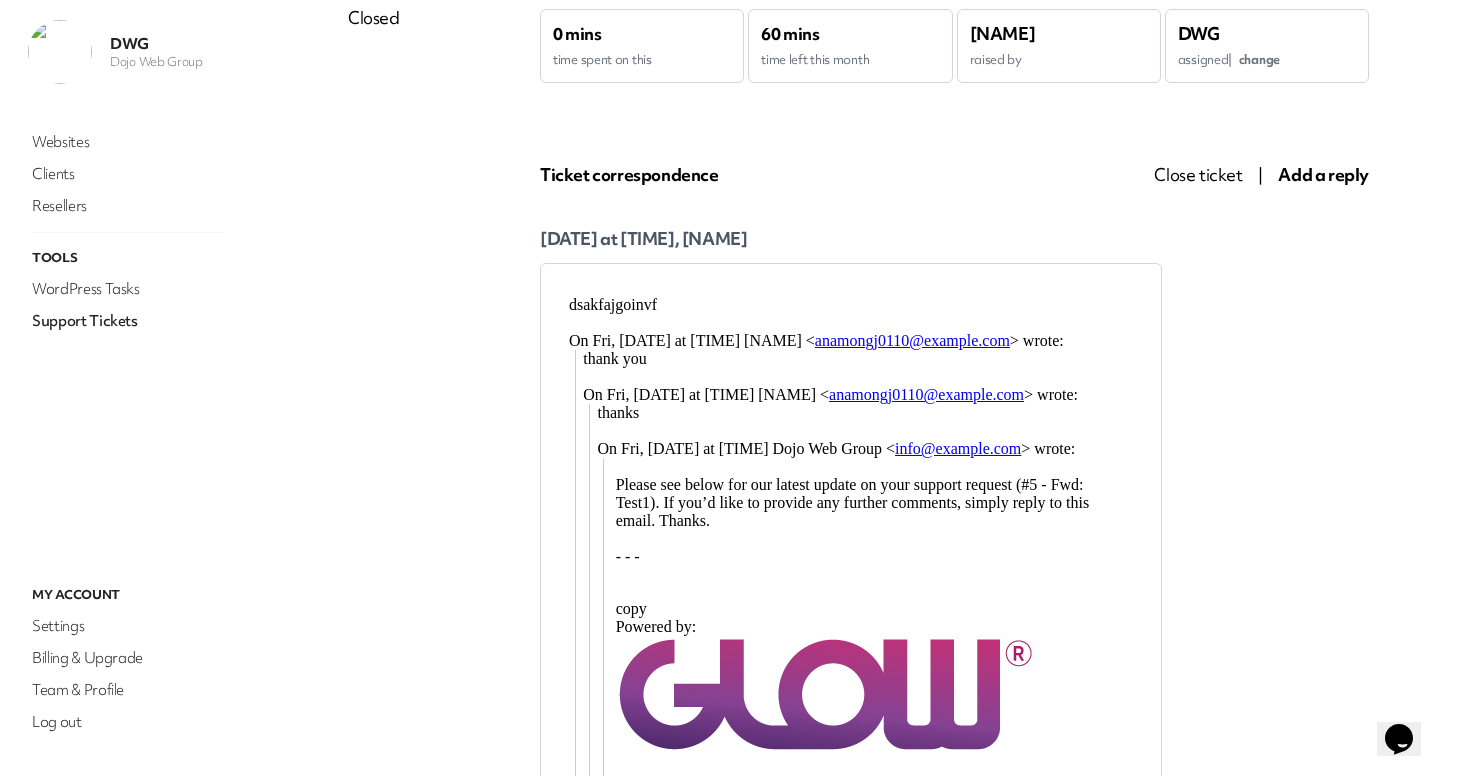 scroll, scrollTop: 99, scrollLeft: 0, axis: vertical 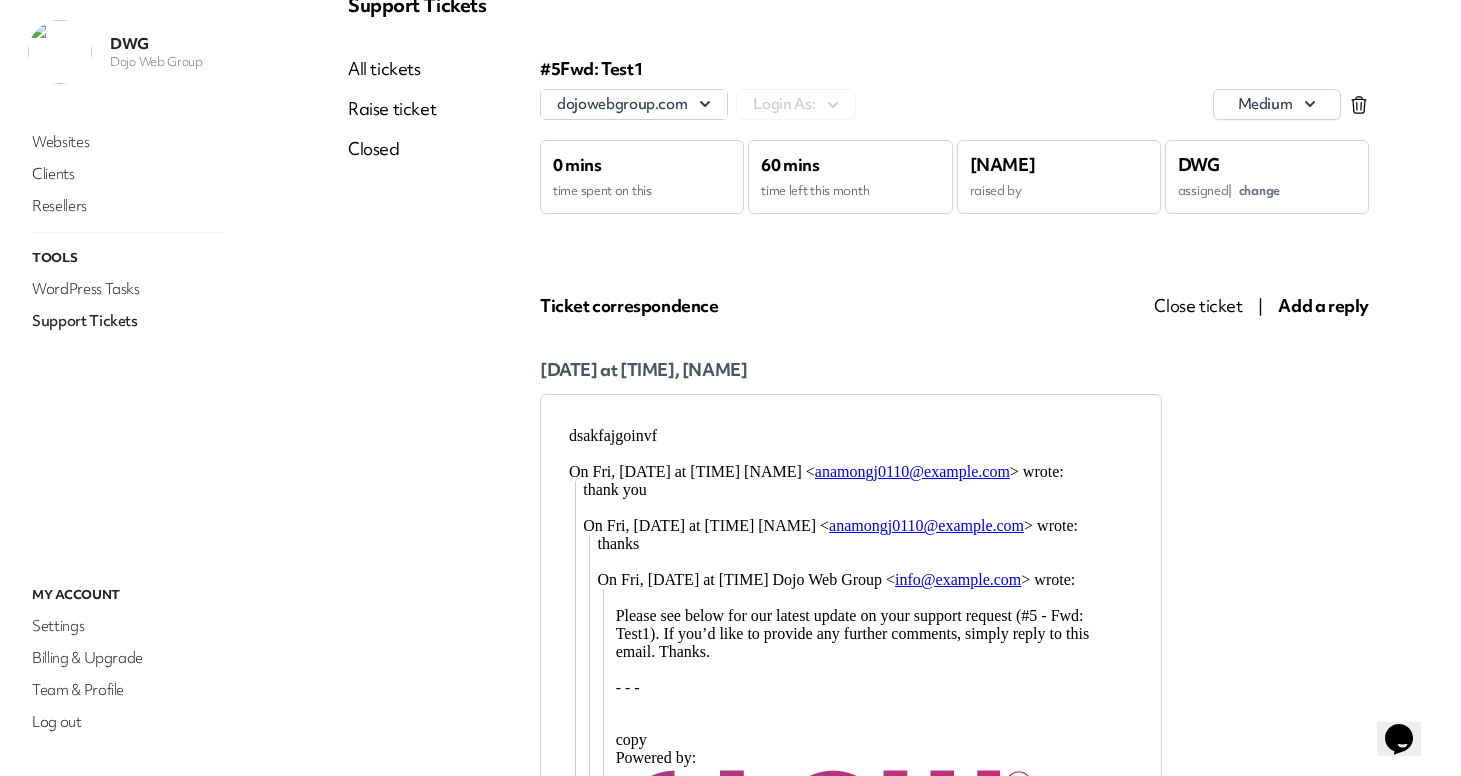 click on "All tickets" at bounding box center (392, 69) 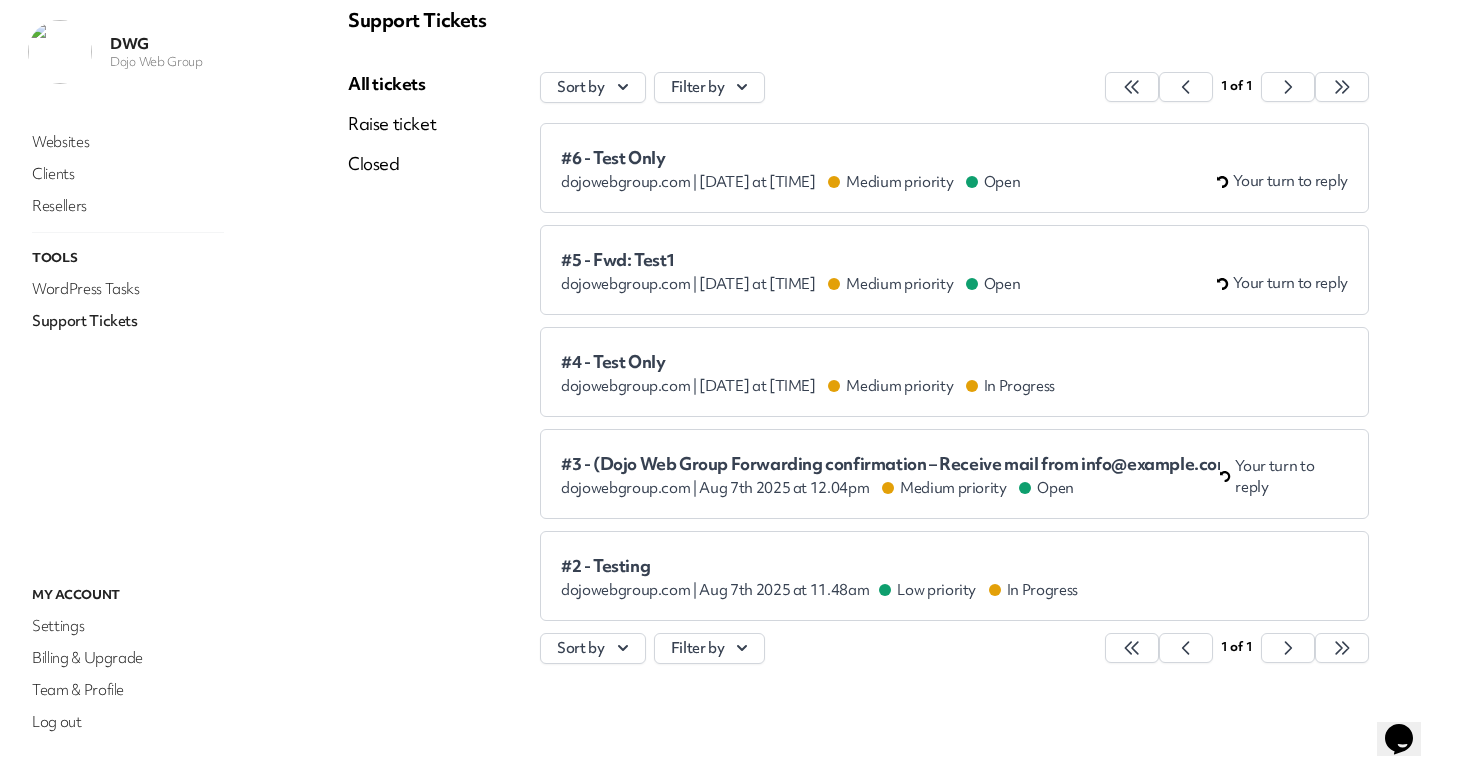 scroll, scrollTop: 84, scrollLeft: 0, axis: vertical 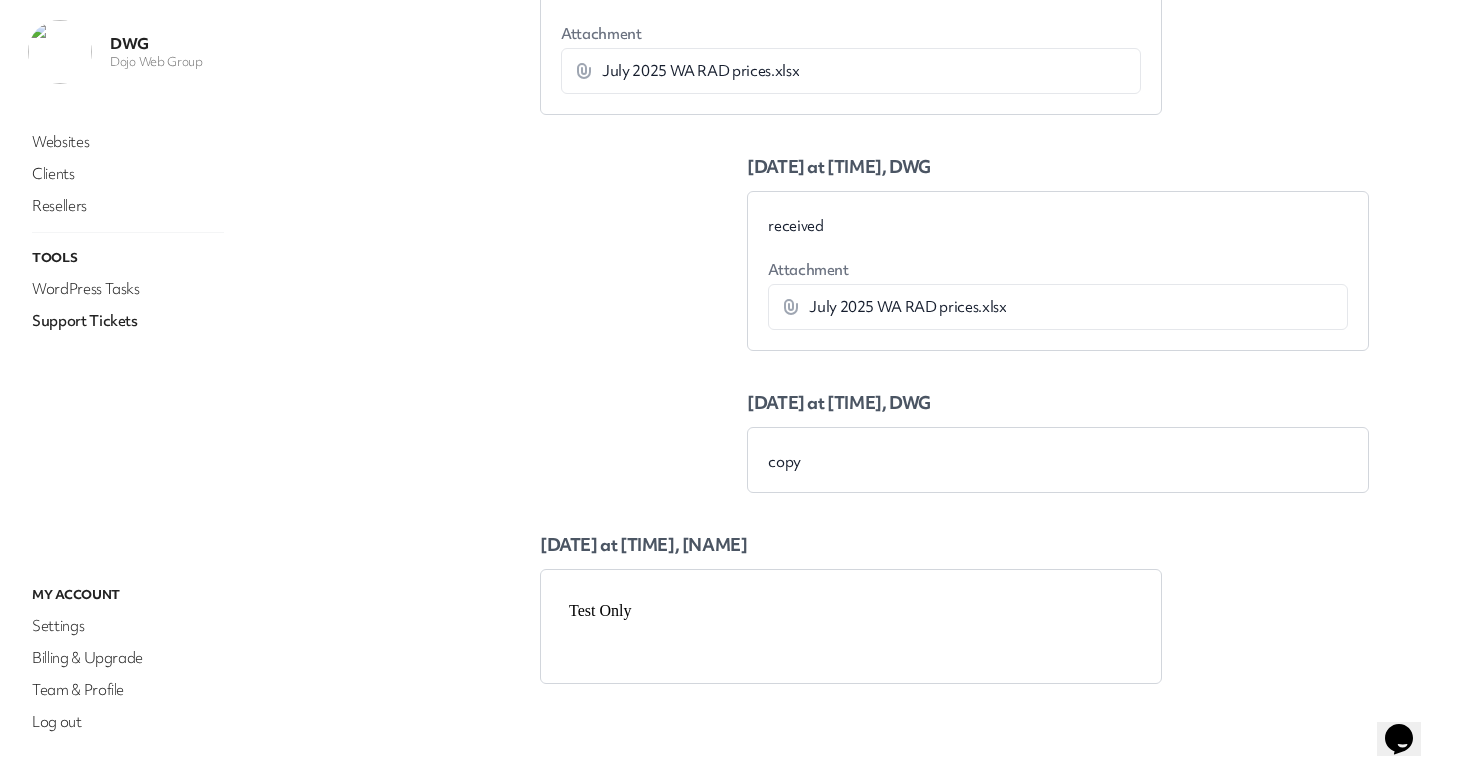 drag, startPoint x: 1115, startPoint y: 1200, endPoint x: 650, endPoint y: 613, distance: 748.8618 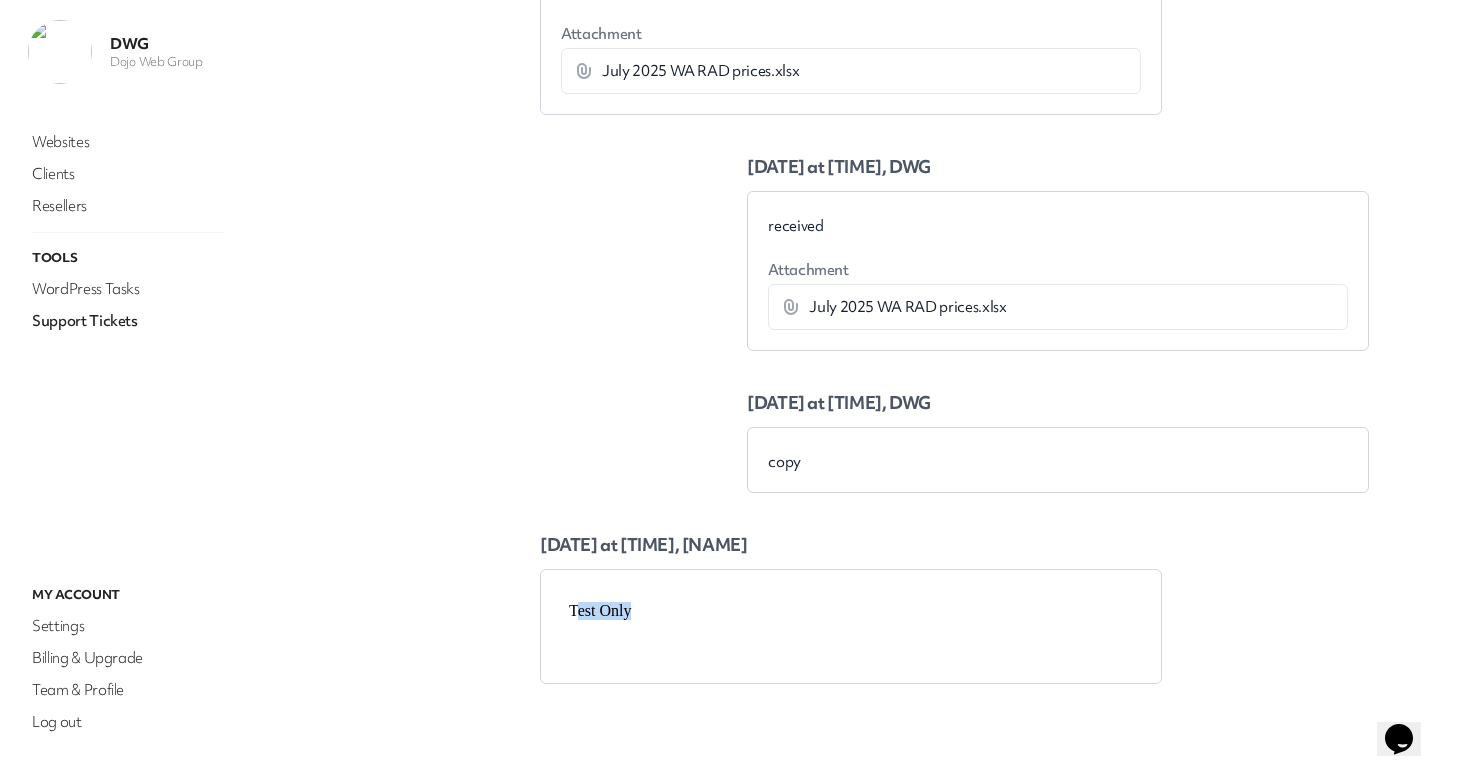 drag, startPoint x: 579, startPoint y: 610, endPoint x: 658, endPoint y: 619, distance: 79.51101 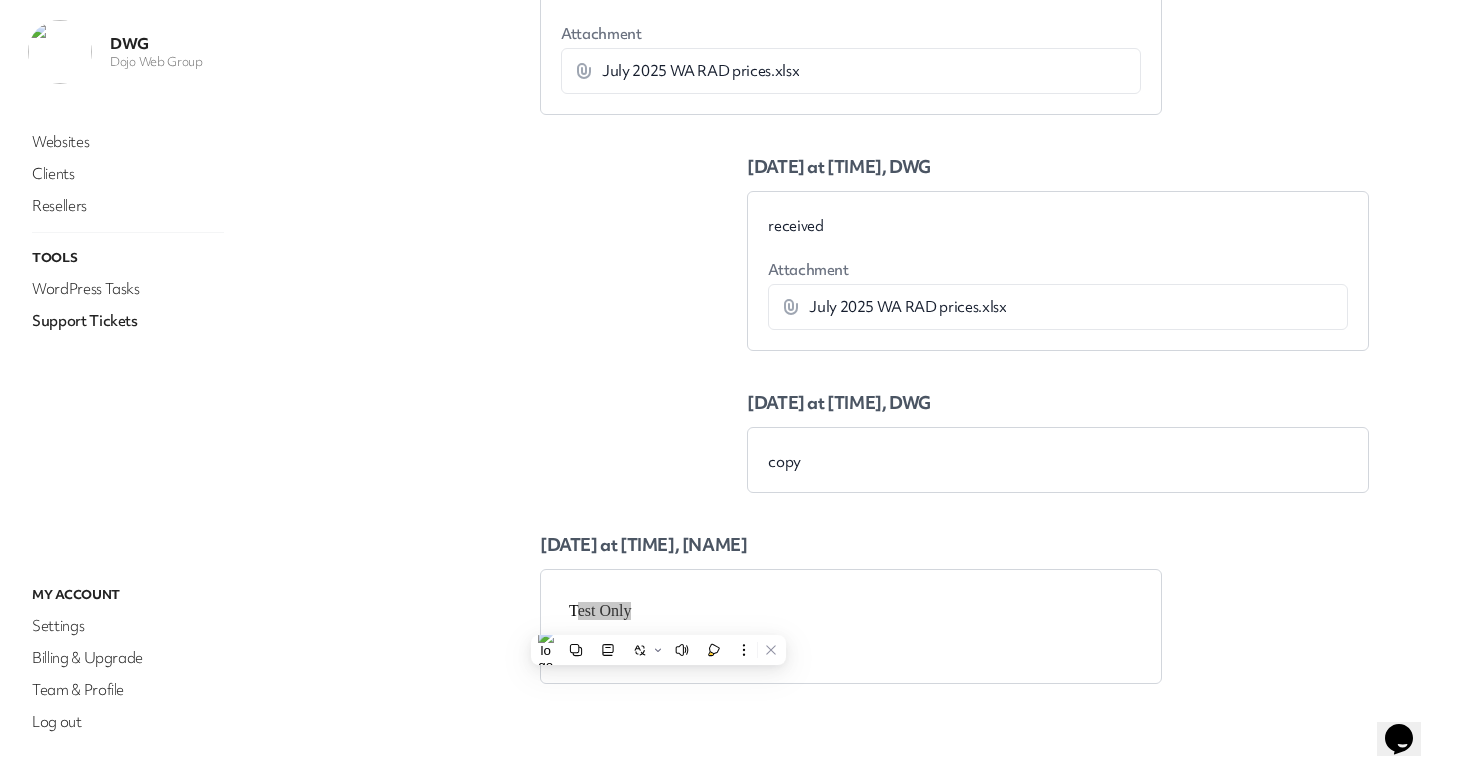 click on "[DATE] at [TIME], [NAME]" at bounding box center [954, 588] 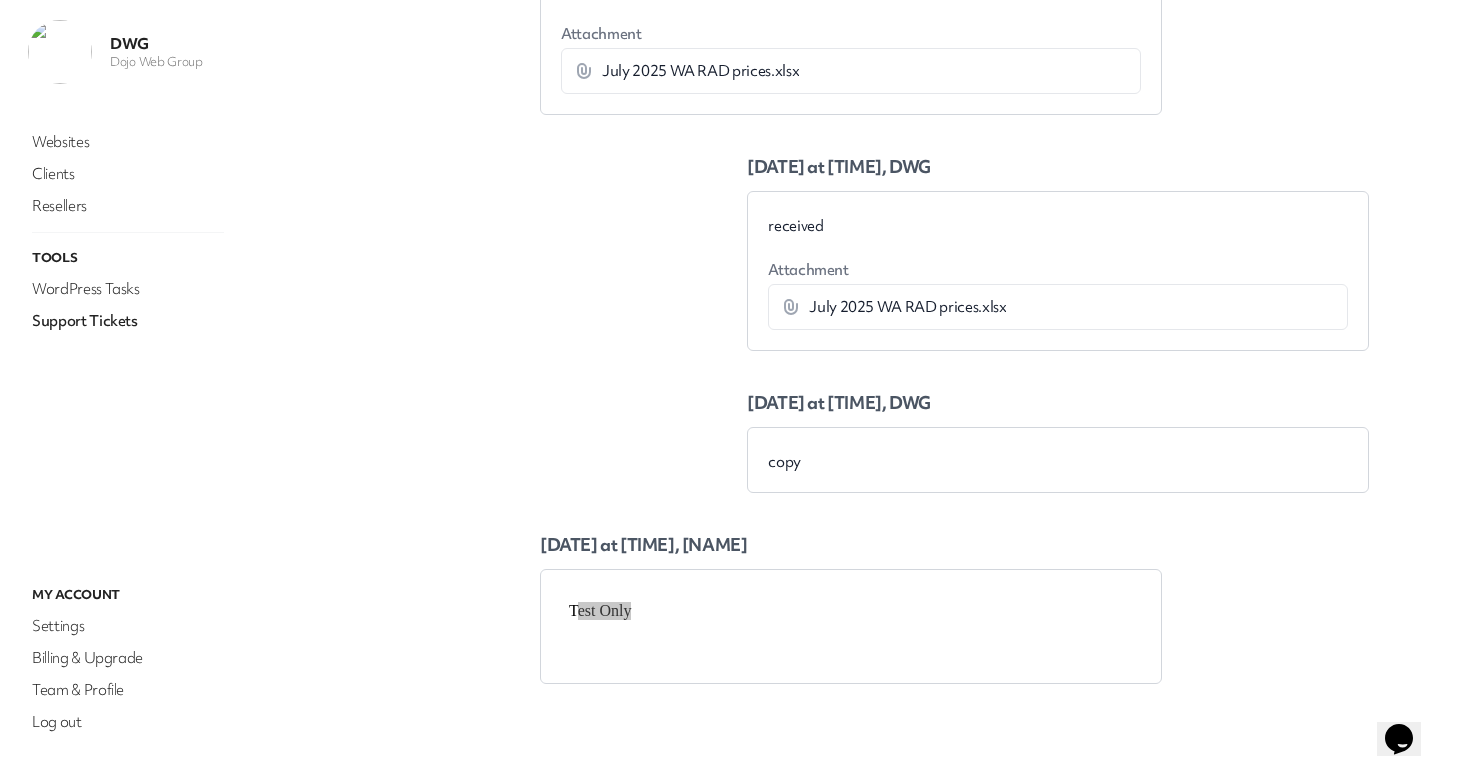 click on "copy" at bounding box center [1058, 462] 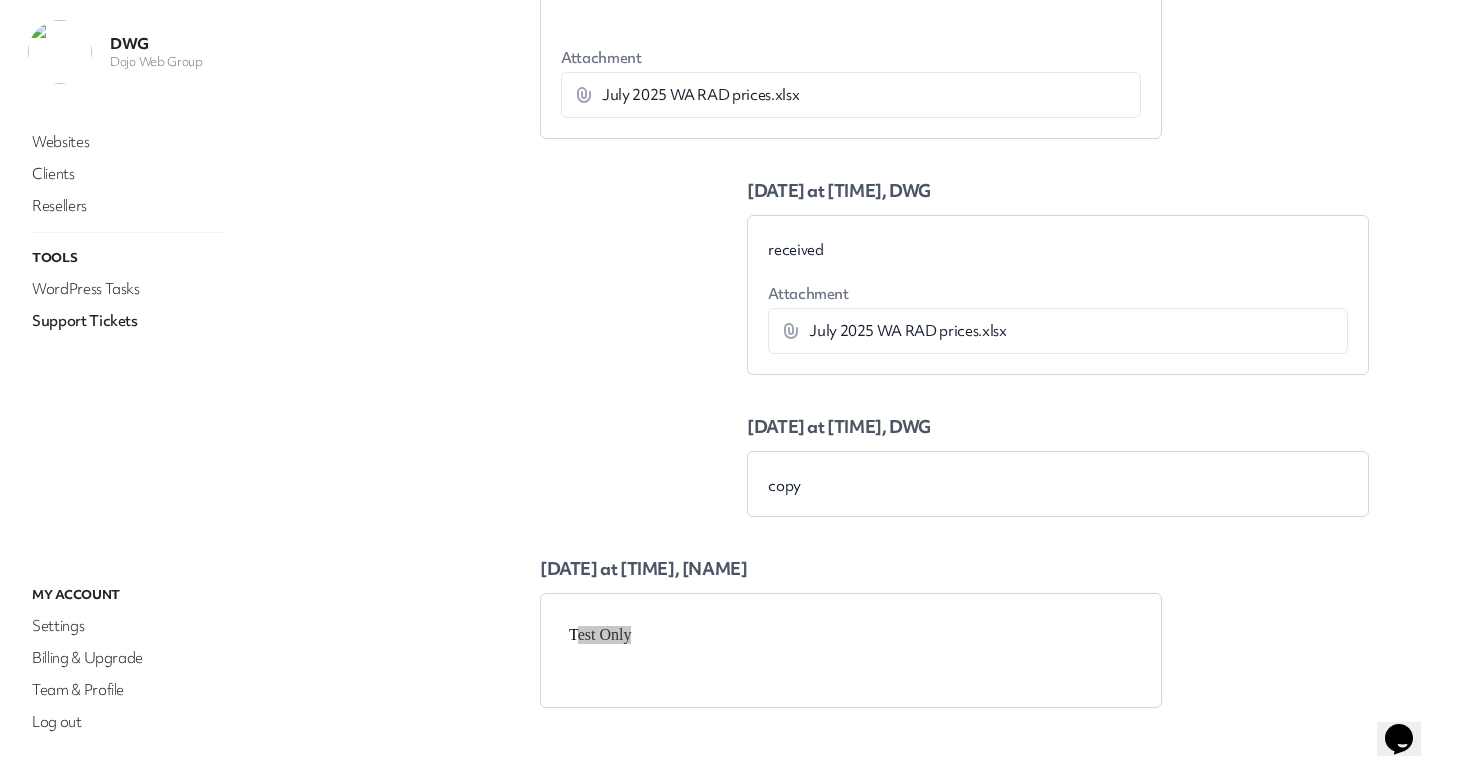 scroll, scrollTop: 884, scrollLeft: 0, axis: vertical 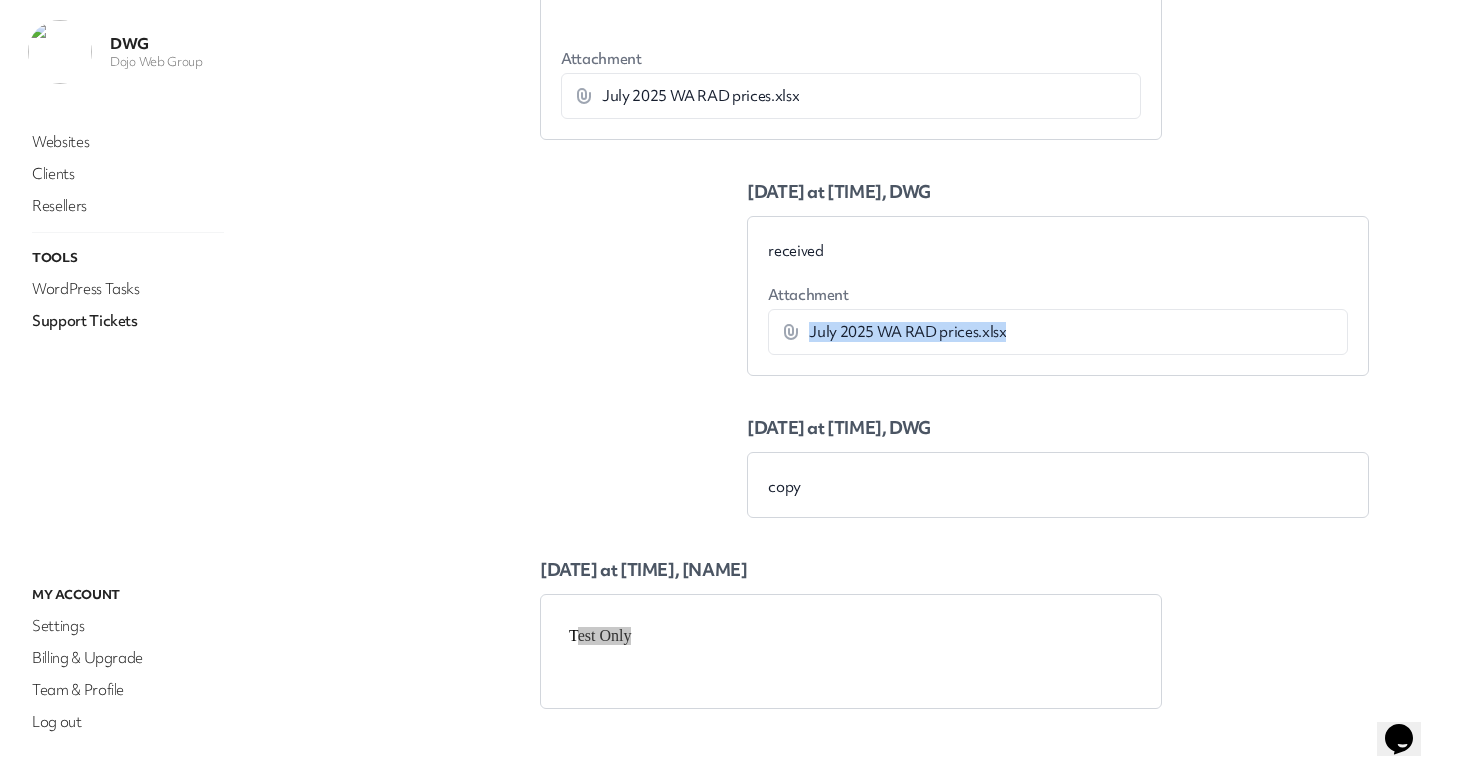 drag, startPoint x: 803, startPoint y: 333, endPoint x: 991, endPoint y: 345, distance: 188.38258 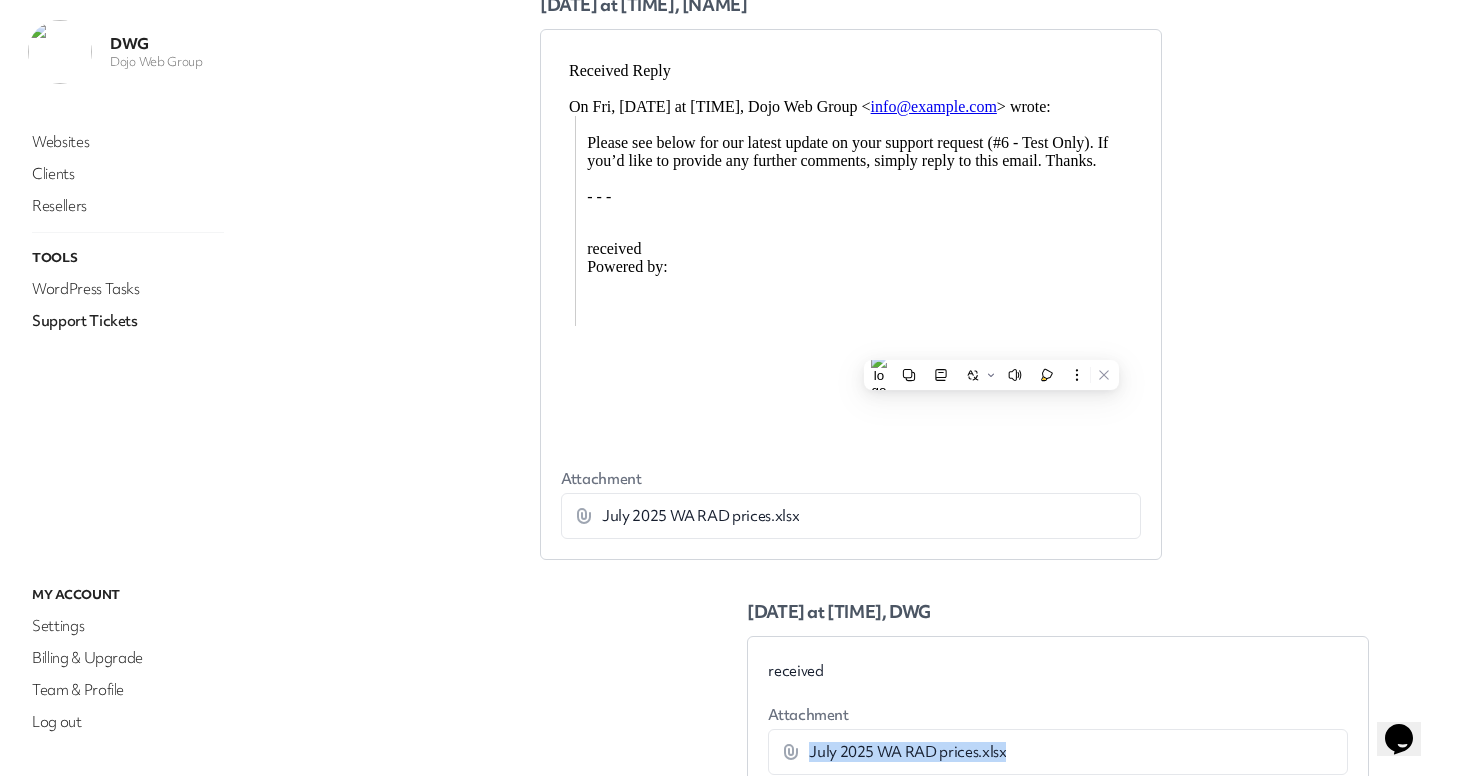 scroll, scrollTop: 512, scrollLeft: 0, axis: vertical 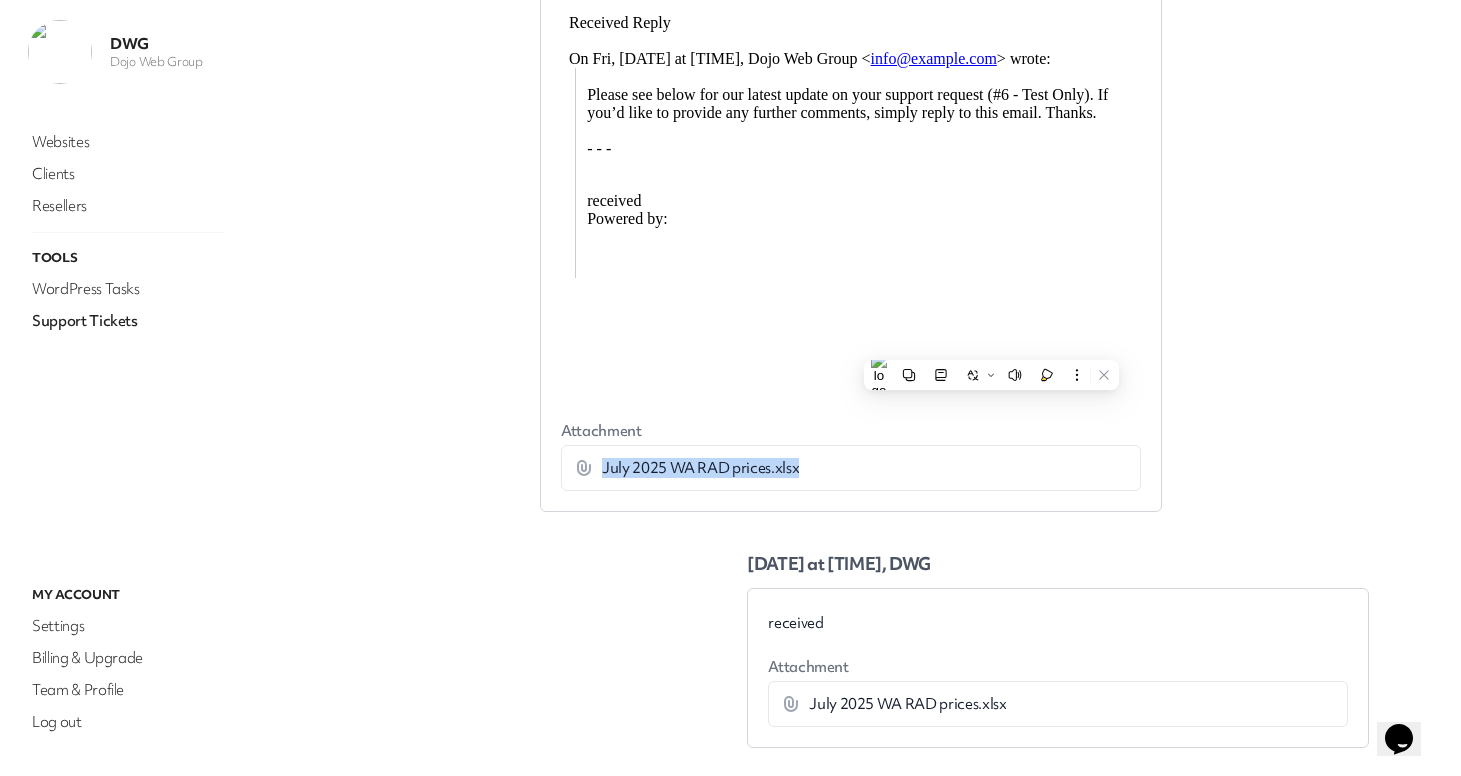 drag, startPoint x: 575, startPoint y: 467, endPoint x: 808, endPoint y: 479, distance: 233.3088 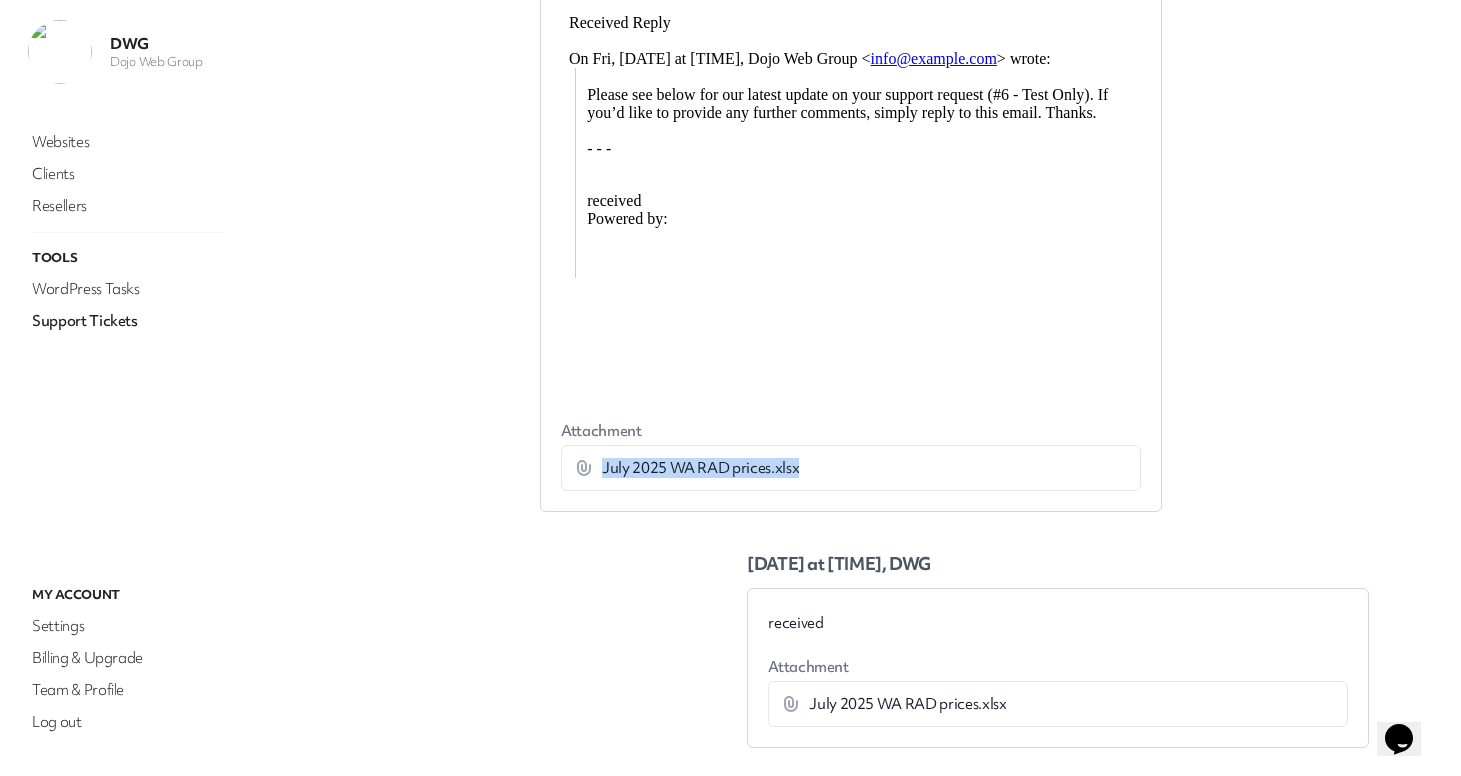 click on "July 2025 WA RAD prices.xlsx" at bounding box center (806, 468) 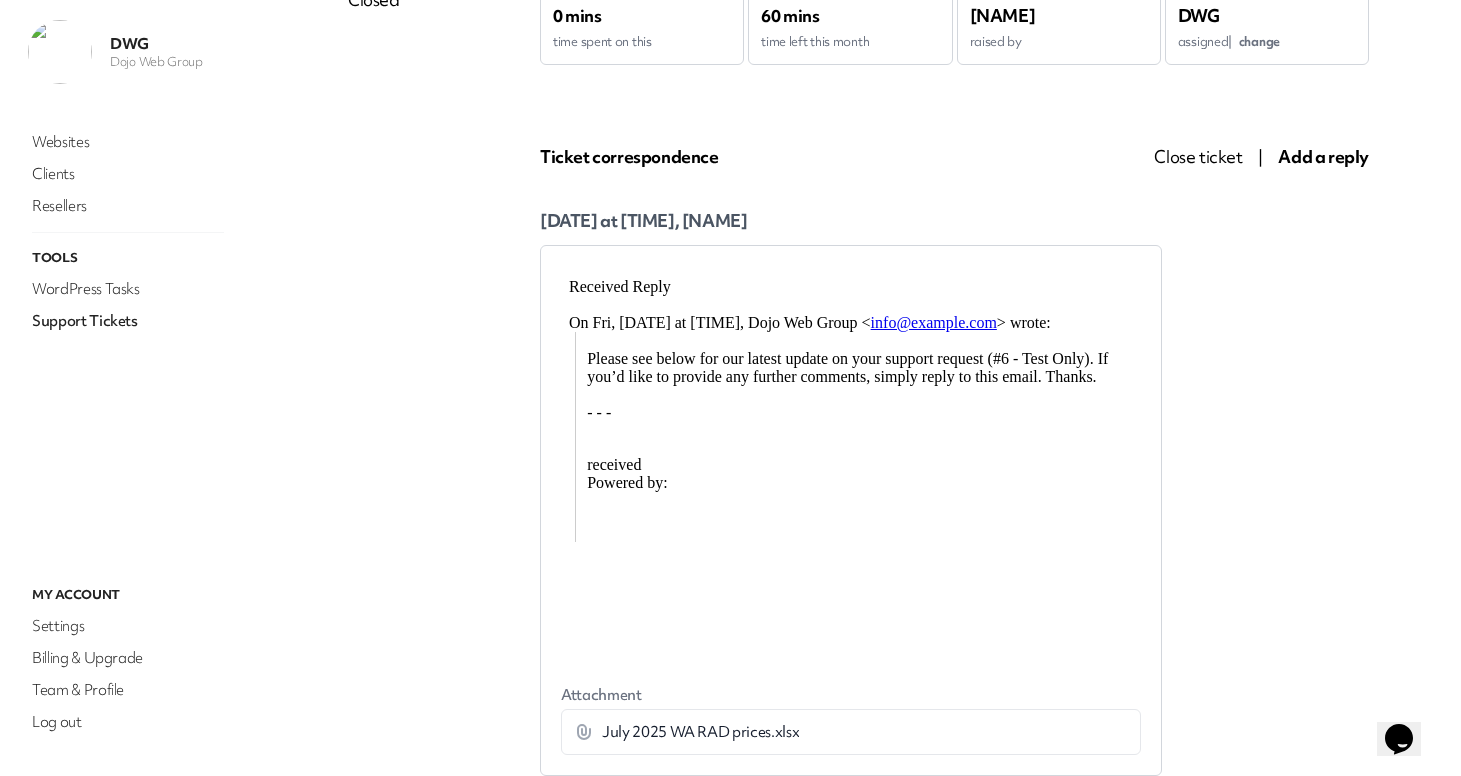 scroll, scrollTop: 246, scrollLeft: 0, axis: vertical 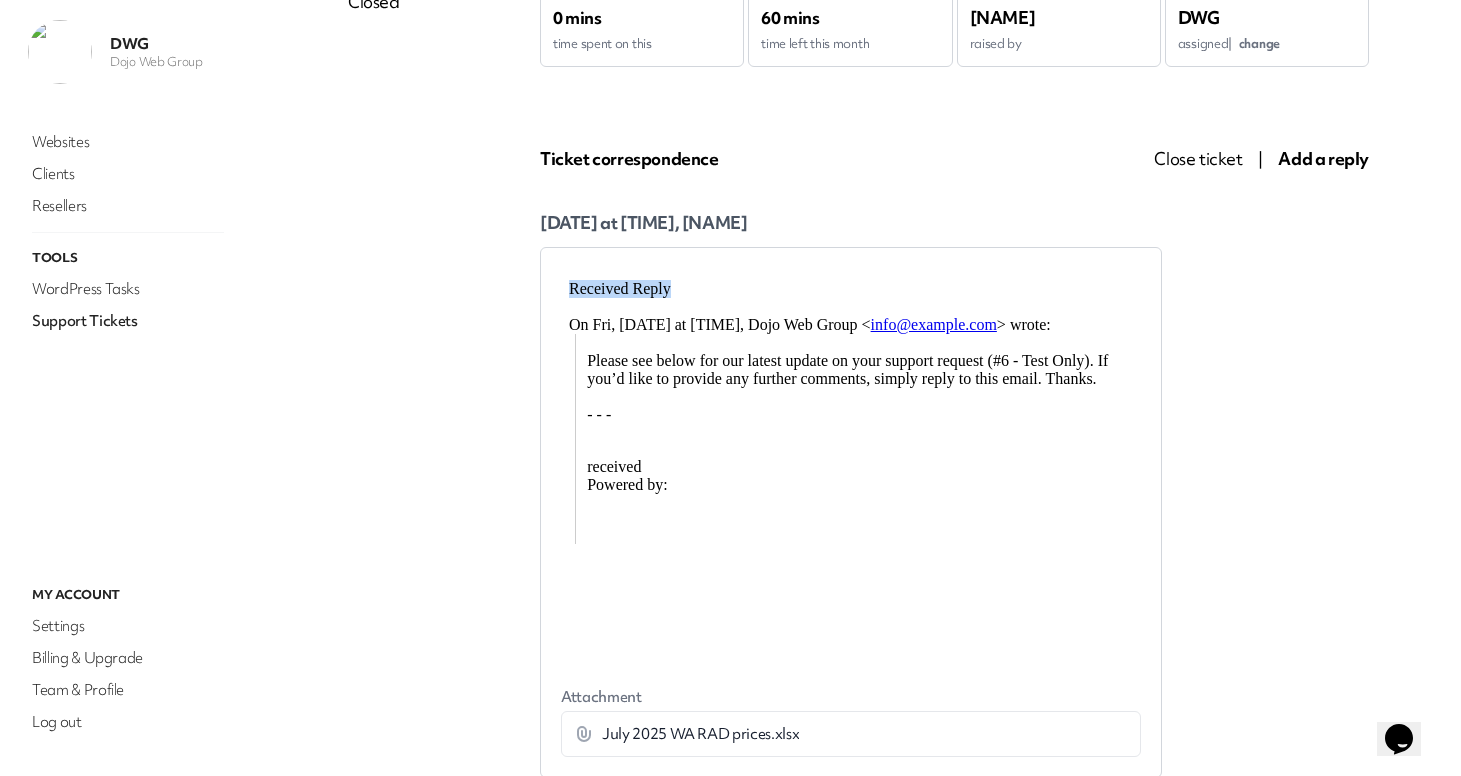 drag, startPoint x: 563, startPoint y: 288, endPoint x: 731, endPoint y: 290, distance: 168.0119 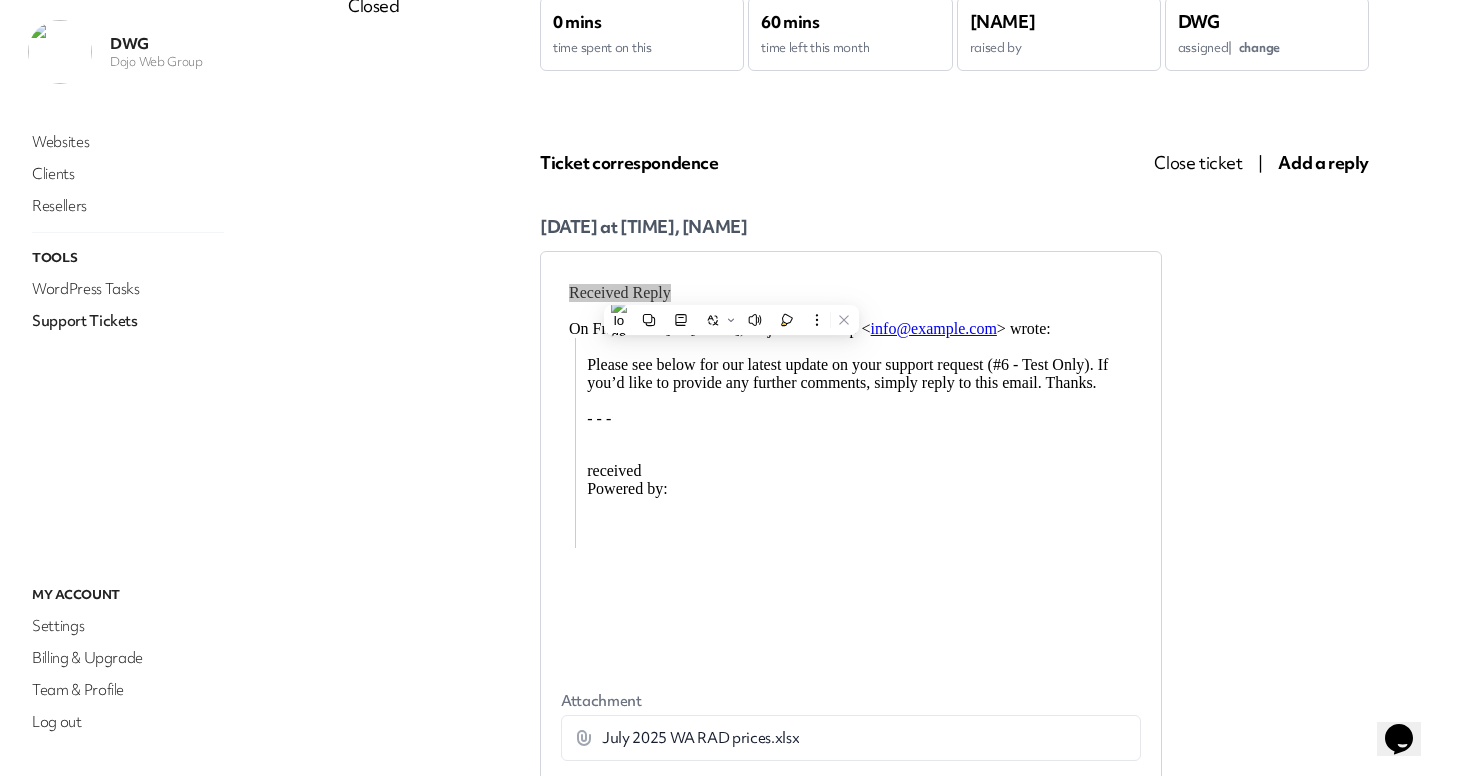 click on "[DATE] at [TIME], [NAME]
Attachment     July 2025 WA RAD prices.xlsx   Download
[DATE] at [TIME], DWG
received   Attachment     July 2025 WA RAD prices.xlsx   Download
[DATE] at [TIME], DWG
copy" at bounding box center [954, 478] 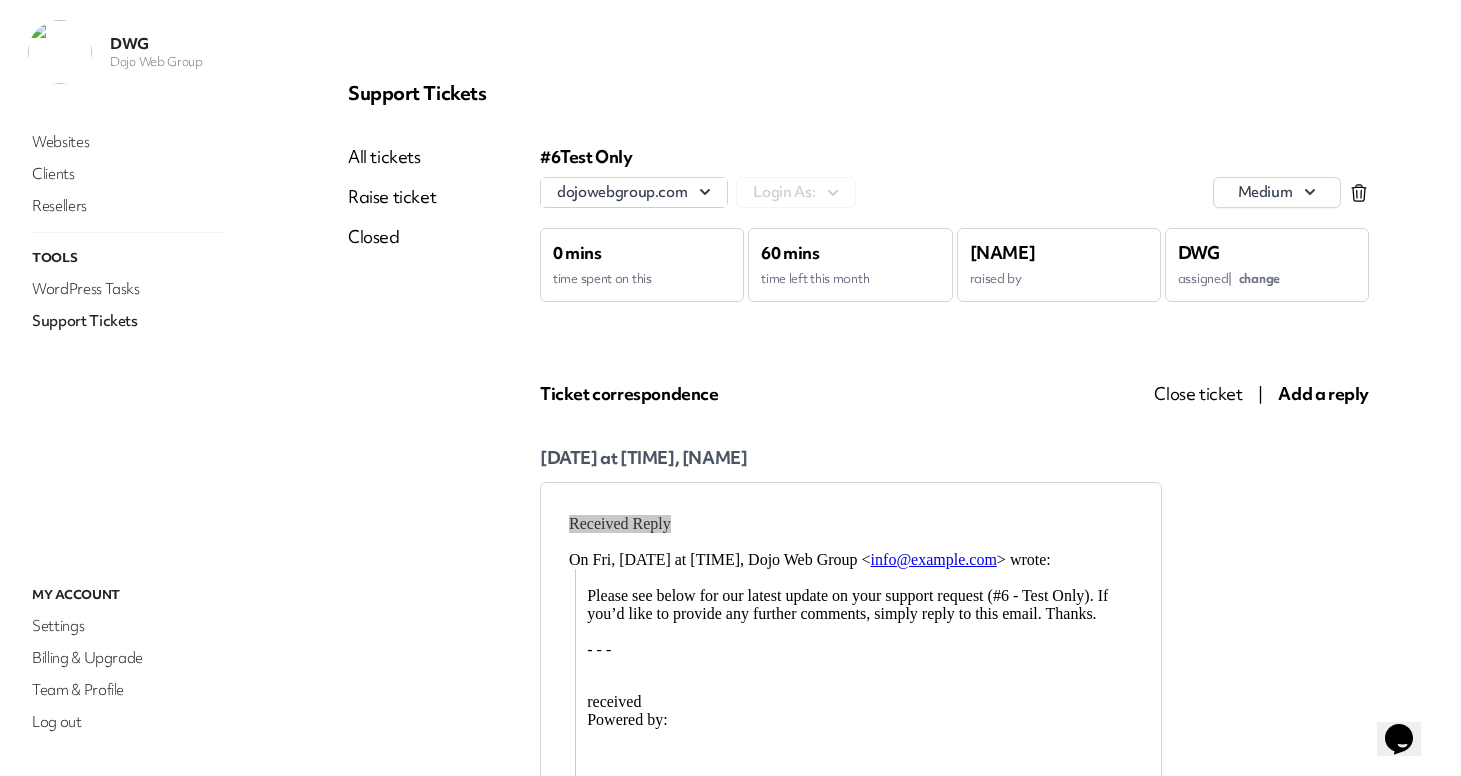 scroll, scrollTop: 0, scrollLeft: 0, axis: both 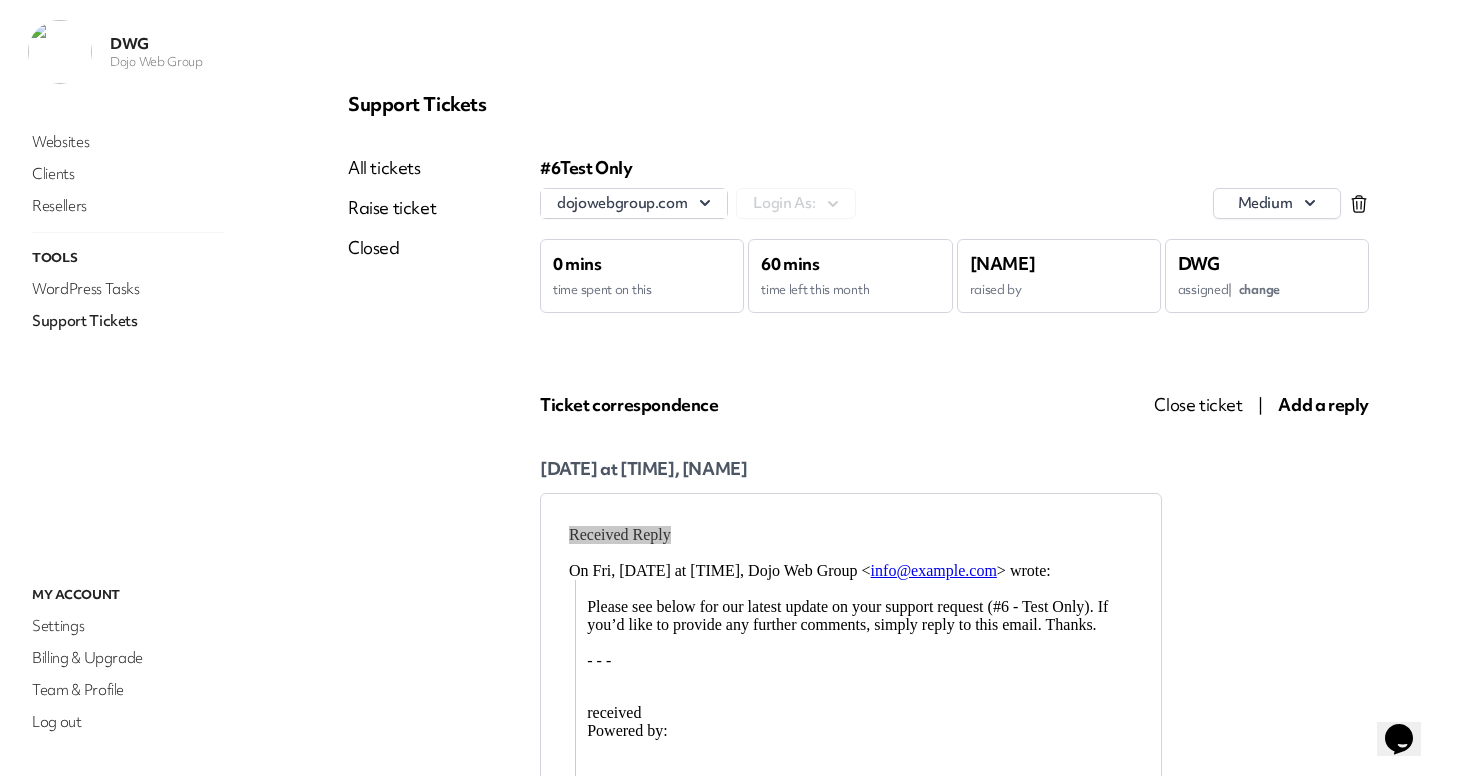click 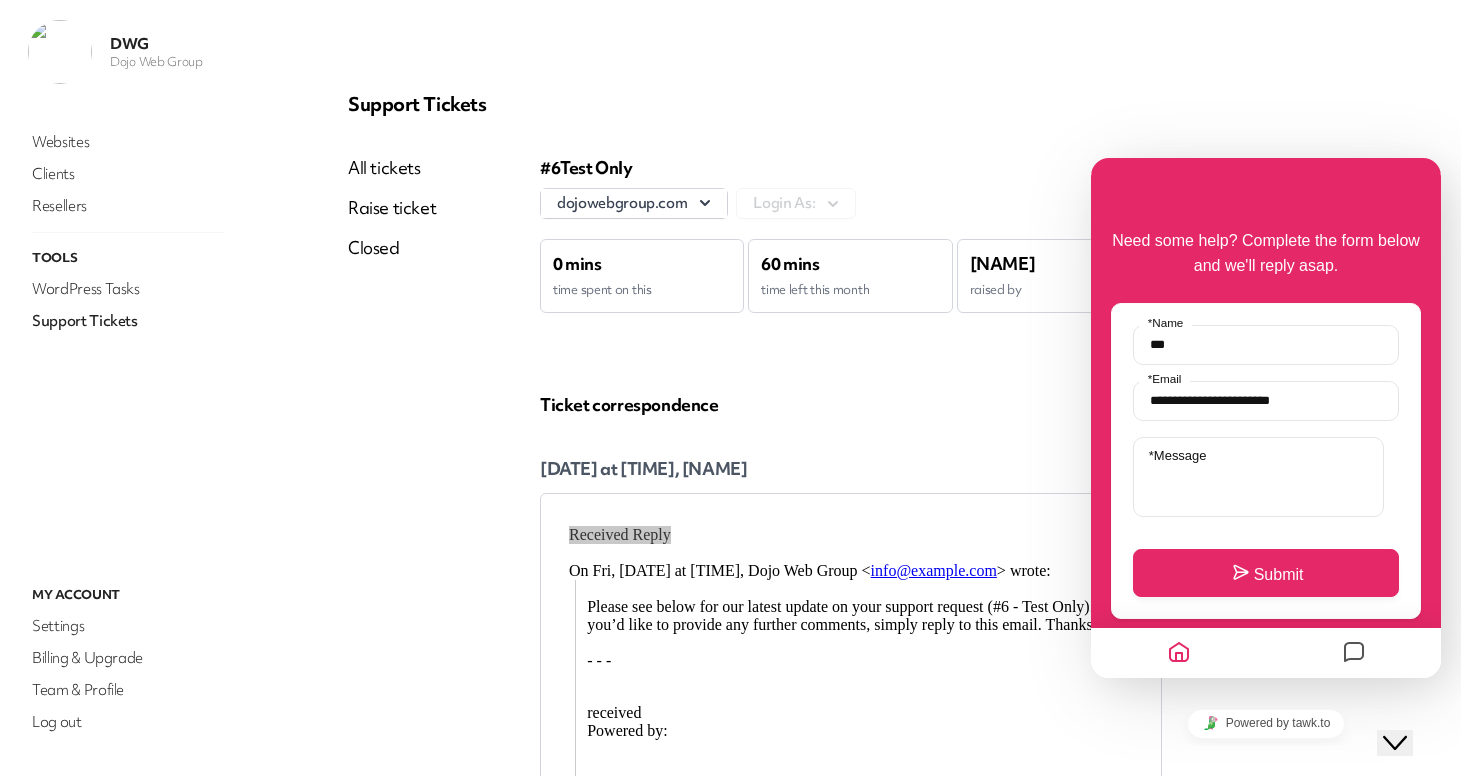 click on "#6  Test Only
dojowebgroup.com
Login As:
medium
0 mins   time spent on this   60 mins   time left this month   [NAME]   raised by   DWG   assigned
|
change
Ticket correspondence   Close ticket     |   Add a reply
[DATE] at [TIME], [NAME]
Attachment     July 2025 WA RAD prices.xlsx   Download
[DATE] at [TIME], DWG
received   Attachment     July 2025 WA RAD prices.xlsx   Download
[DATE] at [TIME], DWG
copy
[DATE] at [TIME], [NAME]" at bounding box center (954, 874) 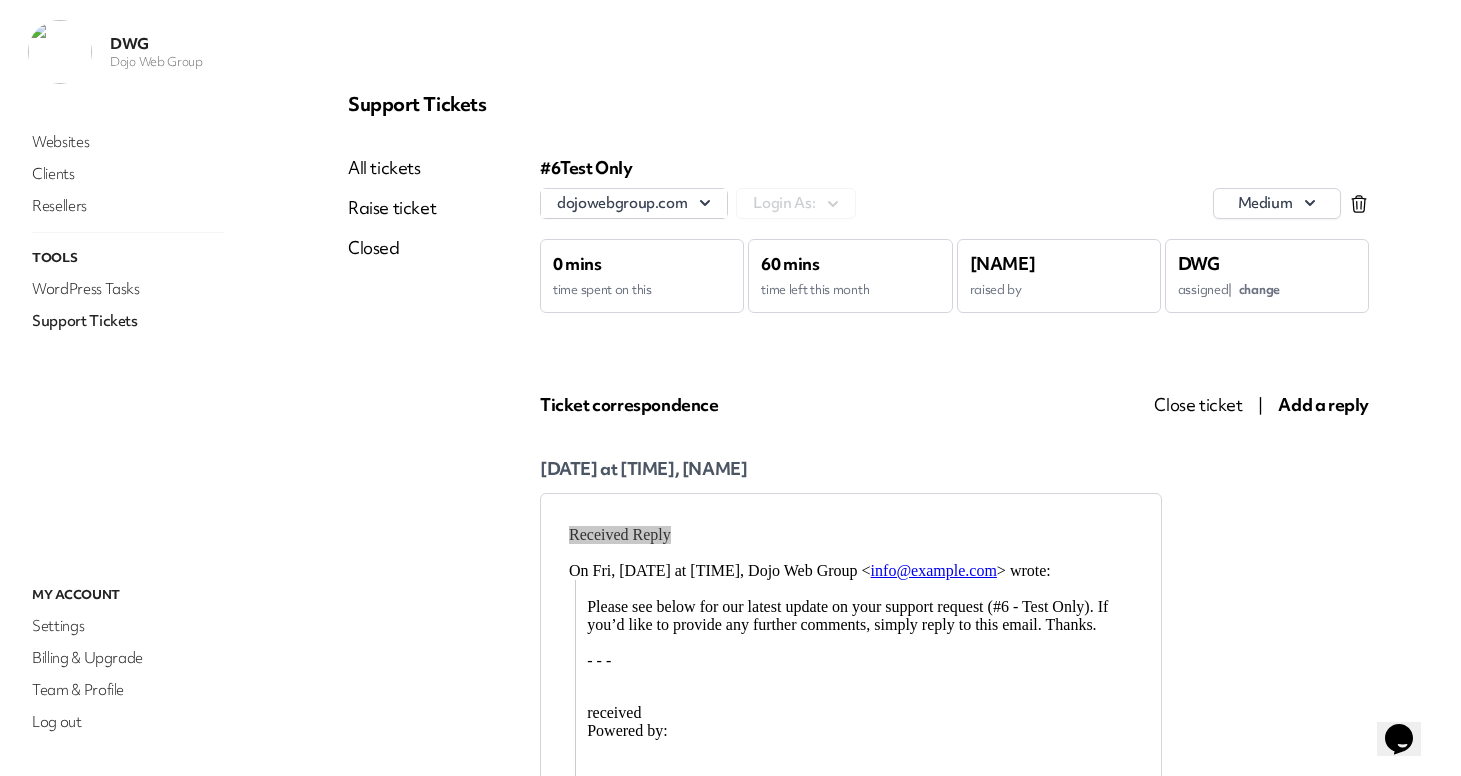 click on "Support Tickets" at bounding box center [128, 321] 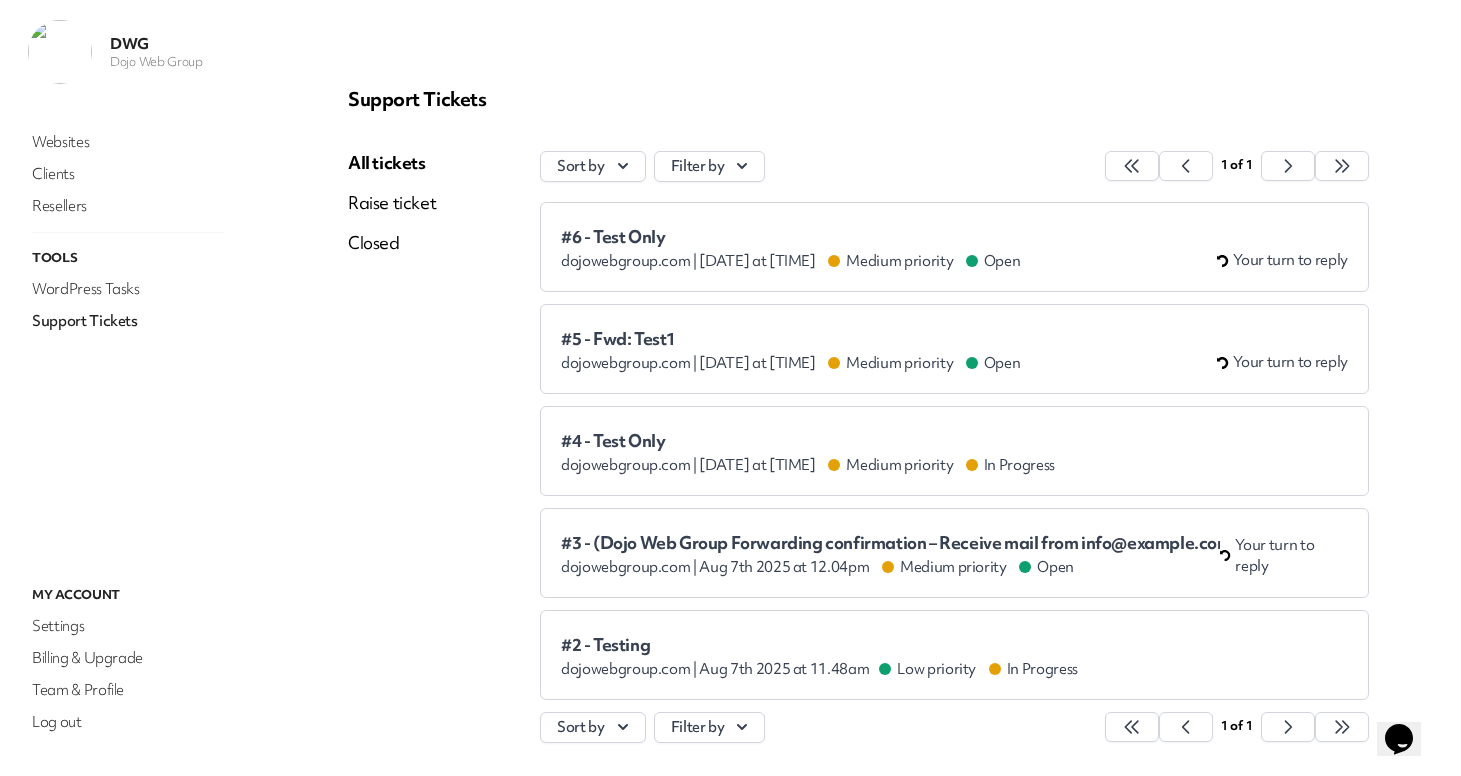 scroll, scrollTop: 0, scrollLeft: 0, axis: both 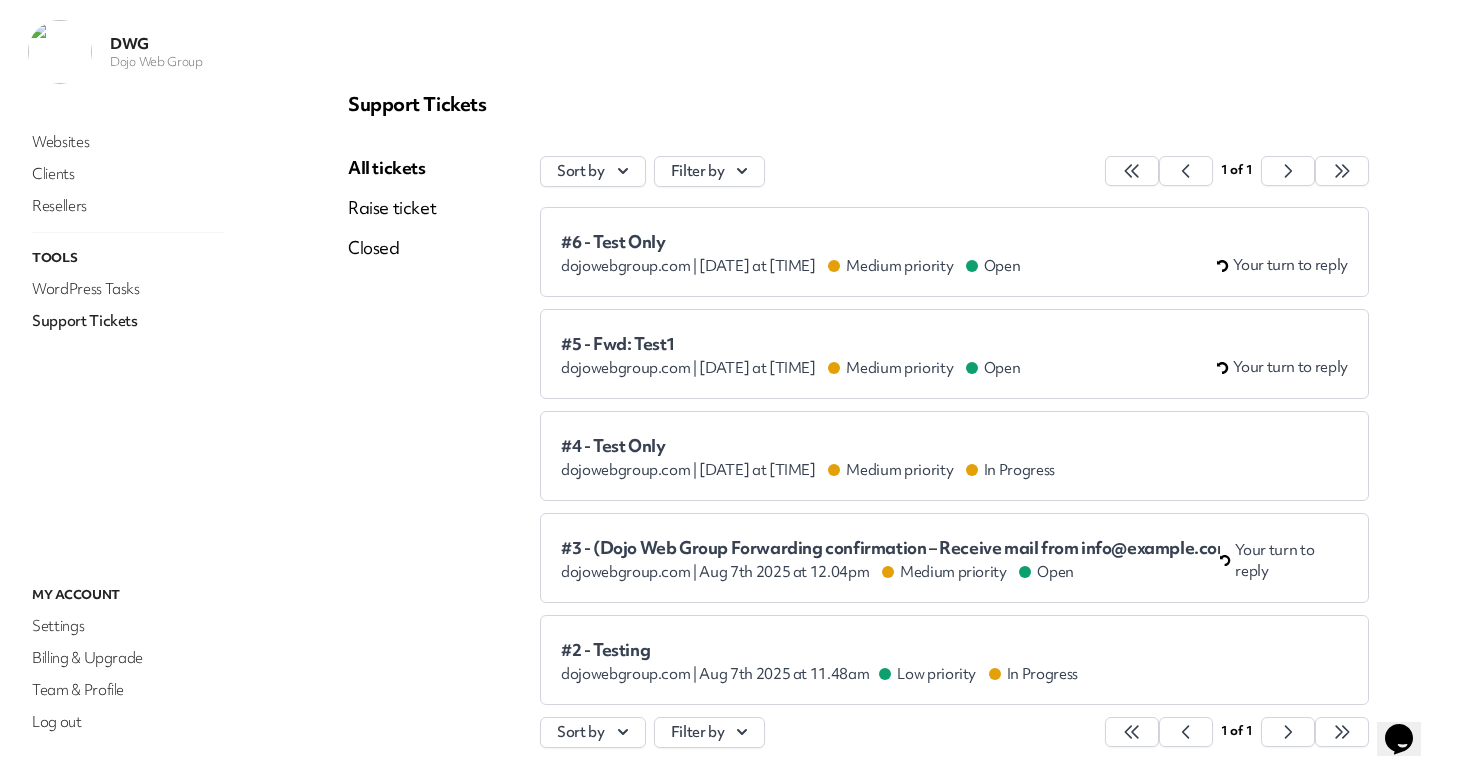click on "#6 - Test Only   dojowebgroup.com |
[DATE] at [TIME]
Medium priority
Open" at bounding box center [790, 254] 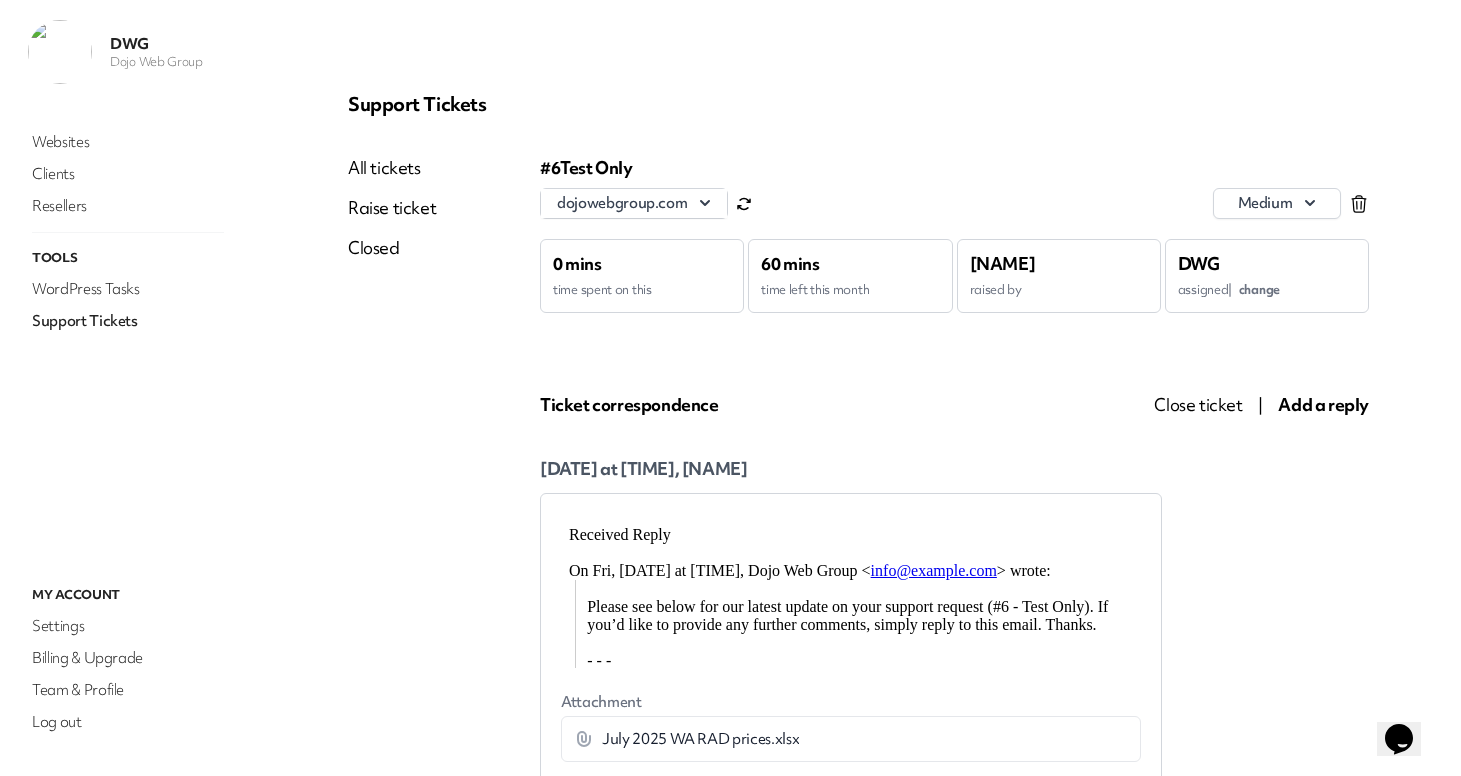 scroll, scrollTop: 0, scrollLeft: 0, axis: both 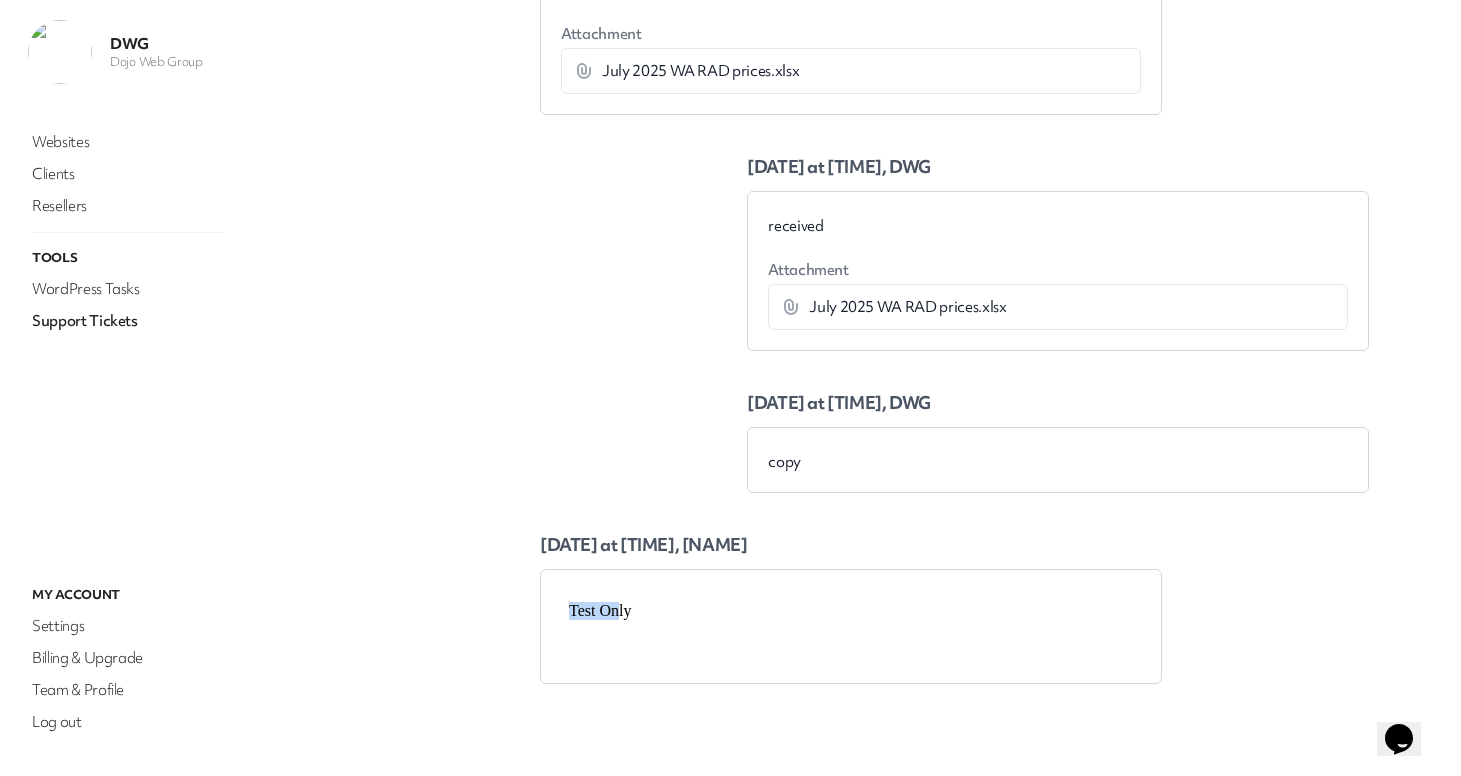 drag, startPoint x: 569, startPoint y: 608, endPoint x: 617, endPoint y: 610, distance: 48.04165 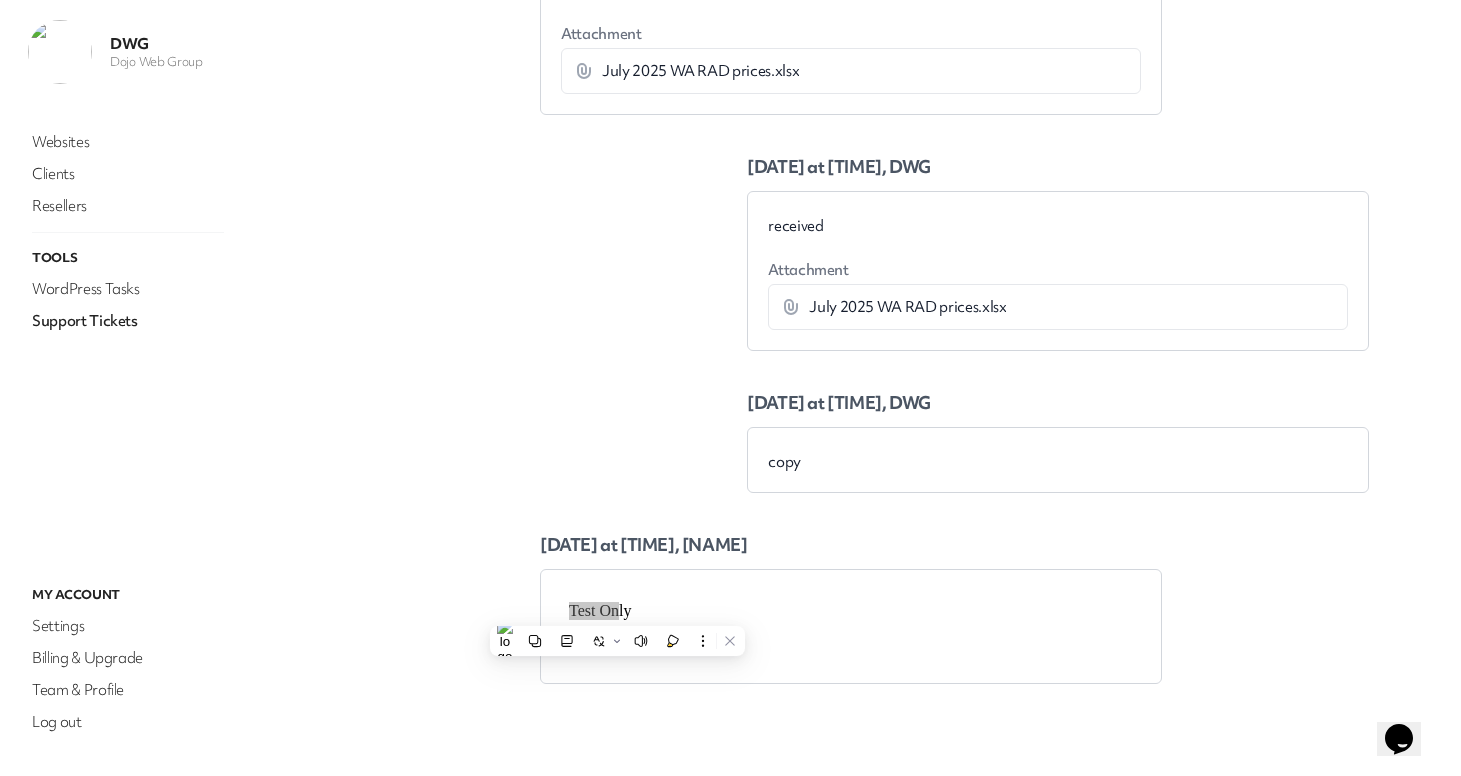 click on "copy" at bounding box center [1058, 462] 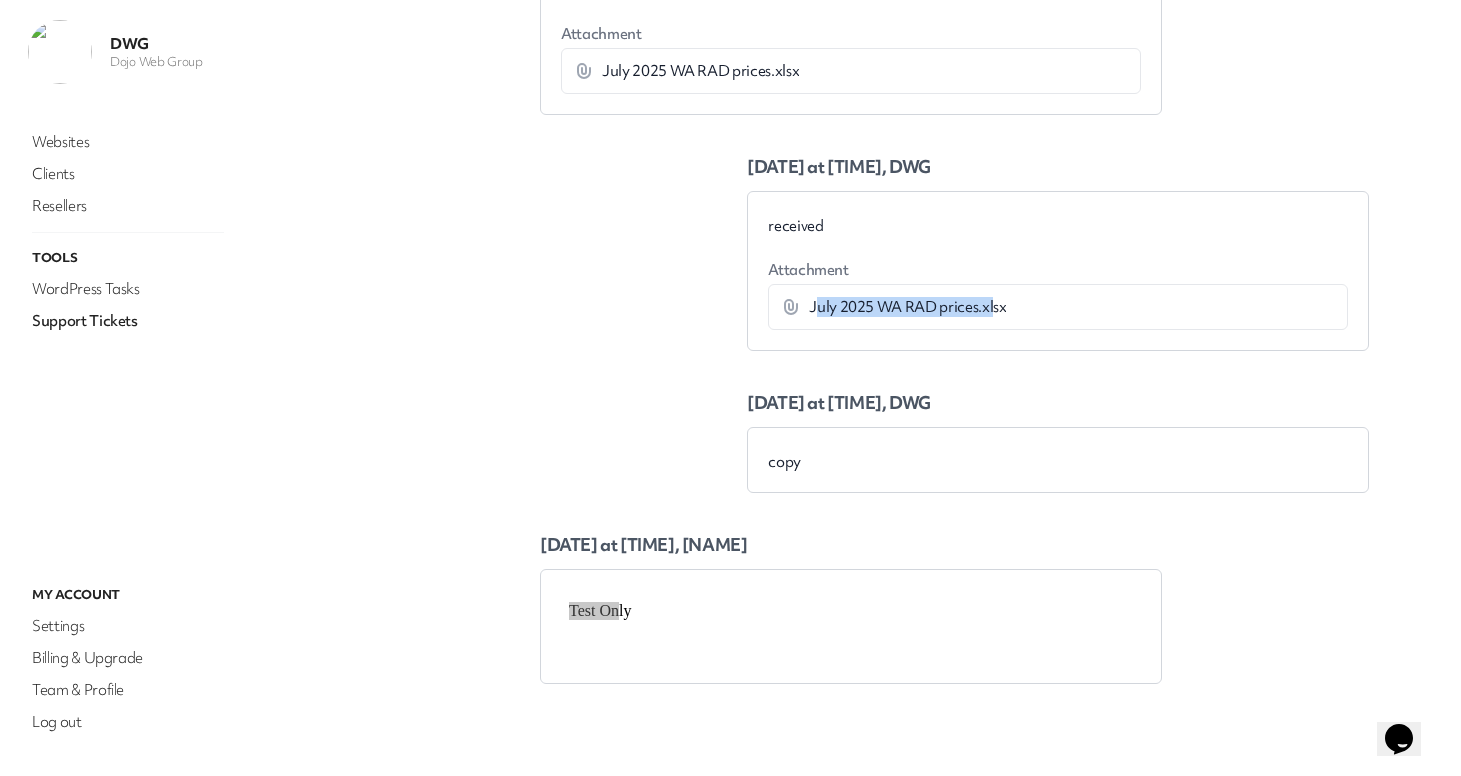 drag, startPoint x: 809, startPoint y: 308, endPoint x: 985, endPoint y: 308, distance: 176 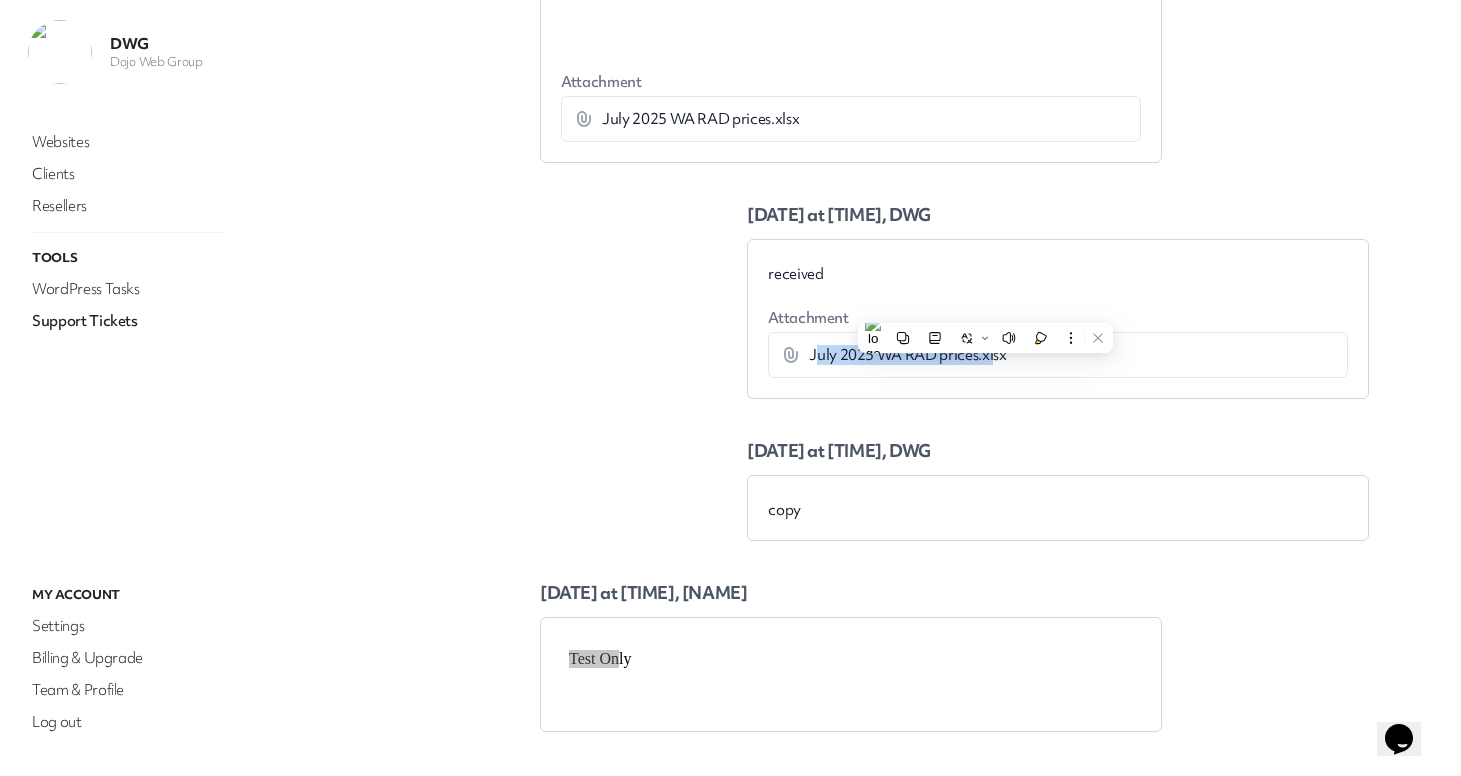 scroll, scrollTop: 860, scrollLeft: 0, axis: vertical 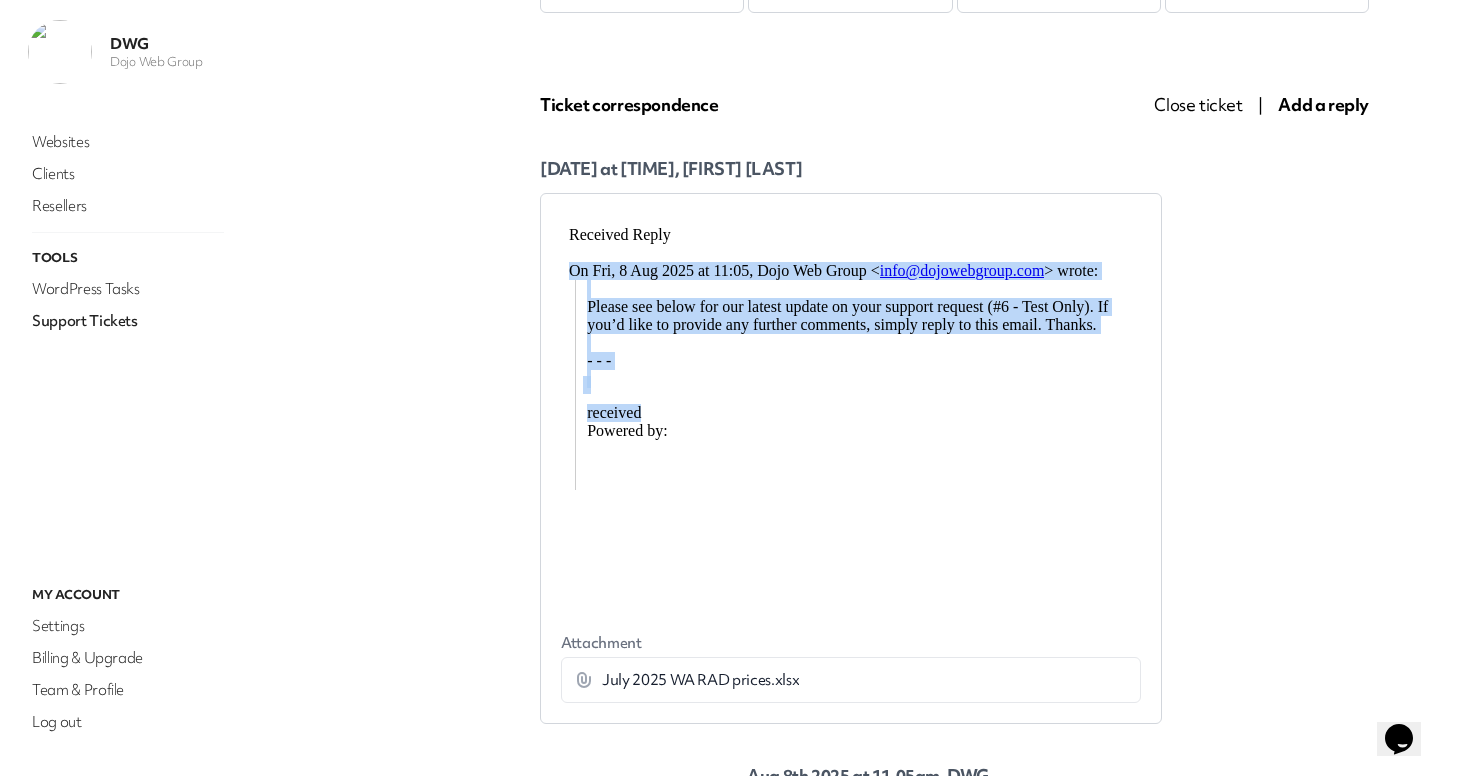 drag, startPoint x: 568, startPoint y: 270, endPoint x: 784, endPoint y: 504, distance: 318.4525 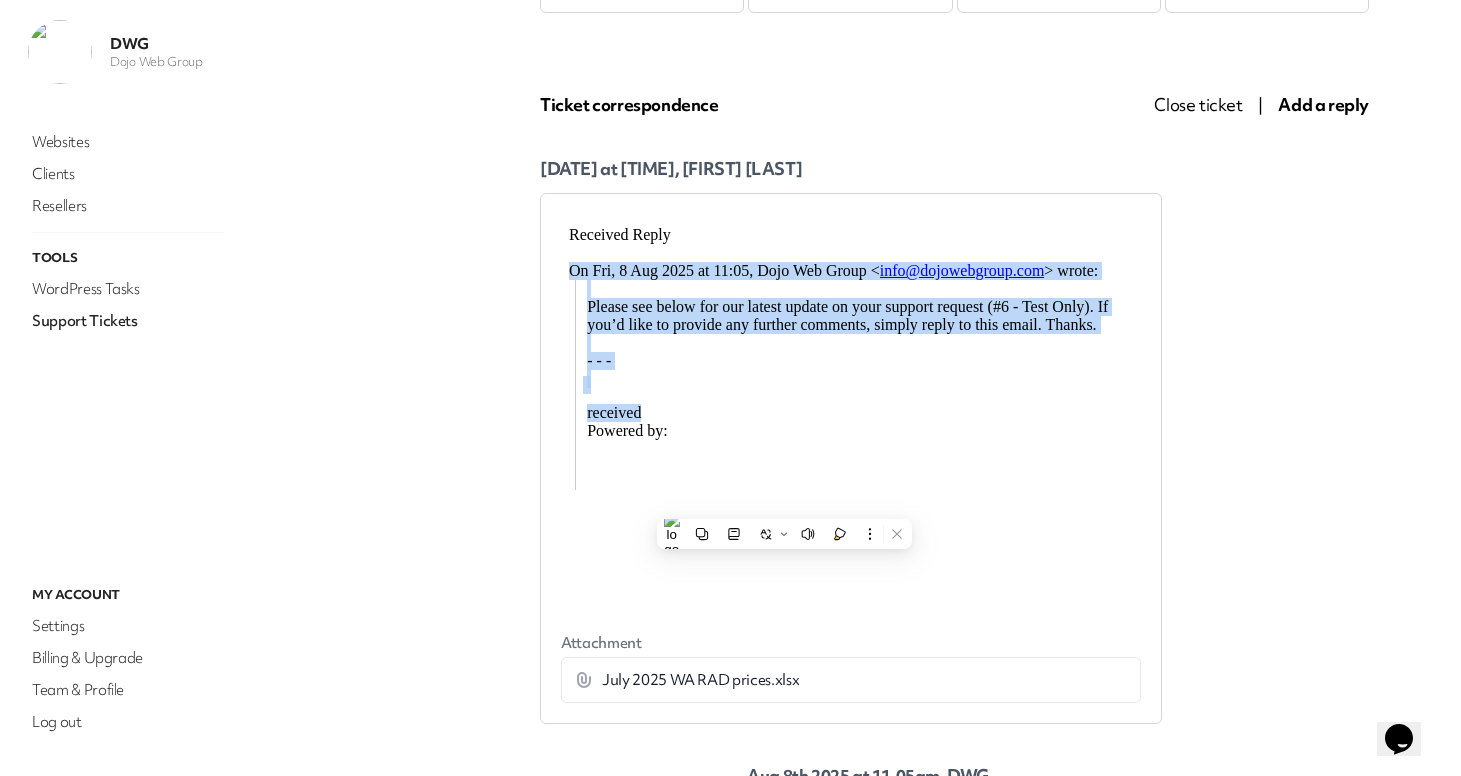 click on "Powered by:" at bounding box center [858, 456] 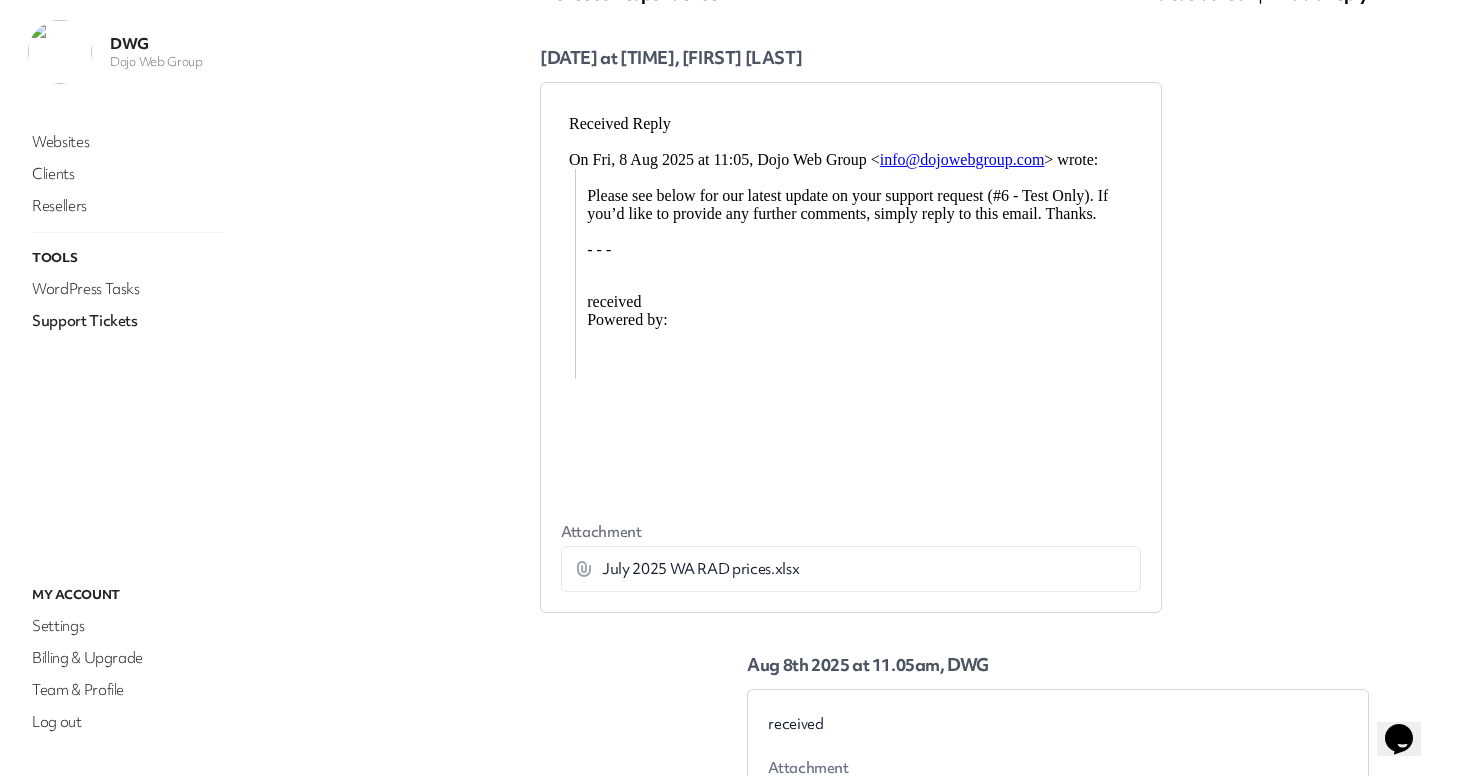 scroll, scrollTop: 531, scrollLeft: 0, axis: vertical 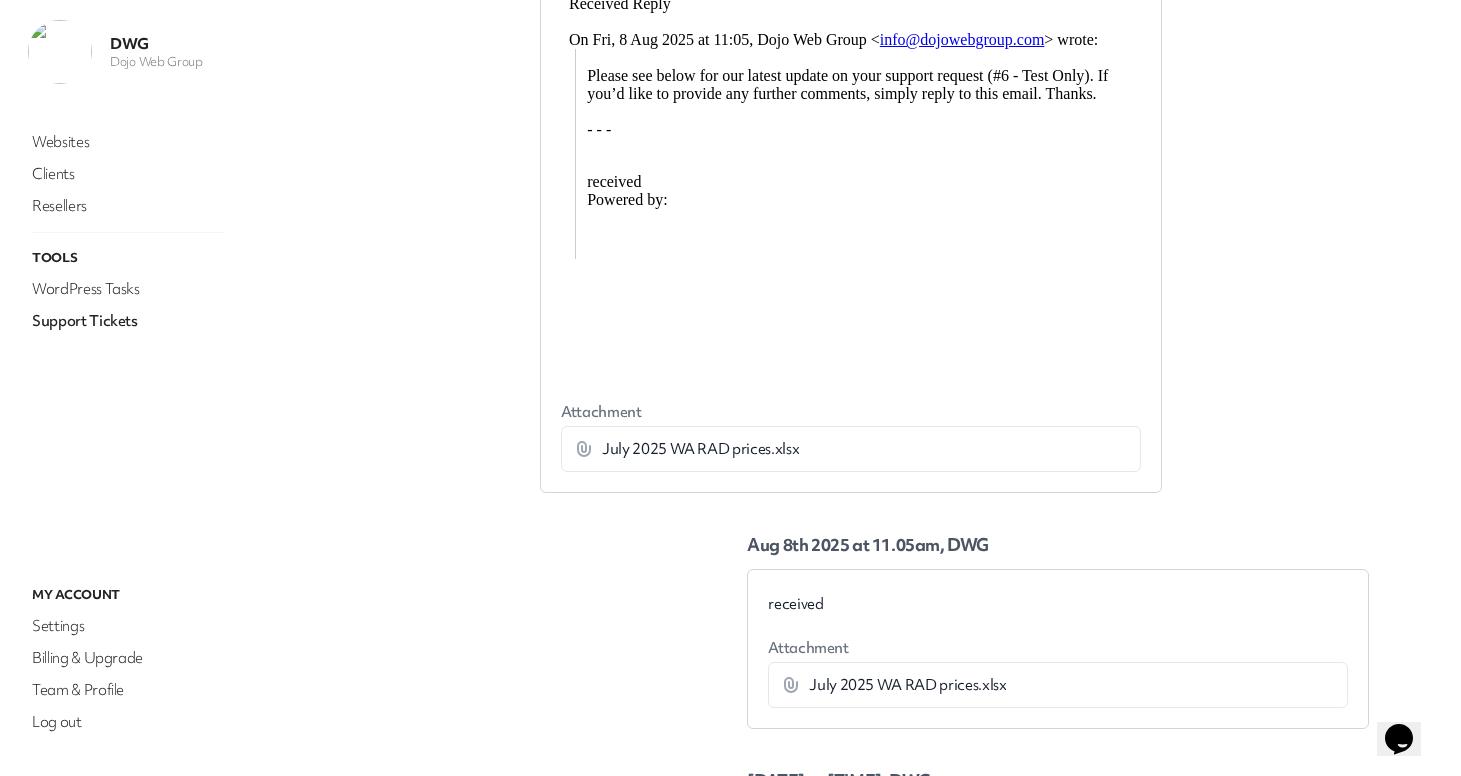 click 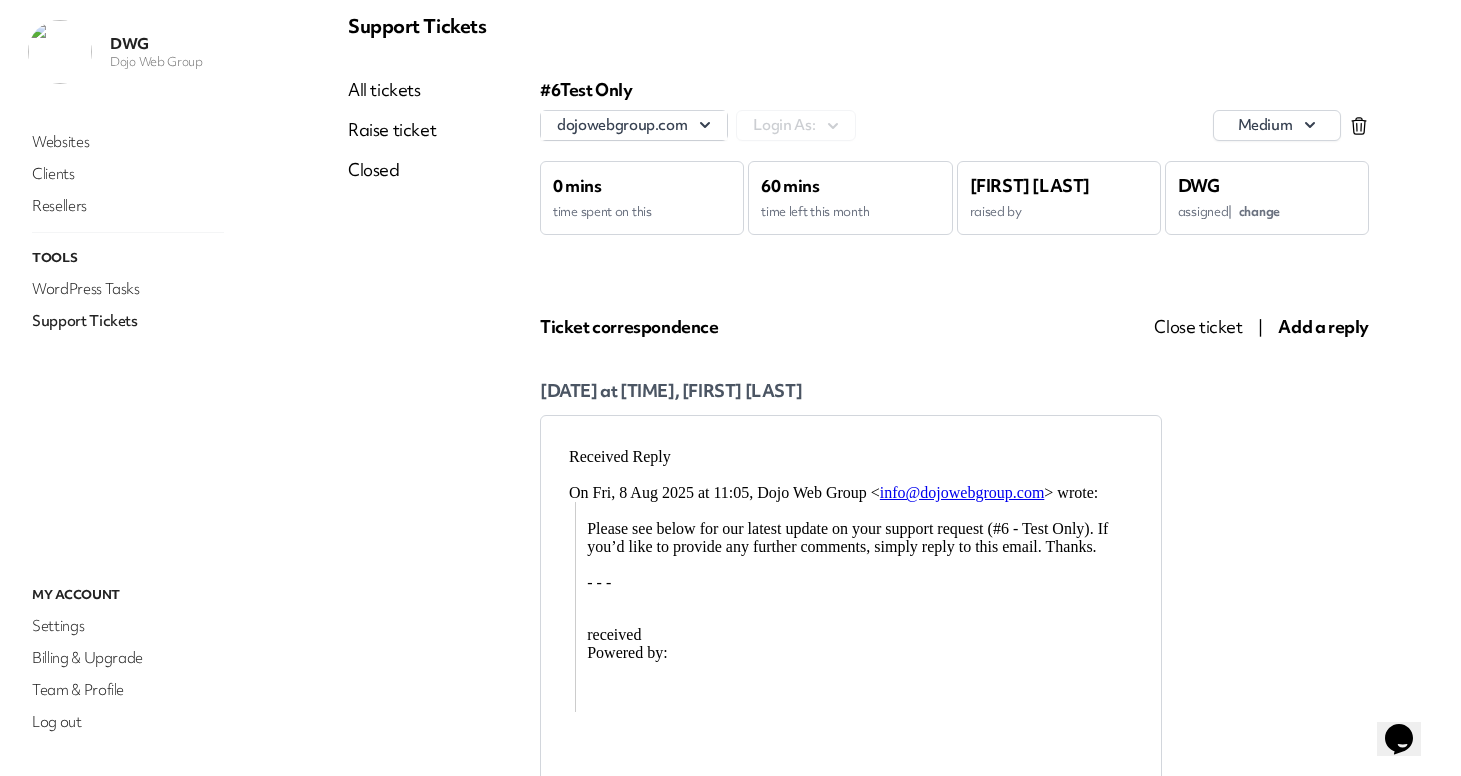 scroll, scrollTop: 55, scrollLeft: 0, axis: vertical 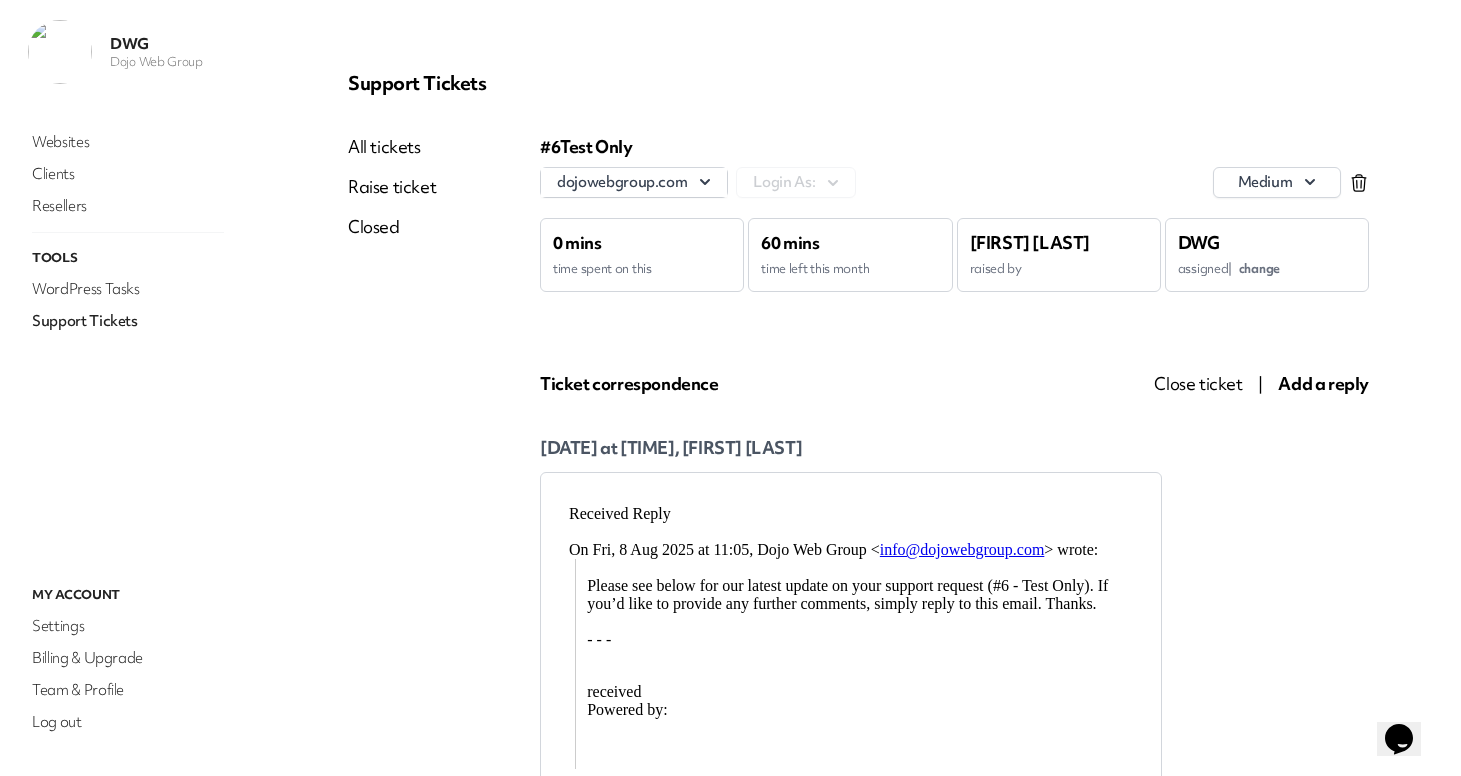 click on "Support Tickets
All tickets
Raise ticket
Closed
#6  Test Only
dojowebgroup.com
Login As:
medium
0 mins   time spent on this   60 mins   time left this month   [NAME]   raised by   DWG   assigned
|
change
Ticket correspondence   Close ticket     |   Add a reply
[DATE] at [TIME], [NAME]
Attachment     July 2025 WA RAD prices.xlsx   Download
[DATE] at [TIME], DWG
received   Attachment     July 2025 WA RAD prices.xlsx   Download
[DATE] at [TIME], DWG
copy
[DATE] at [TIME], [NAME]" at bounding box center (858, 821) 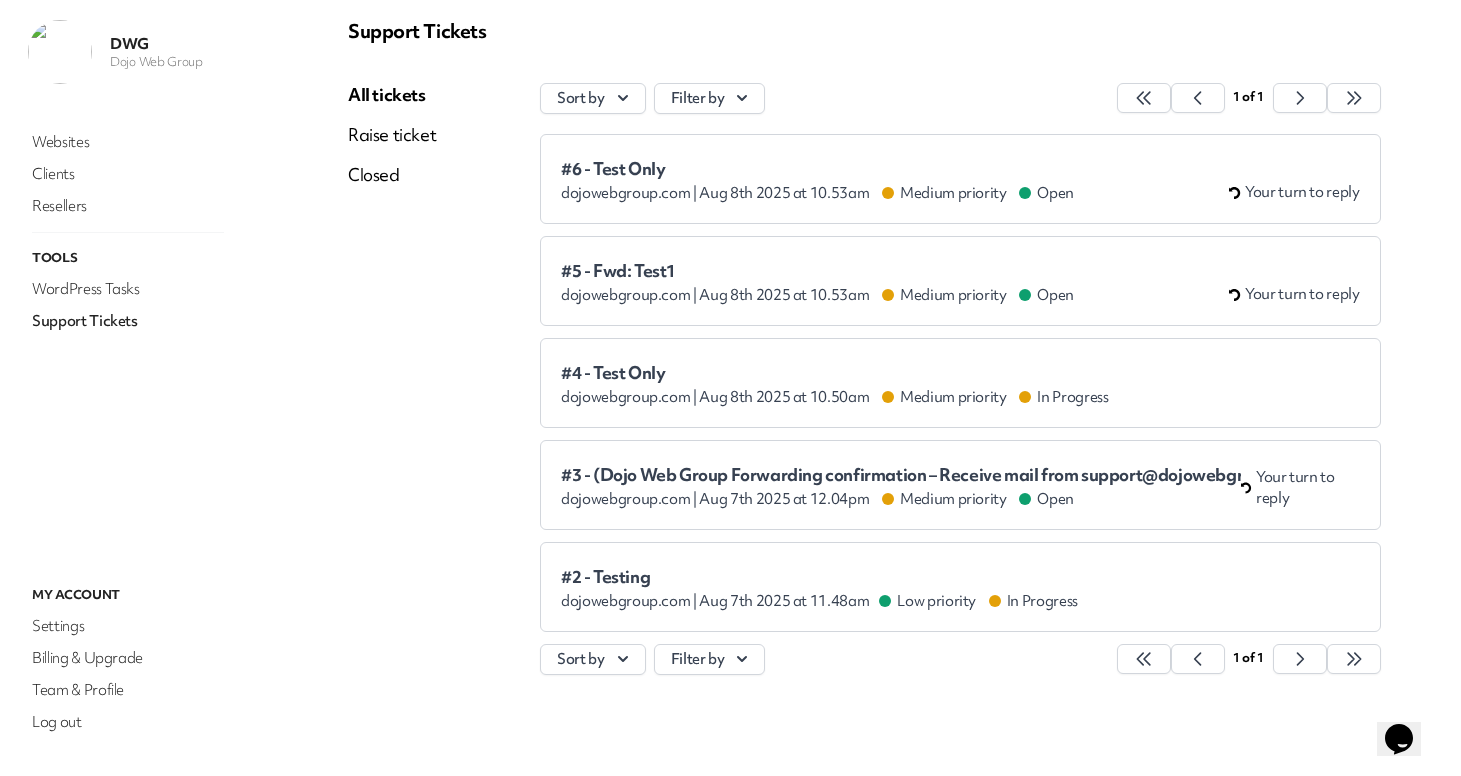 scroll, scrollTop: 84, scrollLeft: 0, axis: vertical 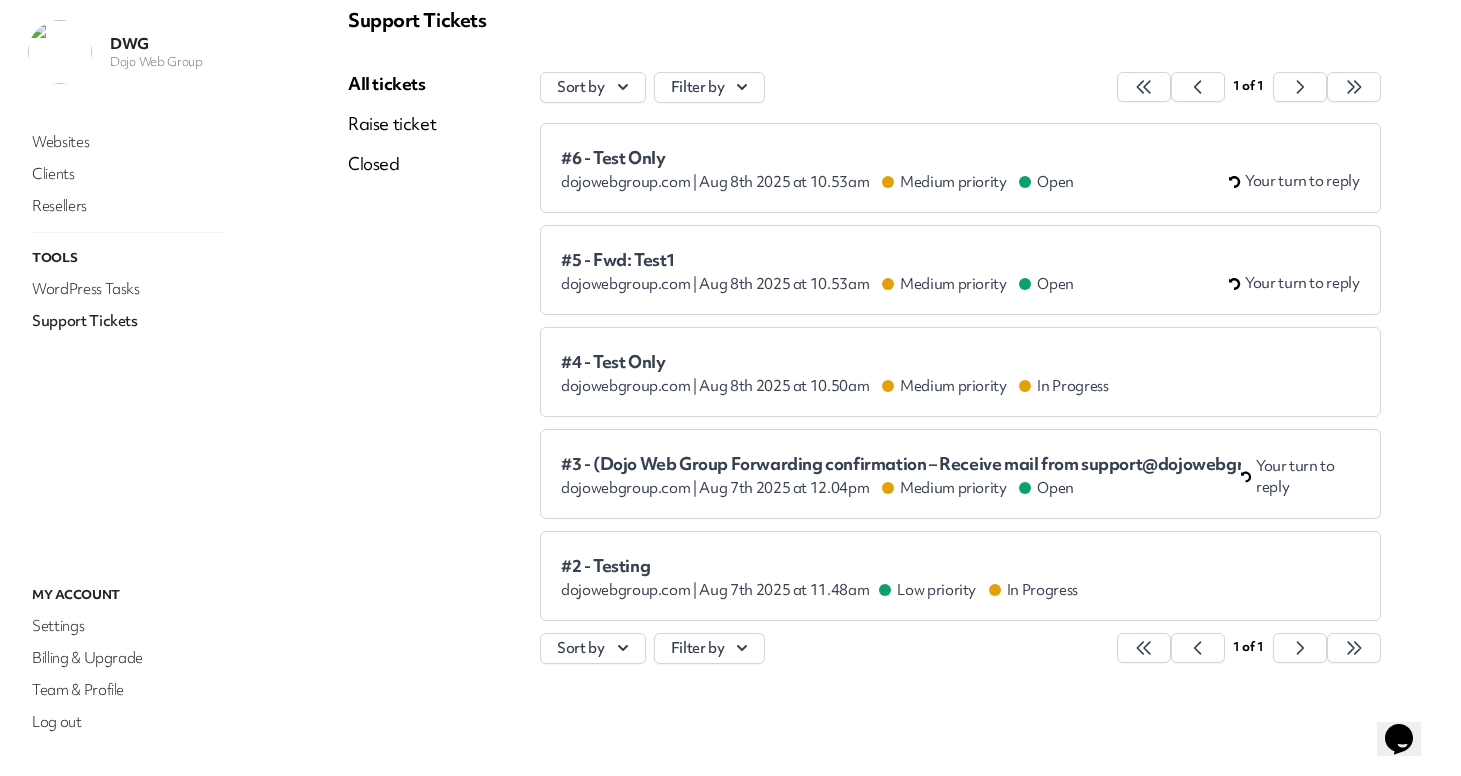 click on "#5 - Fwd: Test1" at bounding box center (817, 260) 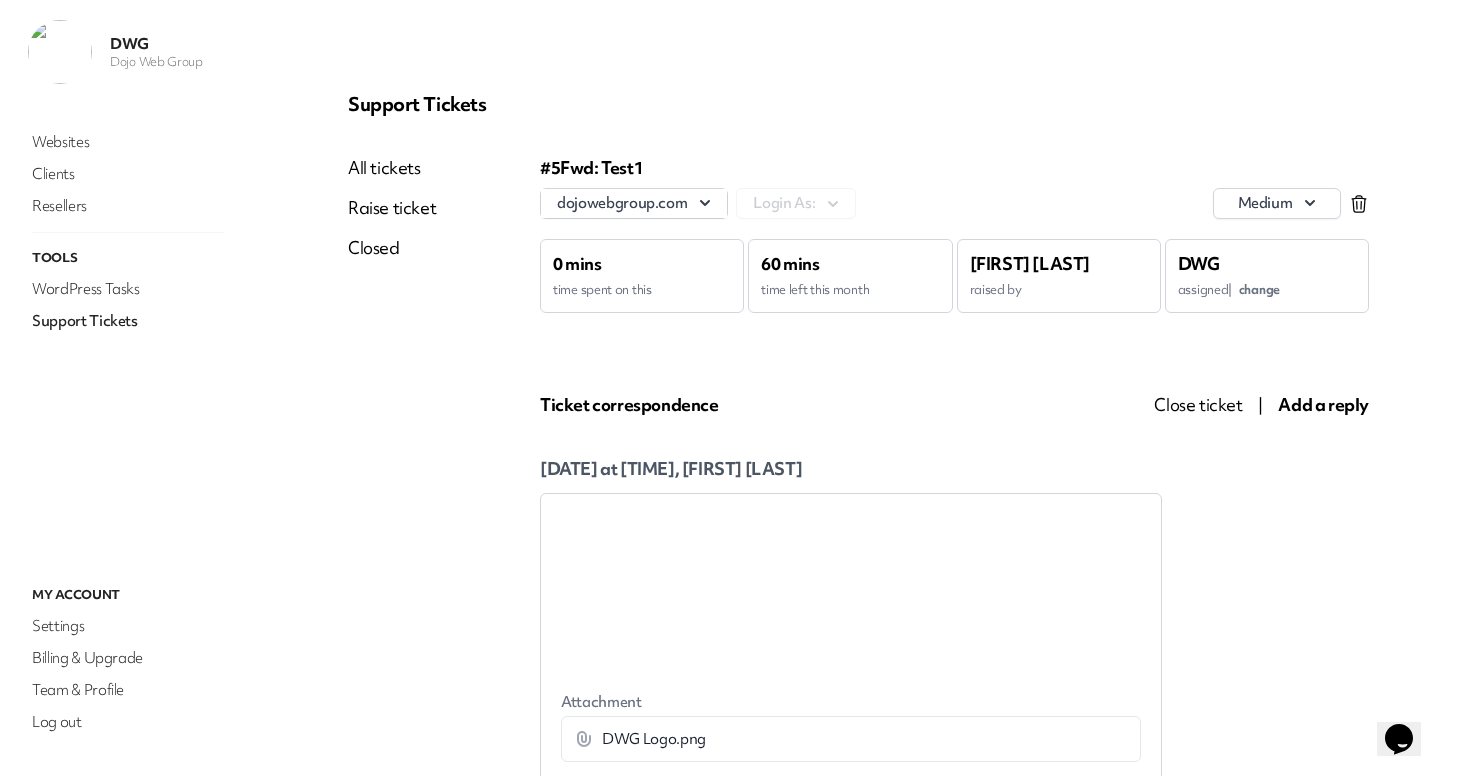 scroll, scrollTop: 607, scrollLeft: 0, axis: vertical 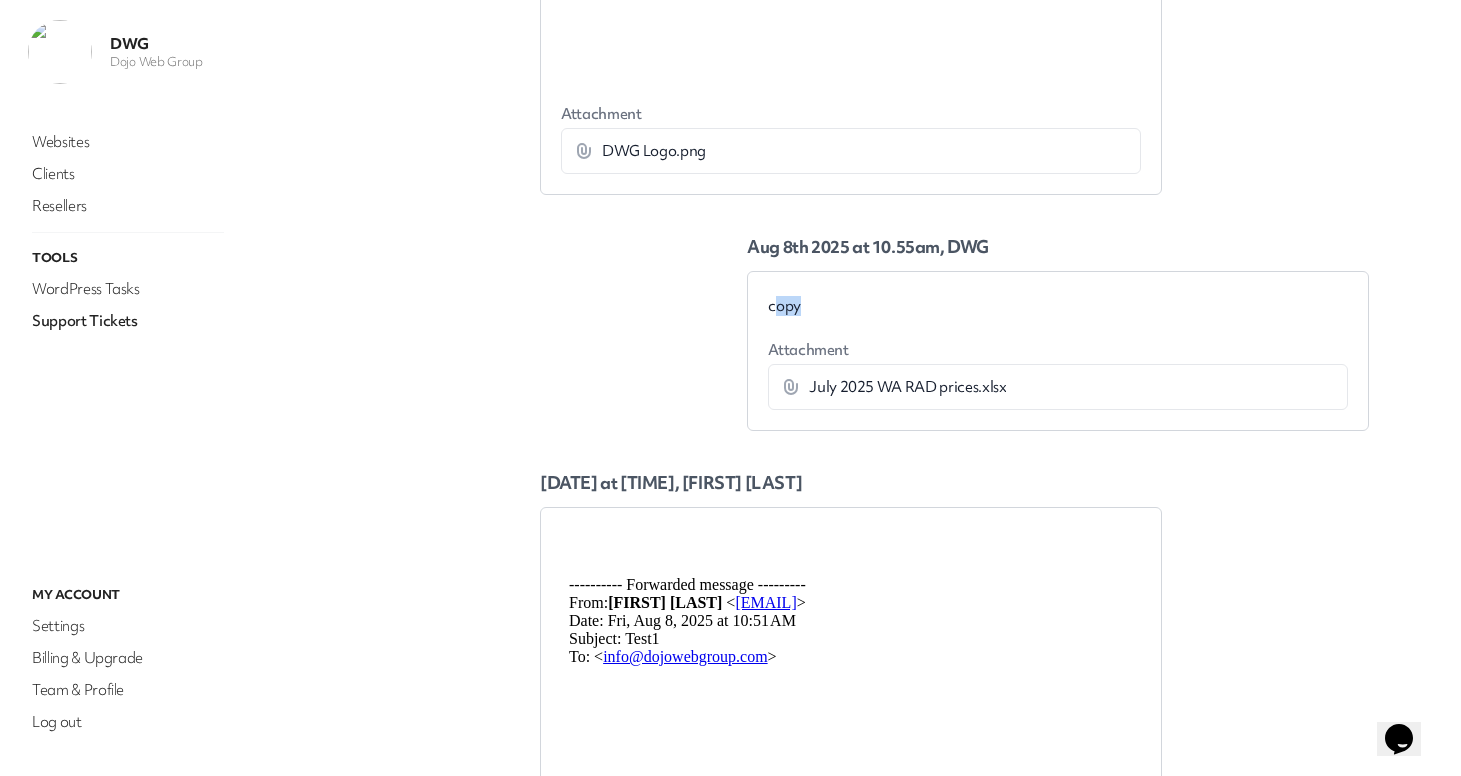 drag, startPoint x: 769, startPoint y: 306, endPoint x: 840, endPoint y: 305, distance: 71.00704 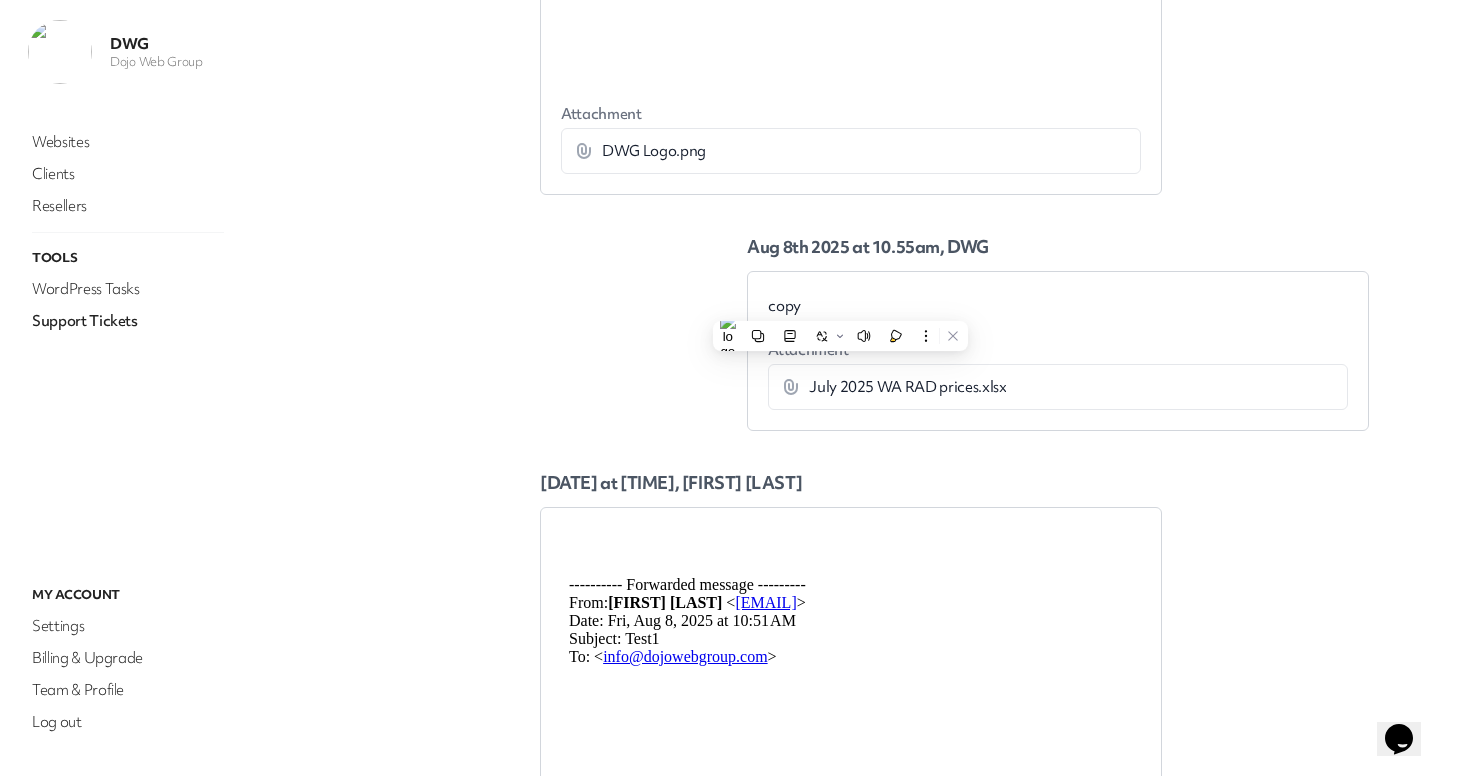 click on "July 2025 WA RAD prices.xlsx   Download" at bounding box center [1058, 387] 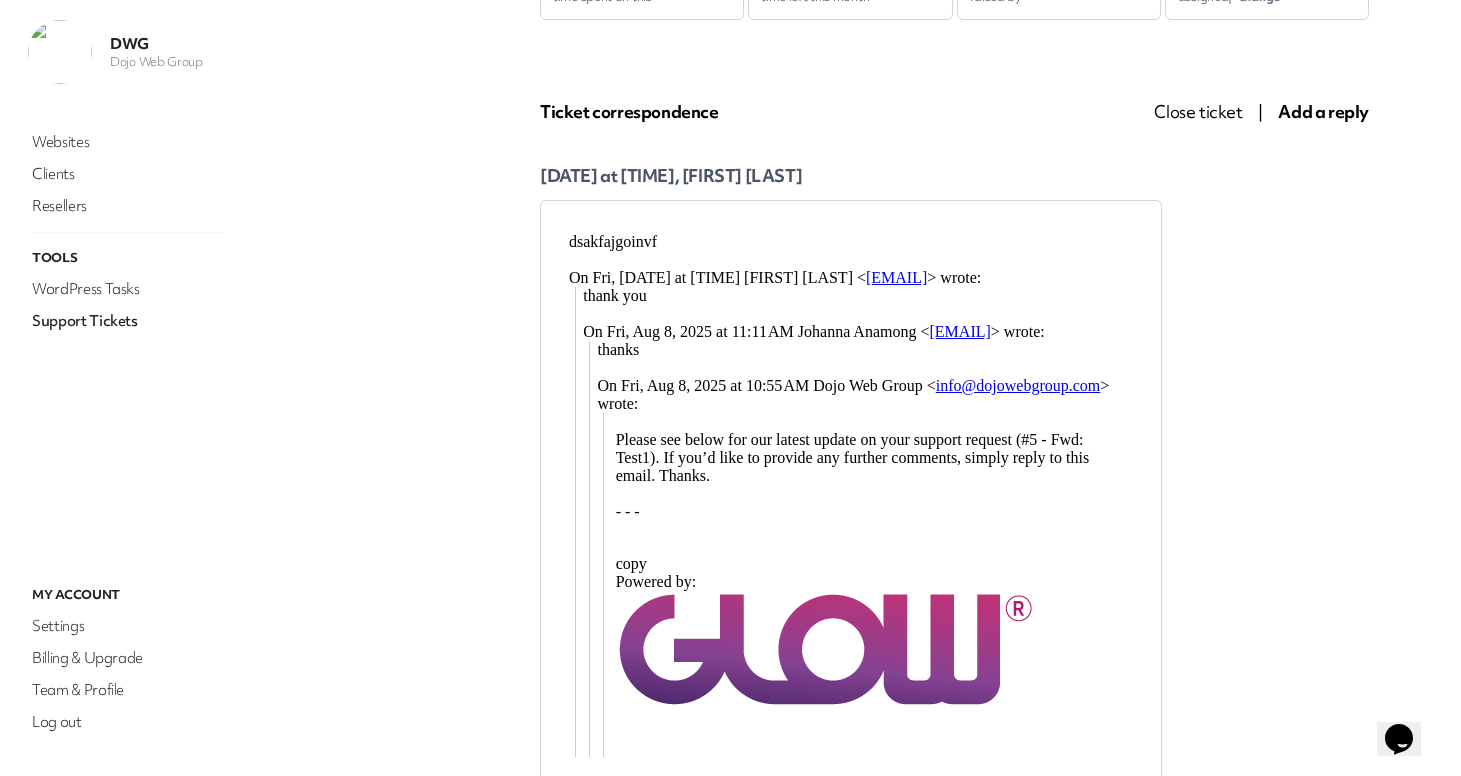 scroll, scrollTop: 204, scrollLeft: 0, axis: vertical 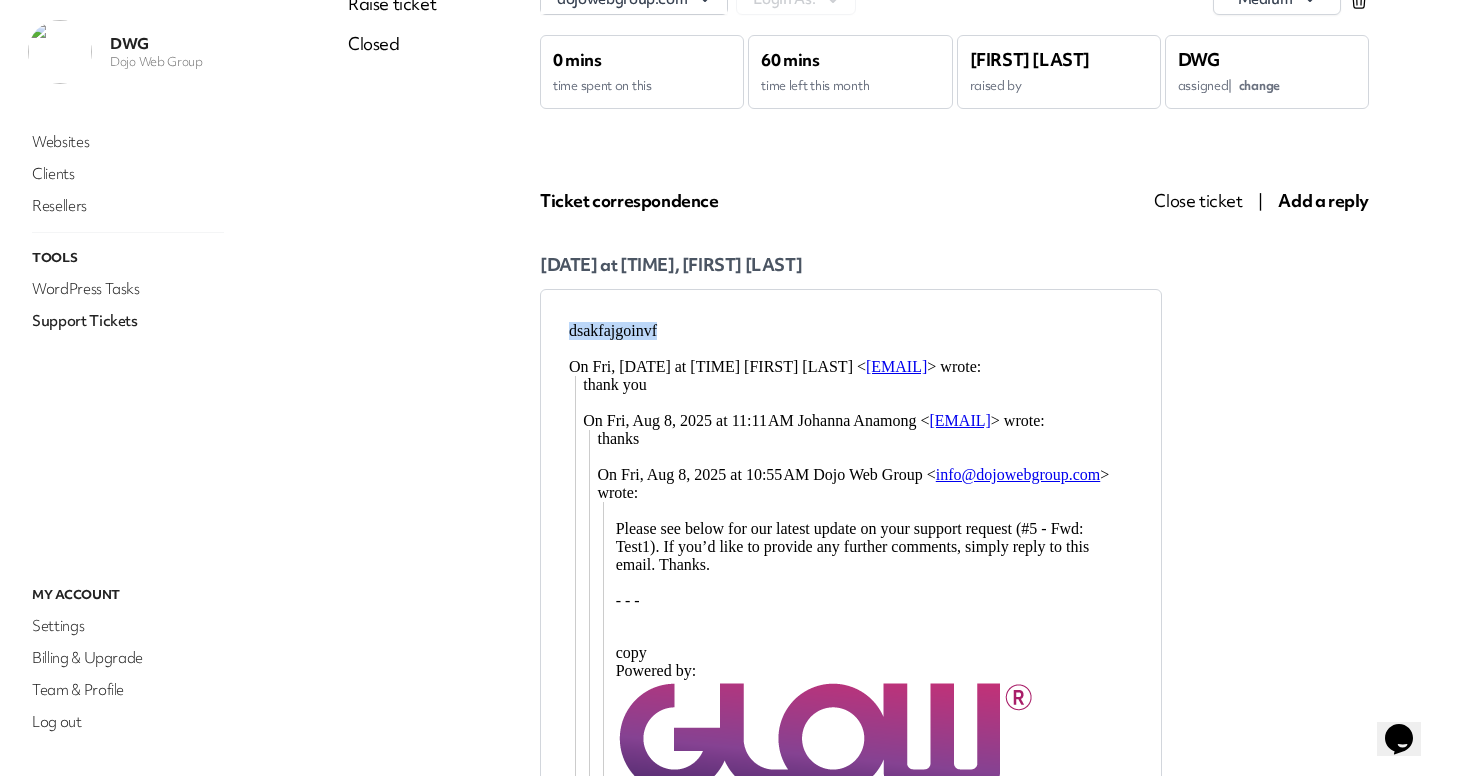 drag, startPoint x: 578, startPoint y: 330, endPoint x: 692, endPoint y: 329, distance: 114.00439 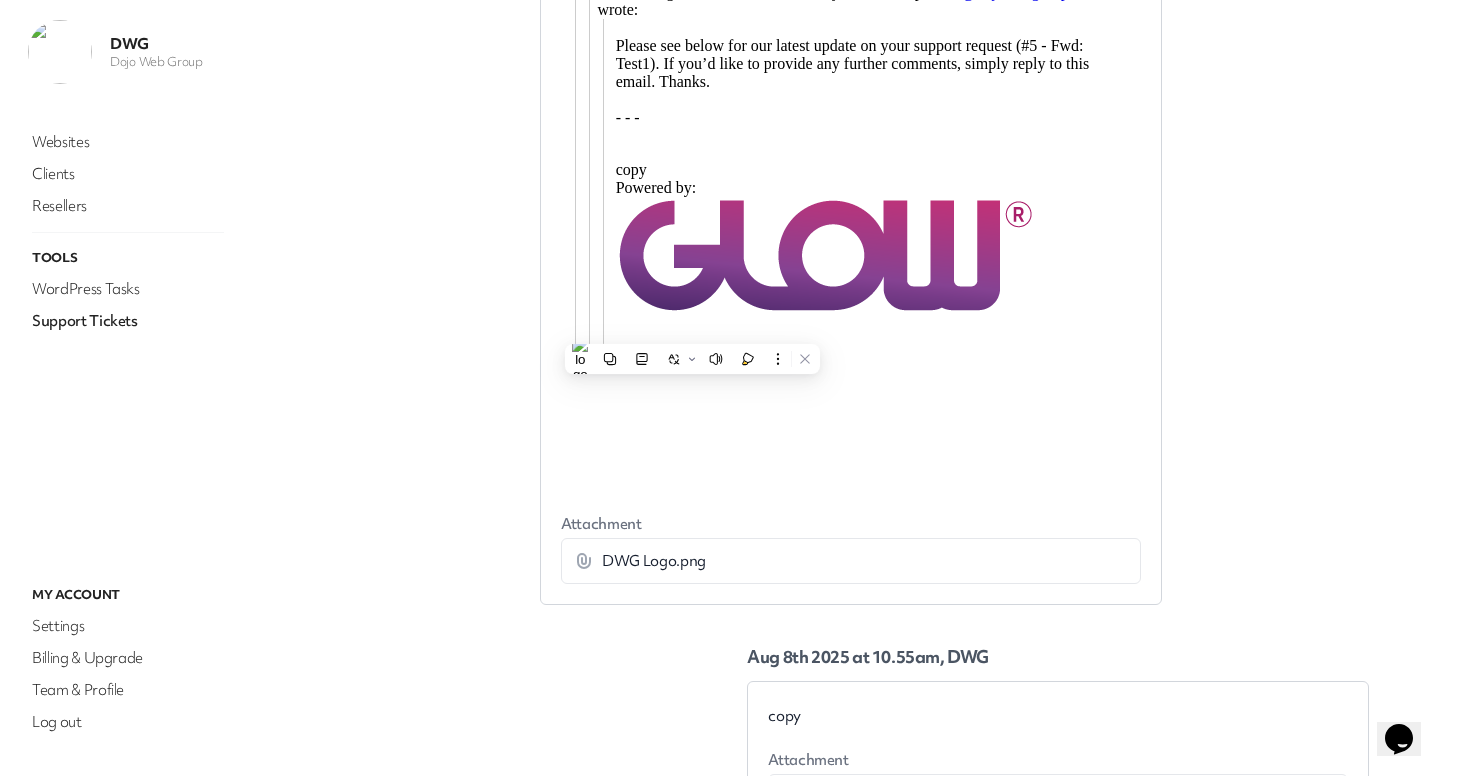 scroll, scrollTop: 783, scrollLeft: 0, axis: vertical 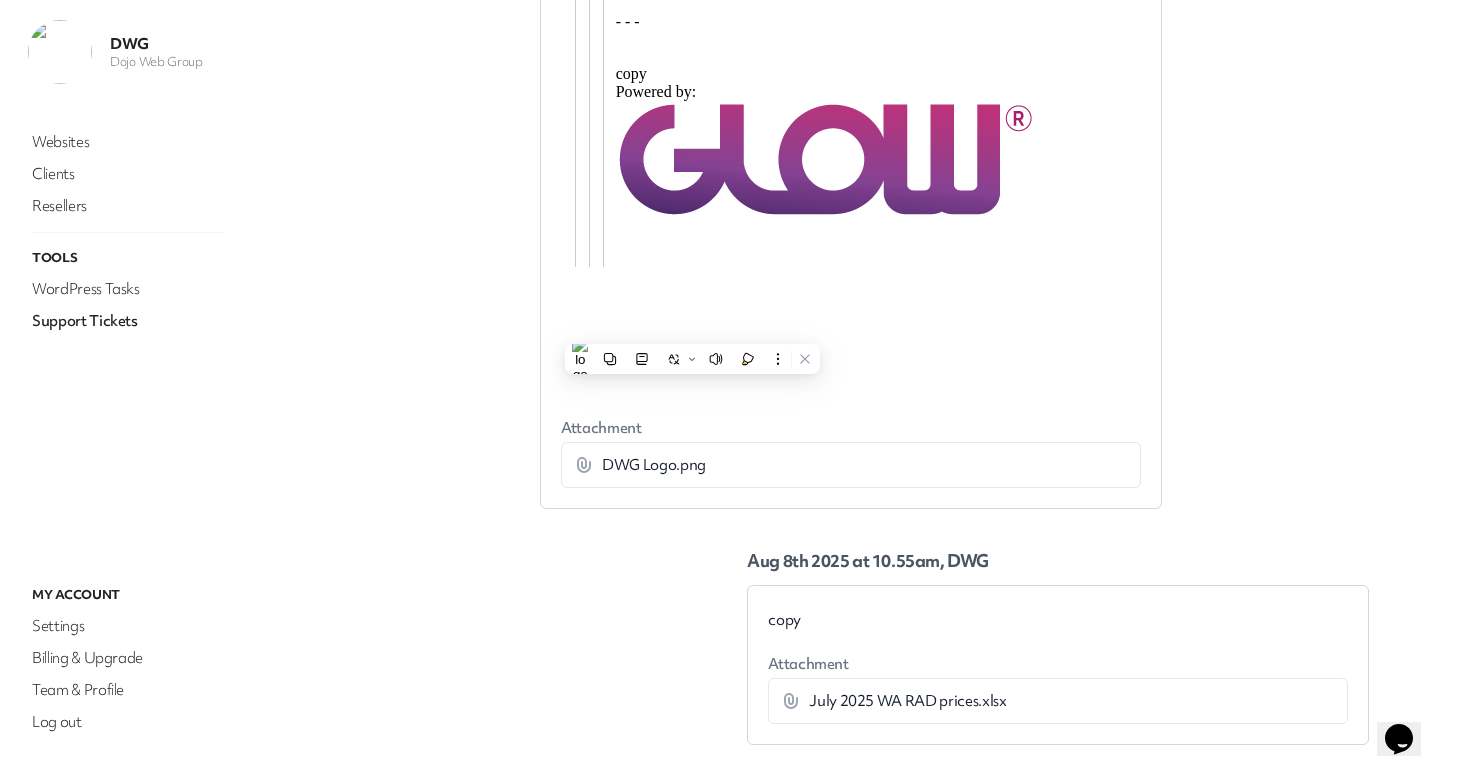 click 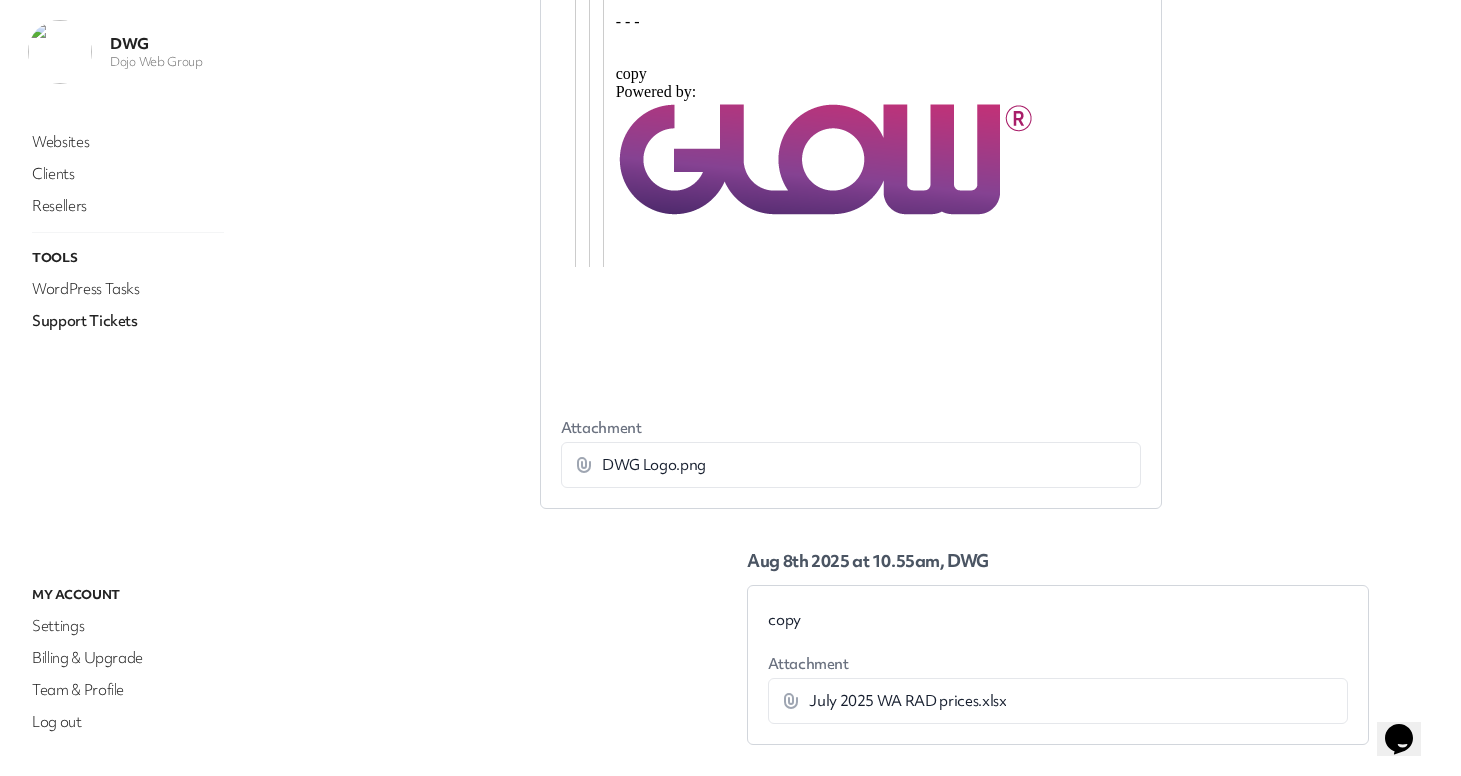 click on "DWG Logo.png" at bounding box center [654, 465] 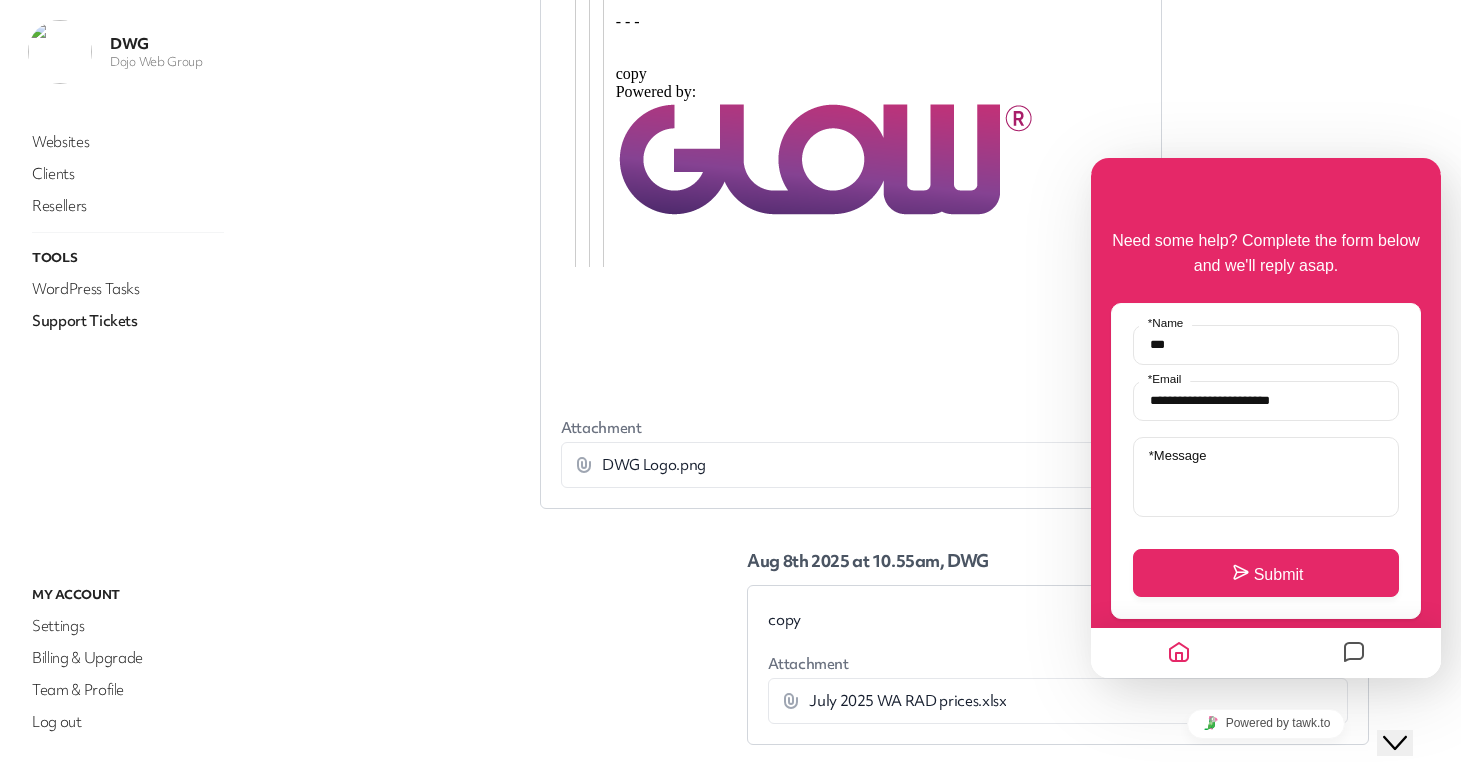 click on "Close Chat This icon closes the chat window." at bounding box center (1395, 743) 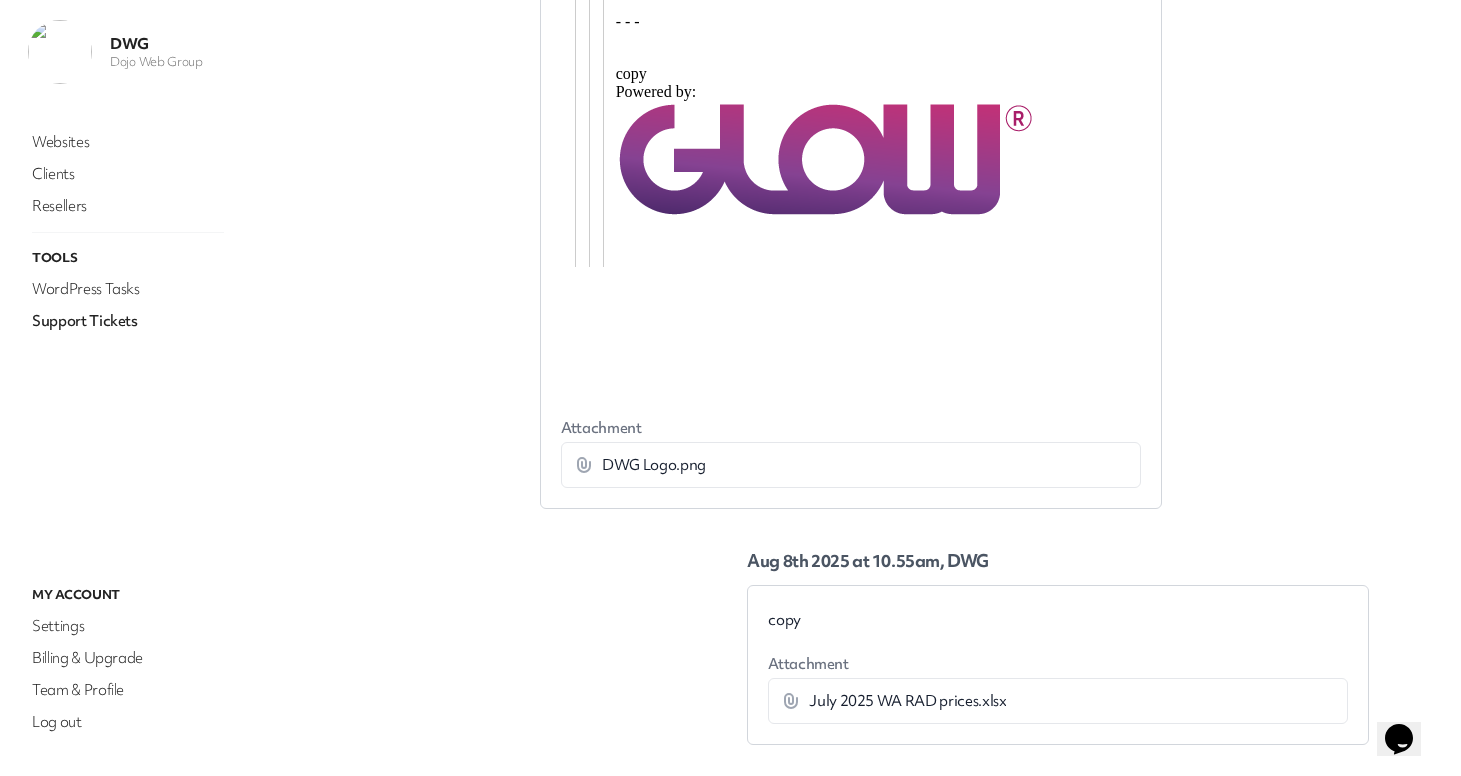 type 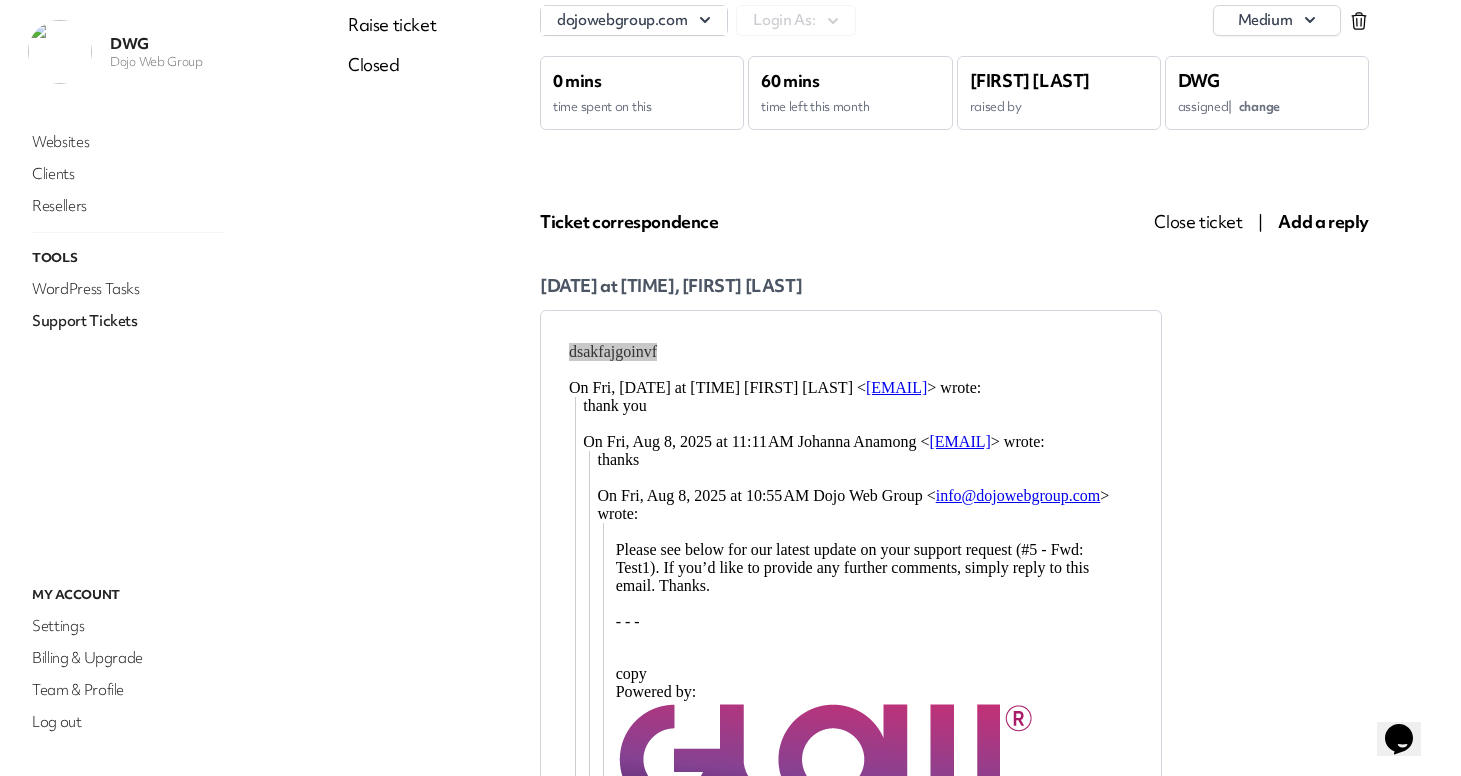 scroll, scrollTop: 0, scrollLeft: 0, axis: both 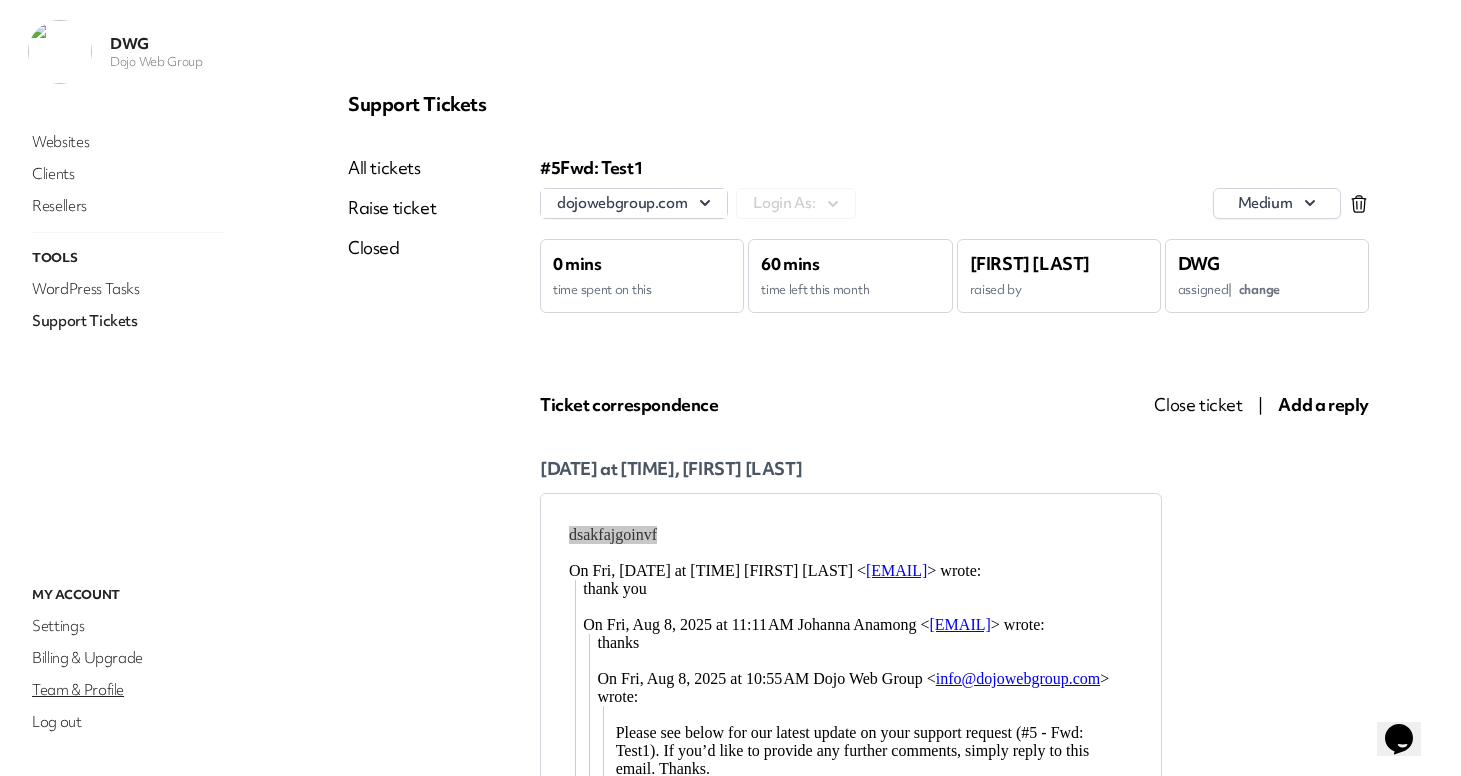 click on "Team & Profile" at bounding box center (128, 690) 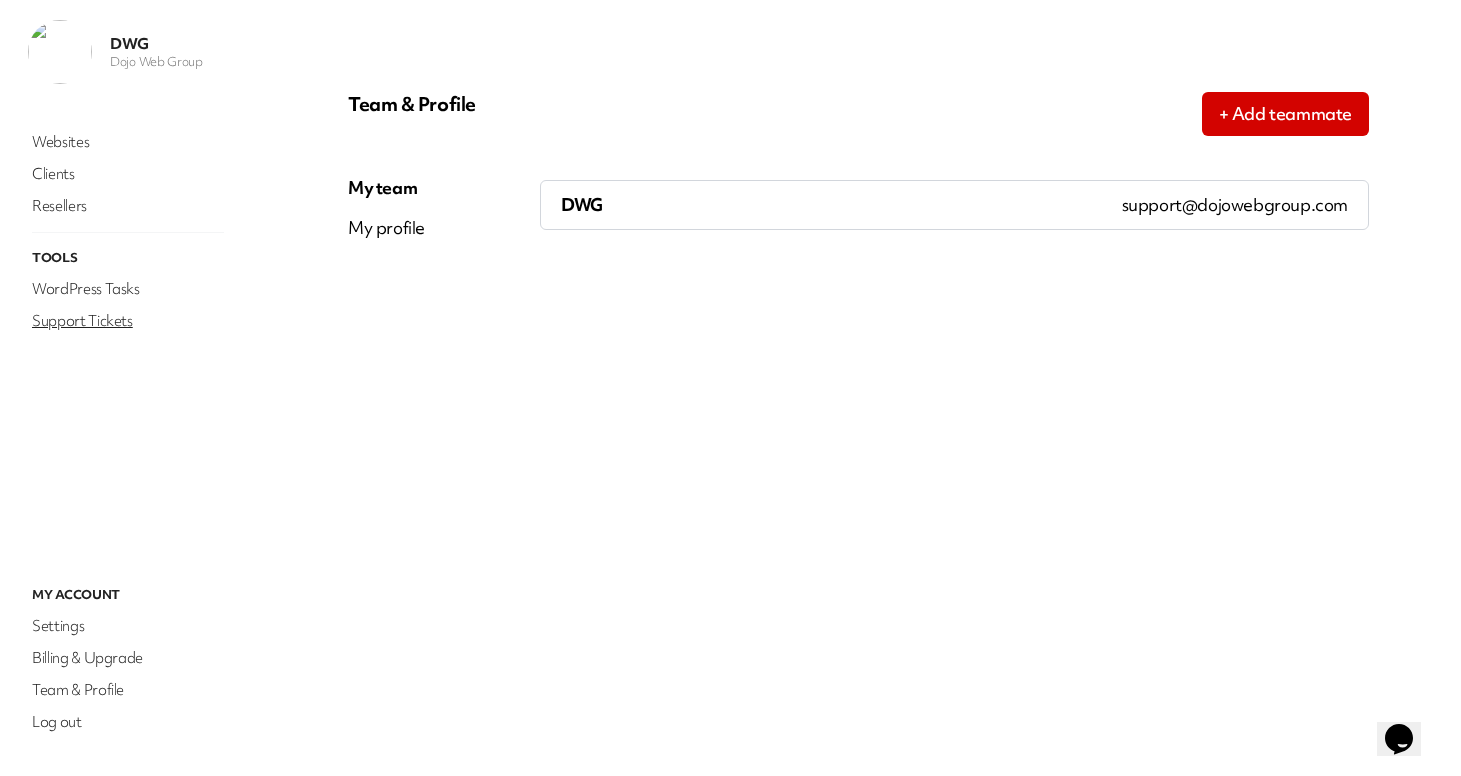 click on "Support Tickets" at bounding box center (128, 321) 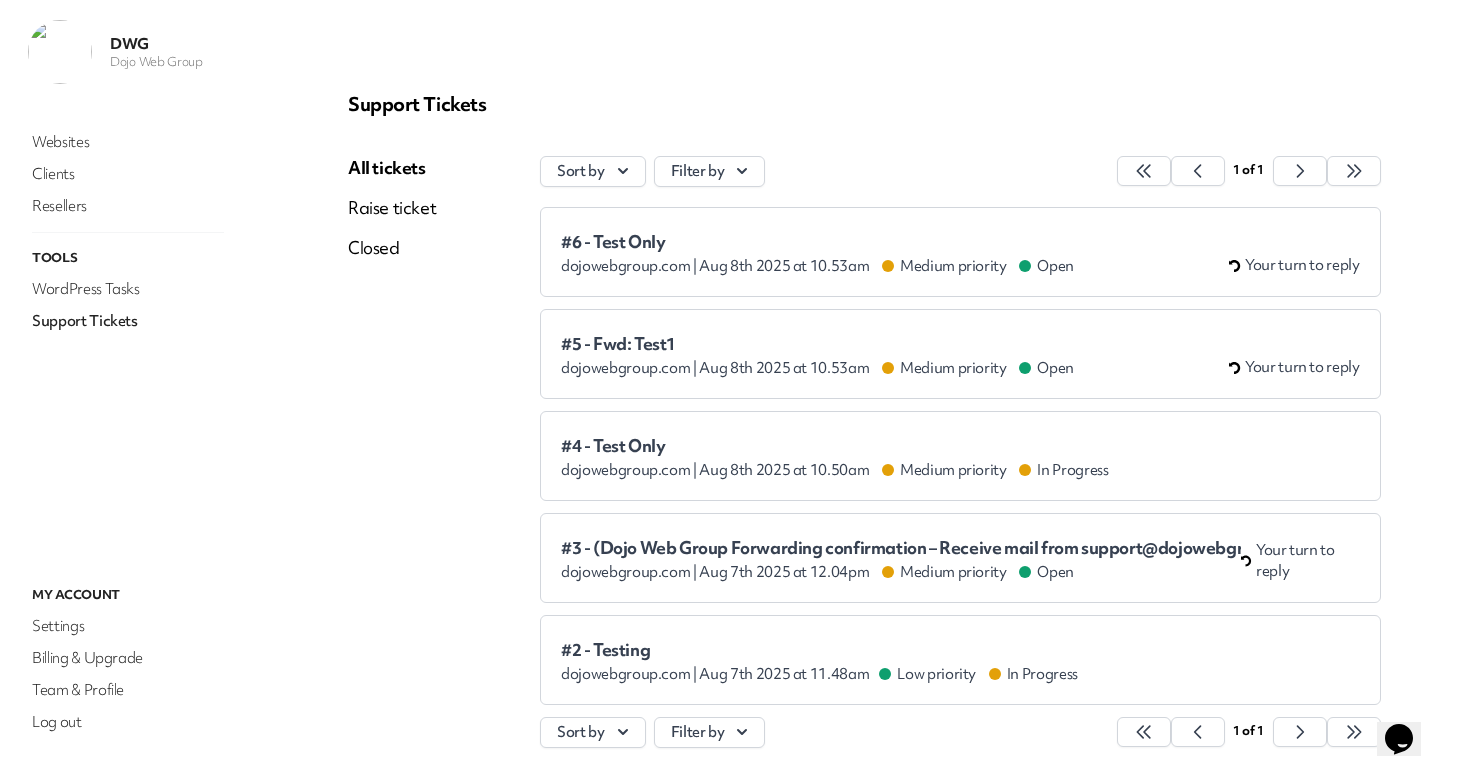 click on "#6 - Test Only" at bounding box center (817, 242) 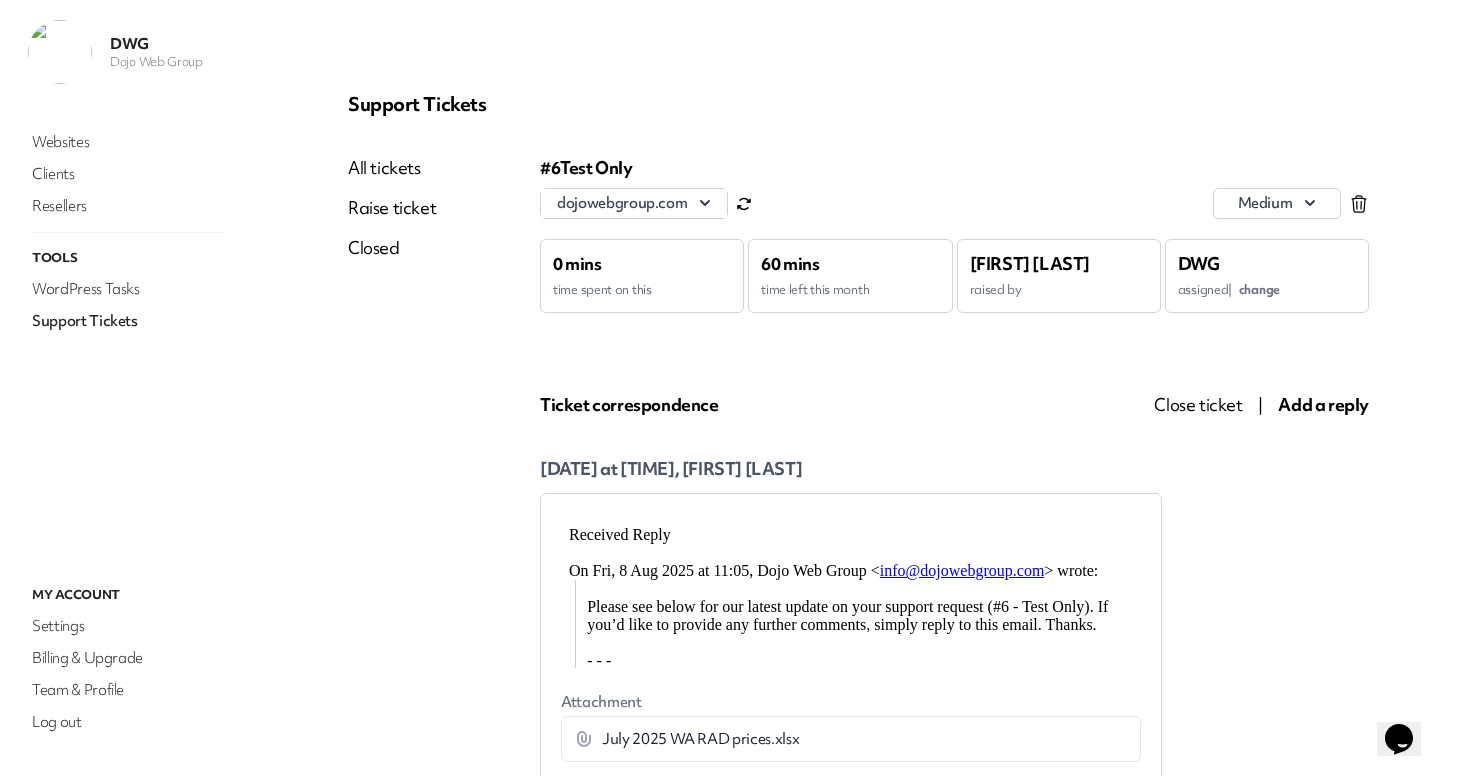 scroll, scrollTop: 0, scrollLeft: 0, axis: both 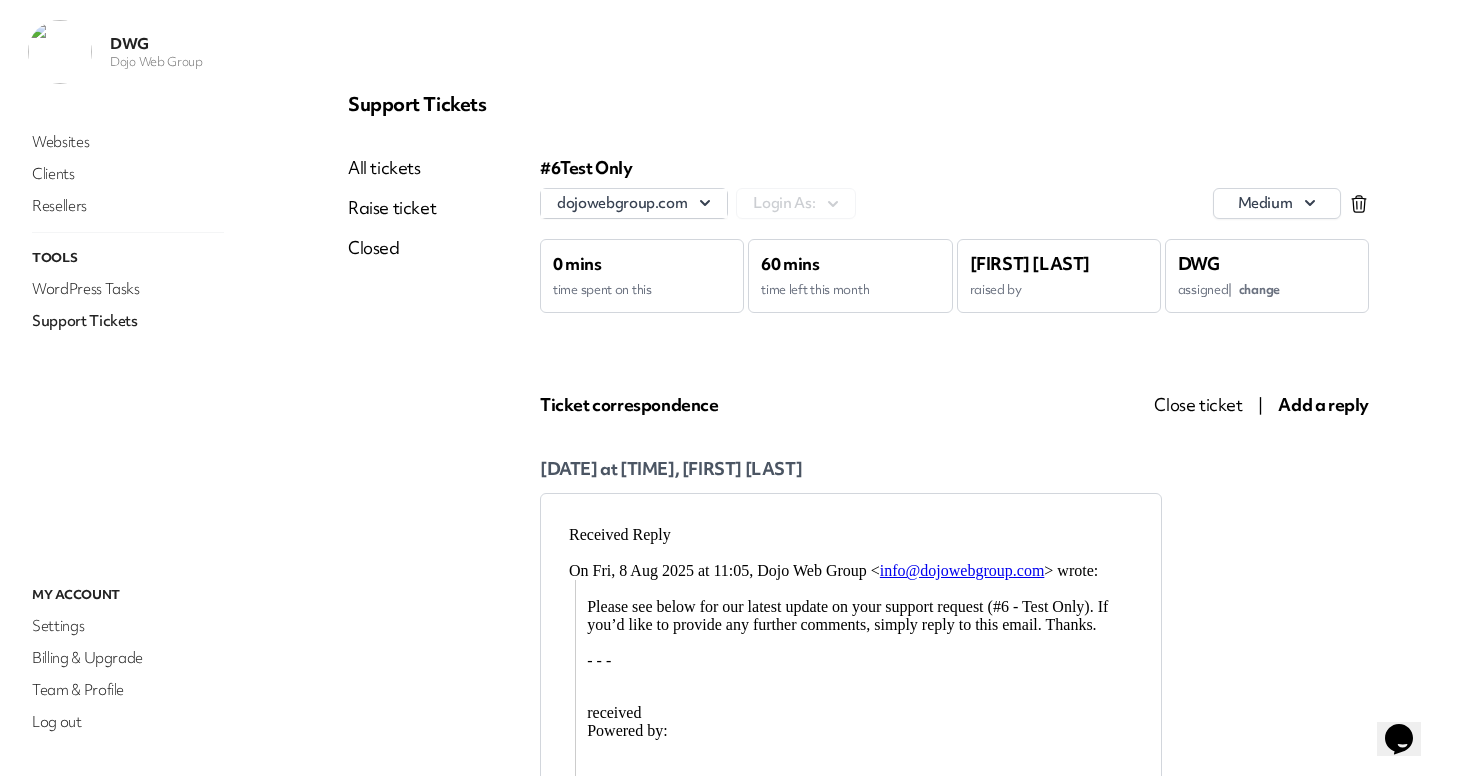 click on "change" at bounding box center [1259, 289] 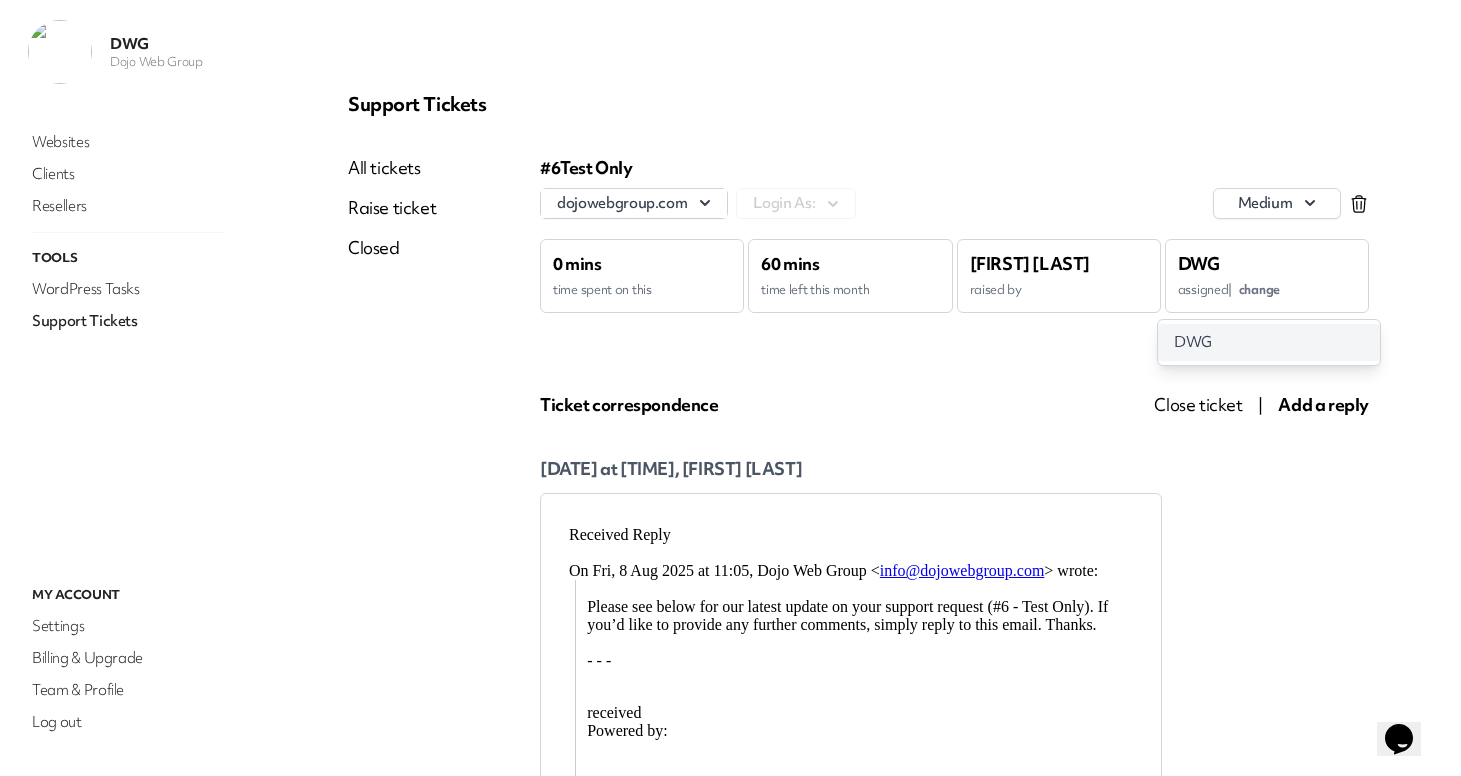 click on "DWG" at bounding box center [1269, 342] 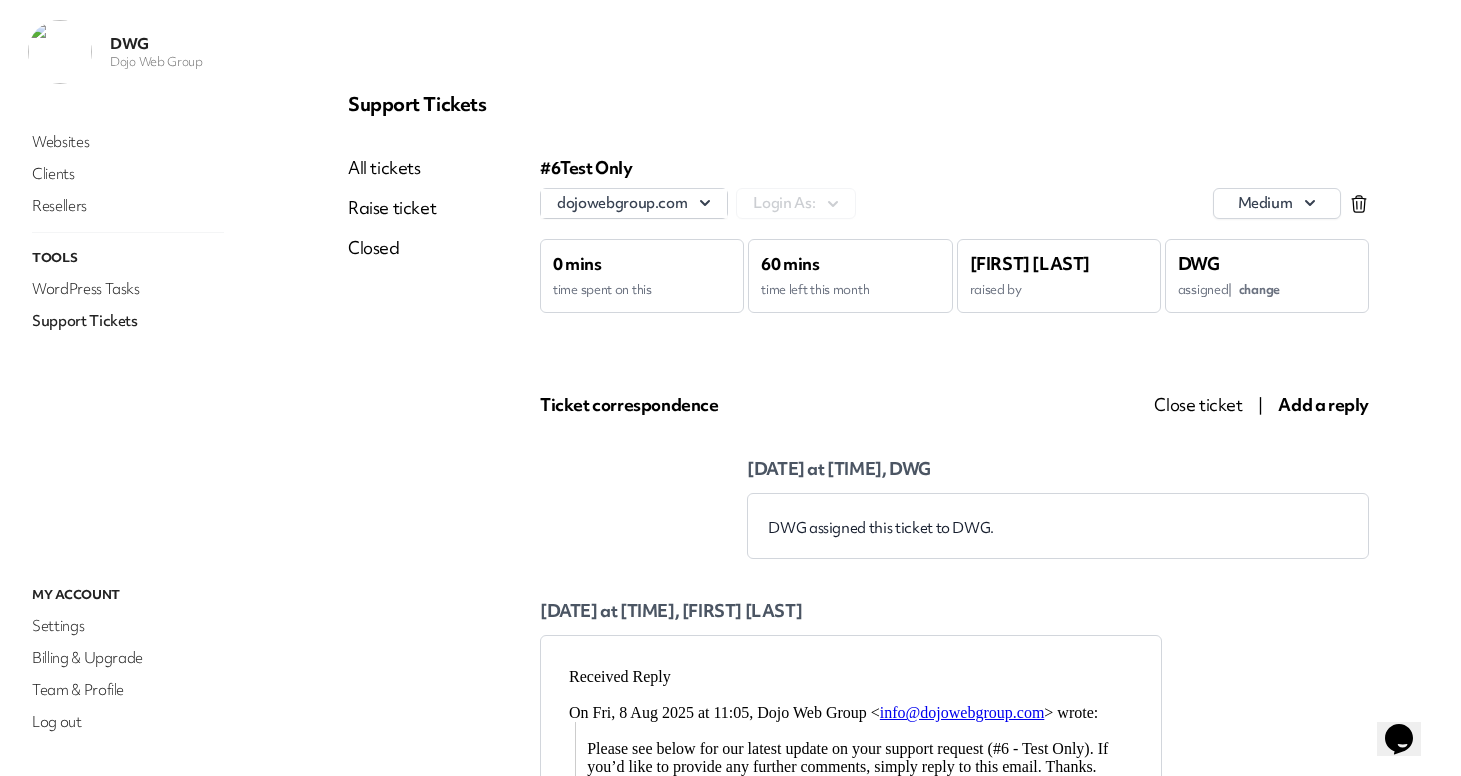 click on "#6  Test Only
dojowebgroup.com
Login As:
medium
0 mins   time spent on this   60 mins   time left this month   AJ Mabuti   raised by   DWG   assigned
|
change
Ticket correspondence   Close ticket     |   Add a reply
Aug 8th 2025 at 1.11pm, DWG
DWG assigned this ticket to DWG.
Aug 8th 2025 at 11.07am, AJ Mabuti
Attachment     July 2025 WA RAD prices.xlsx   Download
Aug 8th 2025 at 11.05am, DWG
received   Attachment     July 2025 WA RAD prices.xlsx   Download
Aug 8th 2025 at 10.59am, DWG
copy
Aug 8th 2025 at 10.53am, AJ Mabuti" at bounding box center (954, 945) 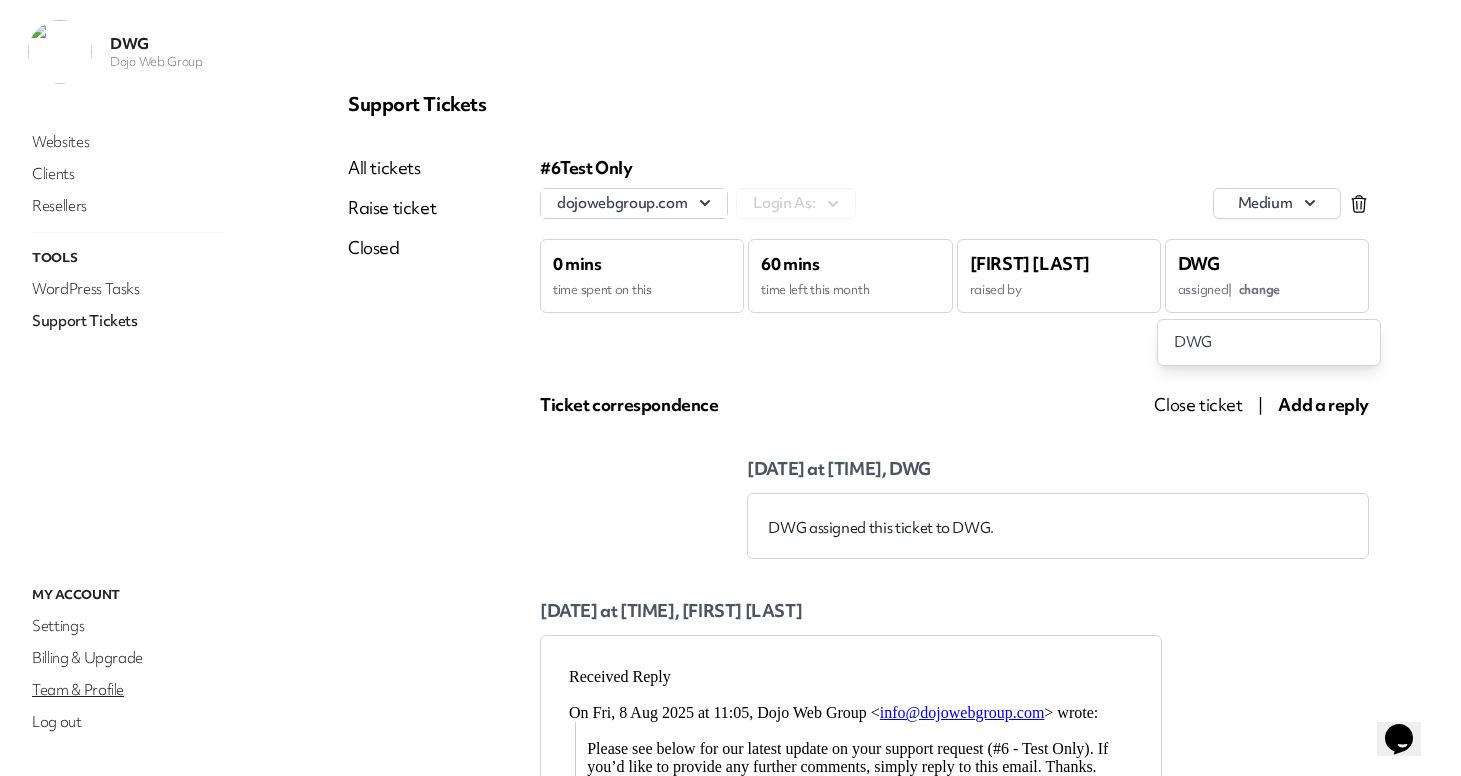 click on "Team & Profile" at bounding box center (128, 690) 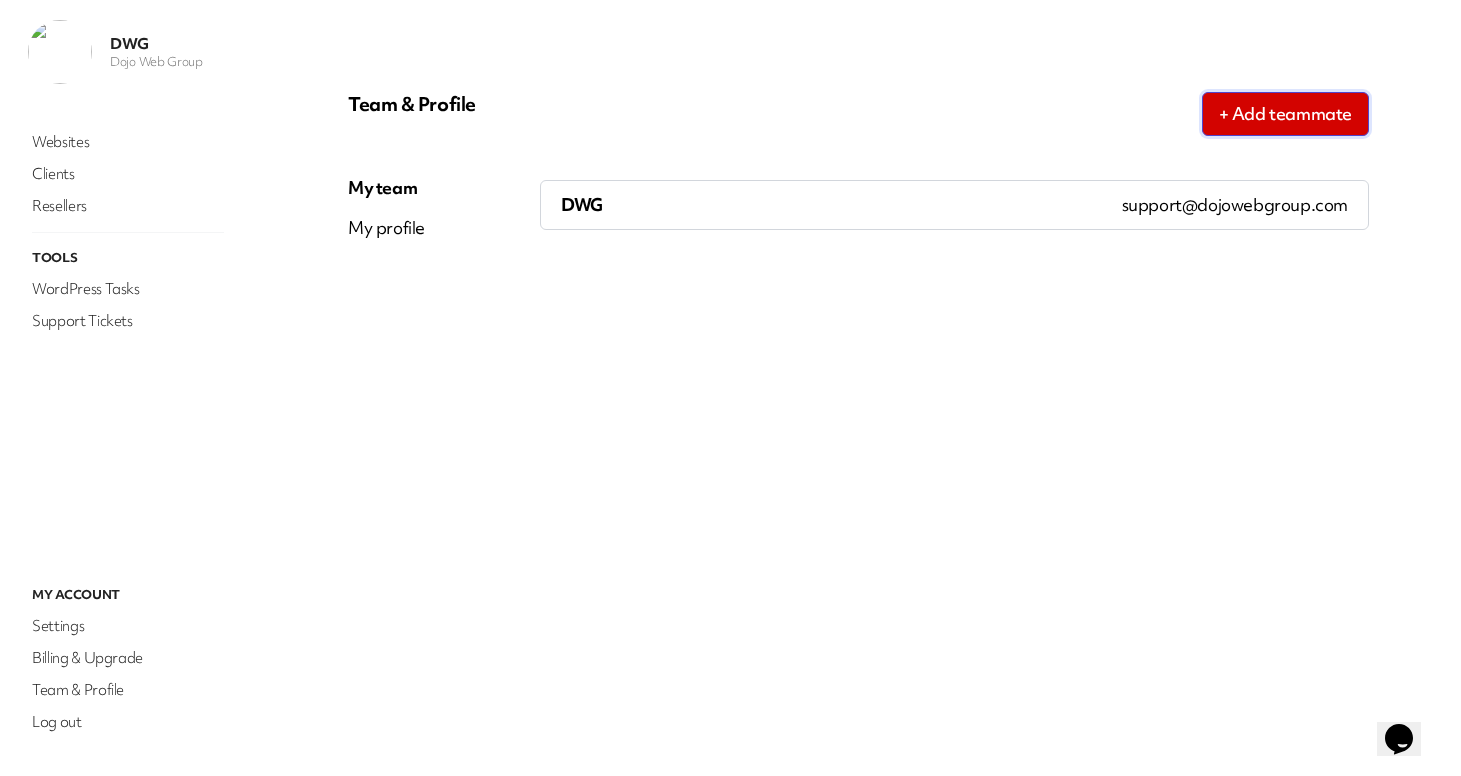 click on "+ Add teammate" at bounding box center (1285, 114) 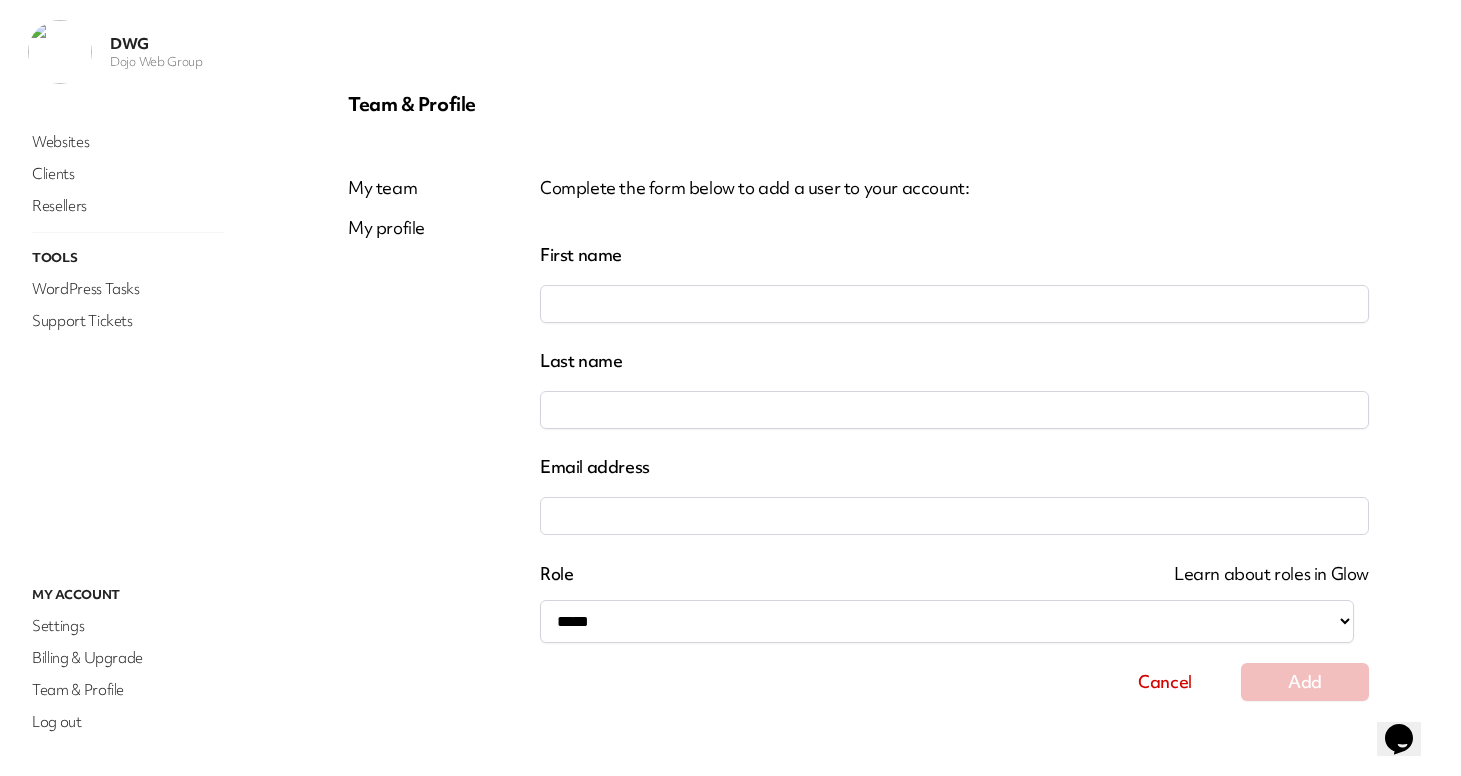 click on "First name" at bounding box center [954, 304] 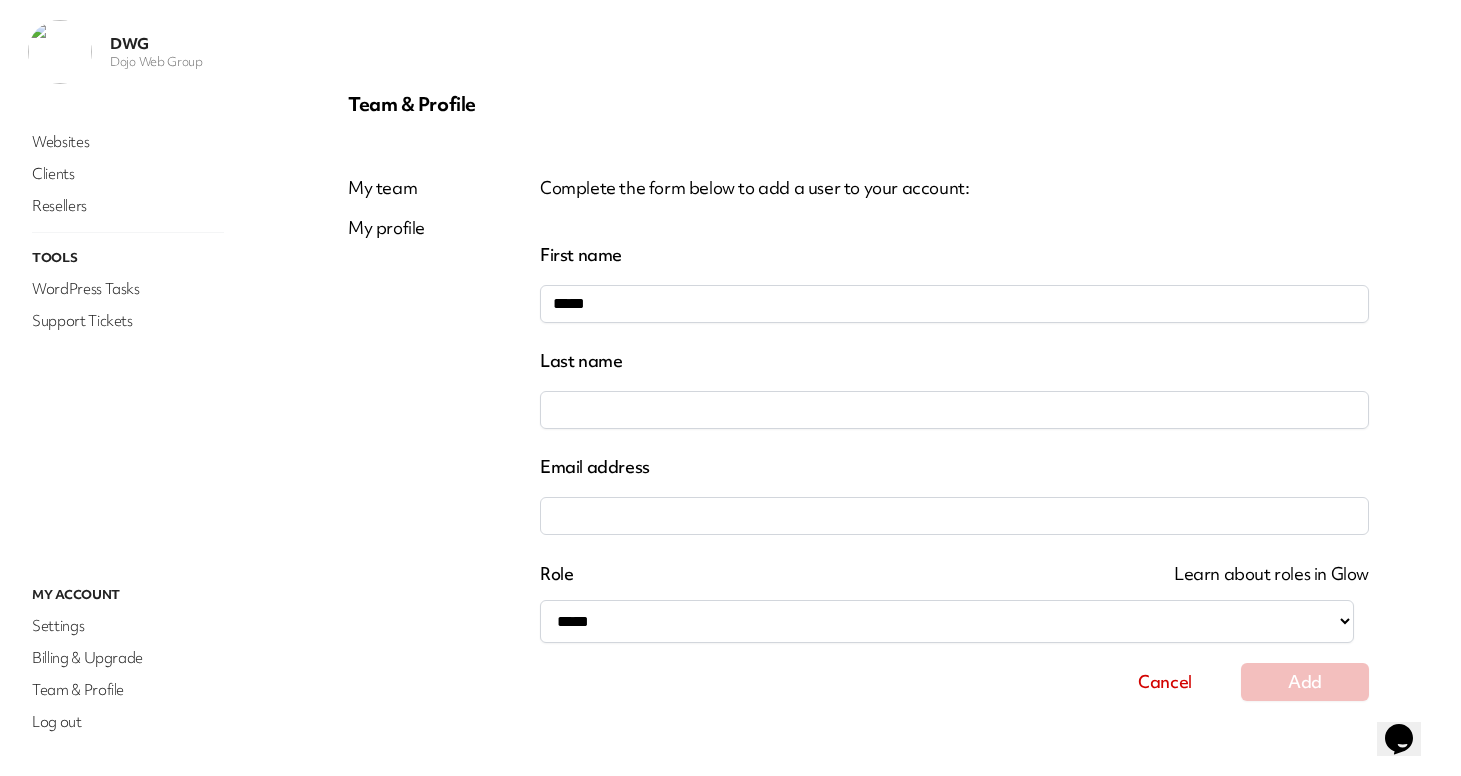 type on "*****" 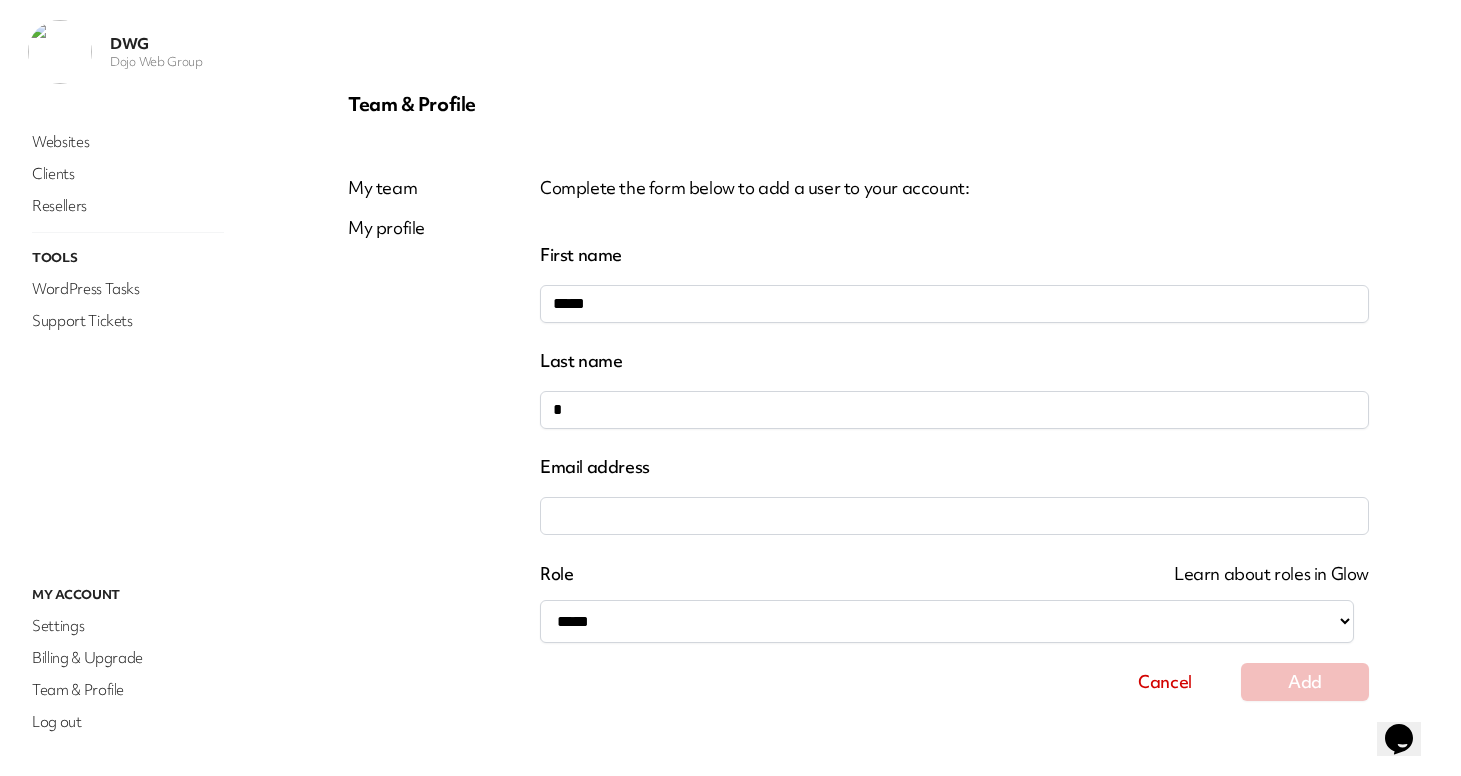 type on "*******" 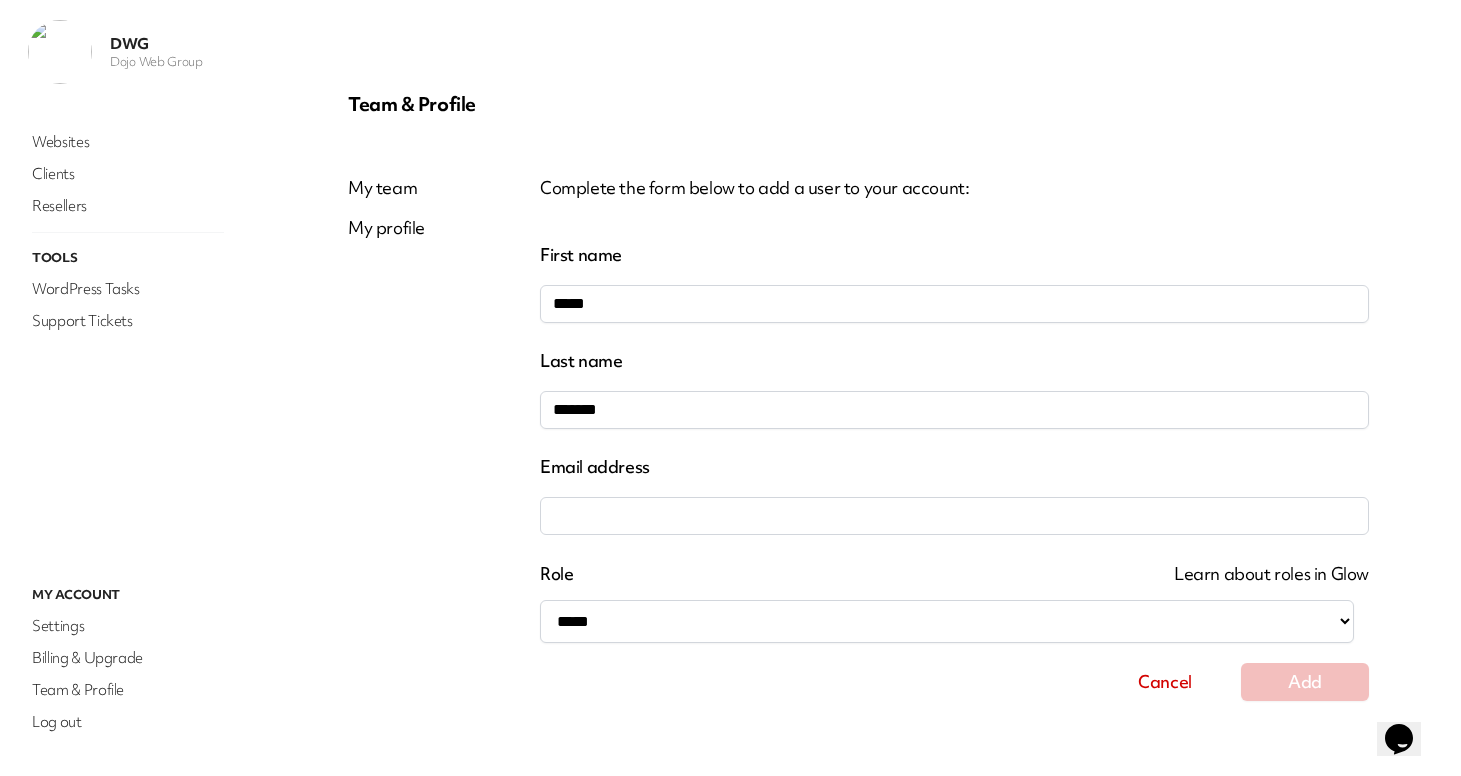 click on "First name" at bounding box center (954, 516) 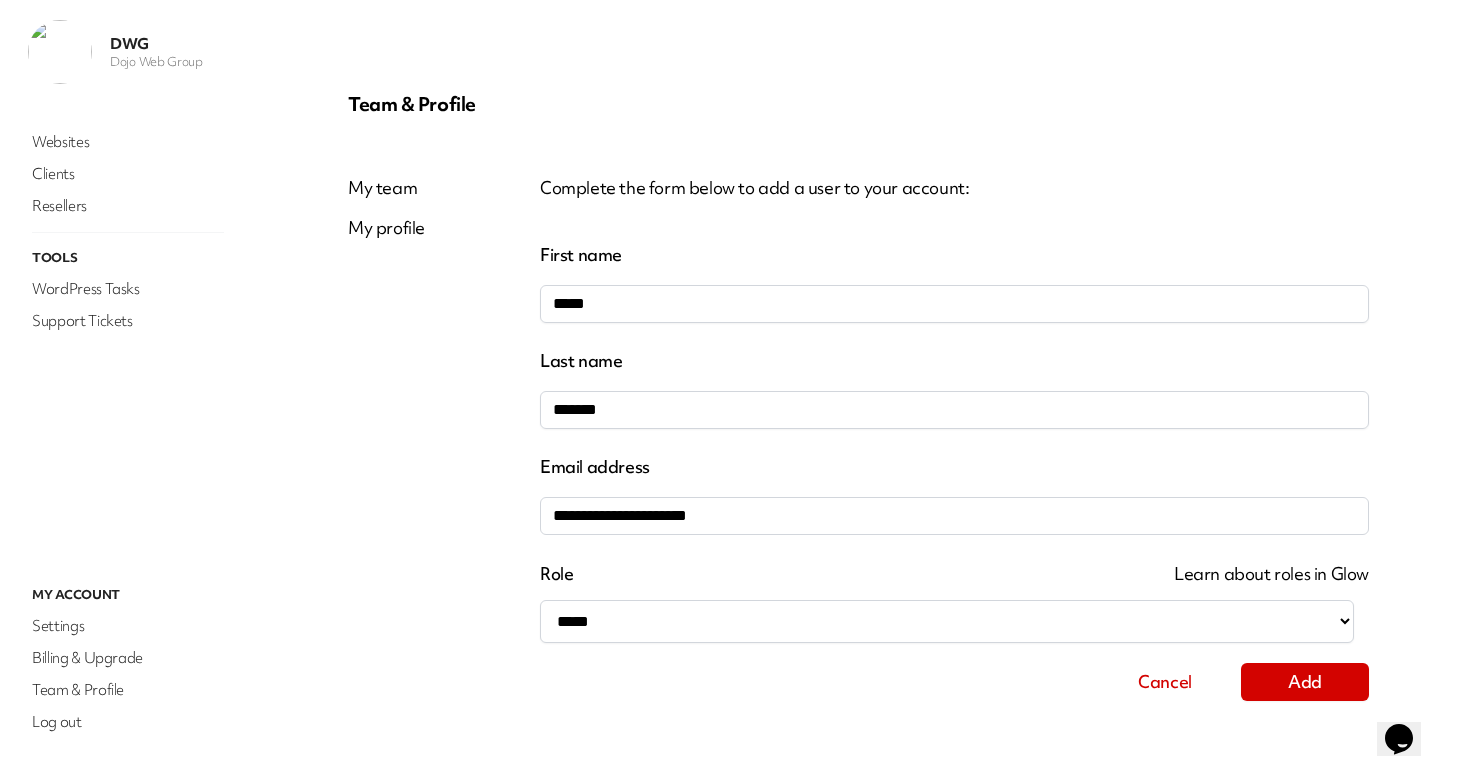 type on "**********" 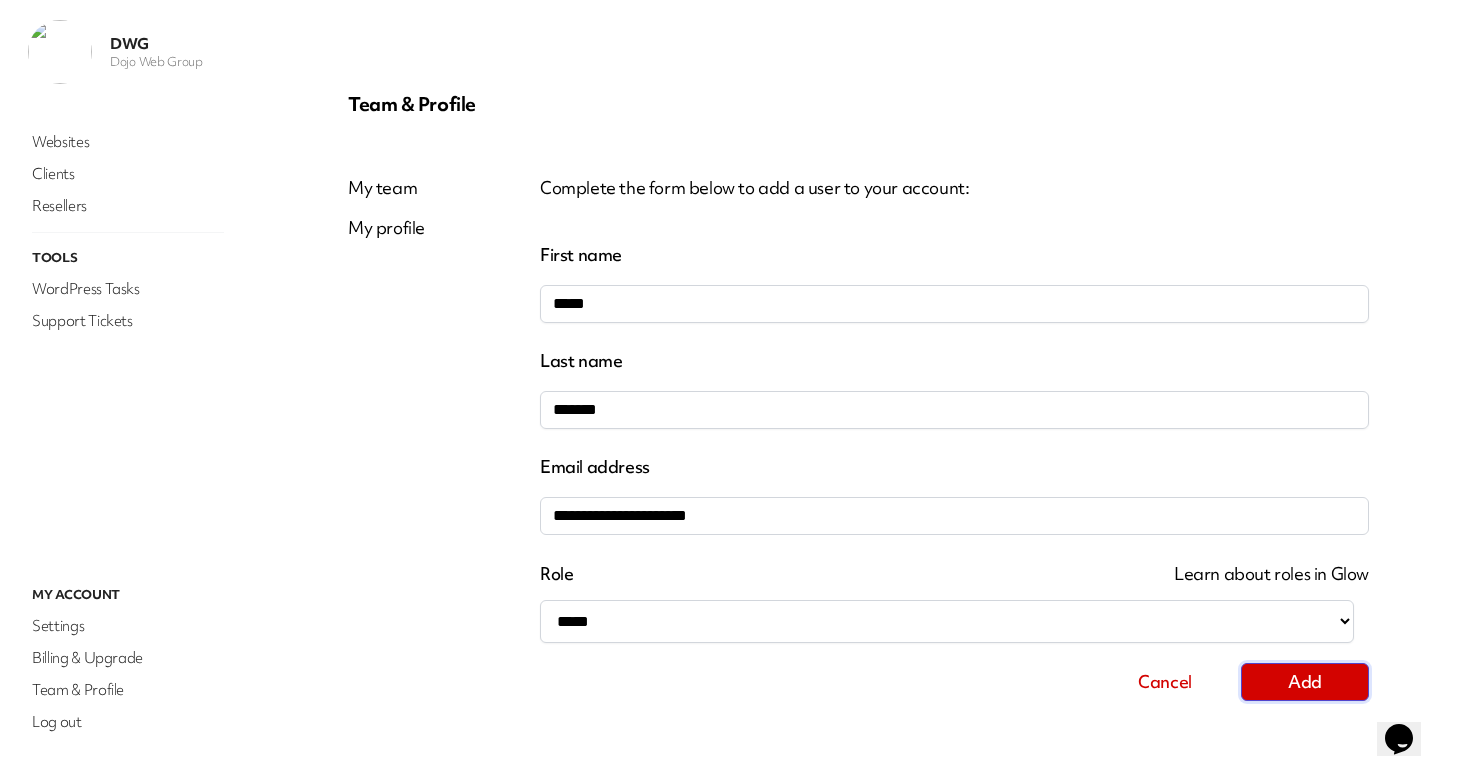 click on "Add" at bounding box center [1305, 682] 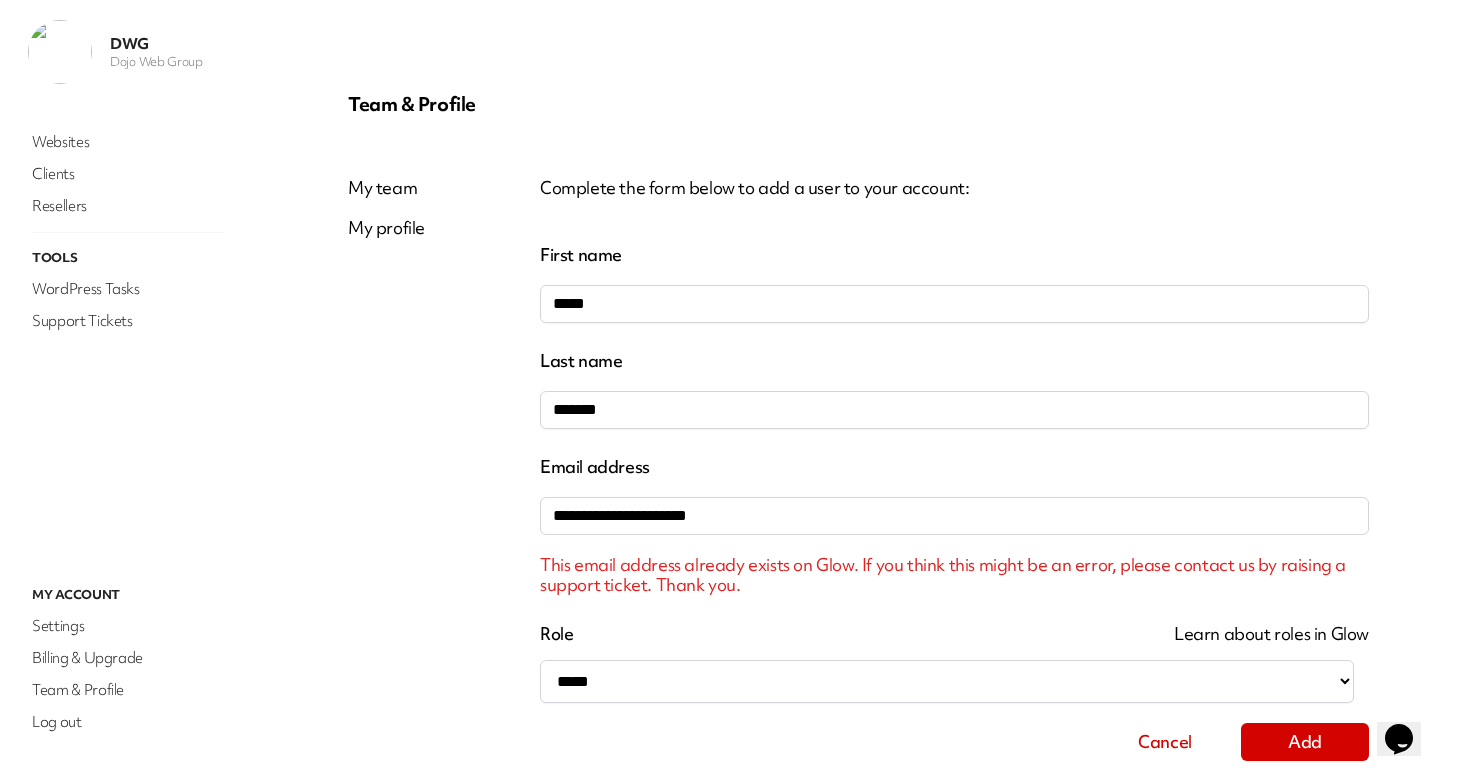 drag, startPoint x: 539, startPoint y: 563, endPoint x: 763, endPoint y: 597, distance: 226.56566 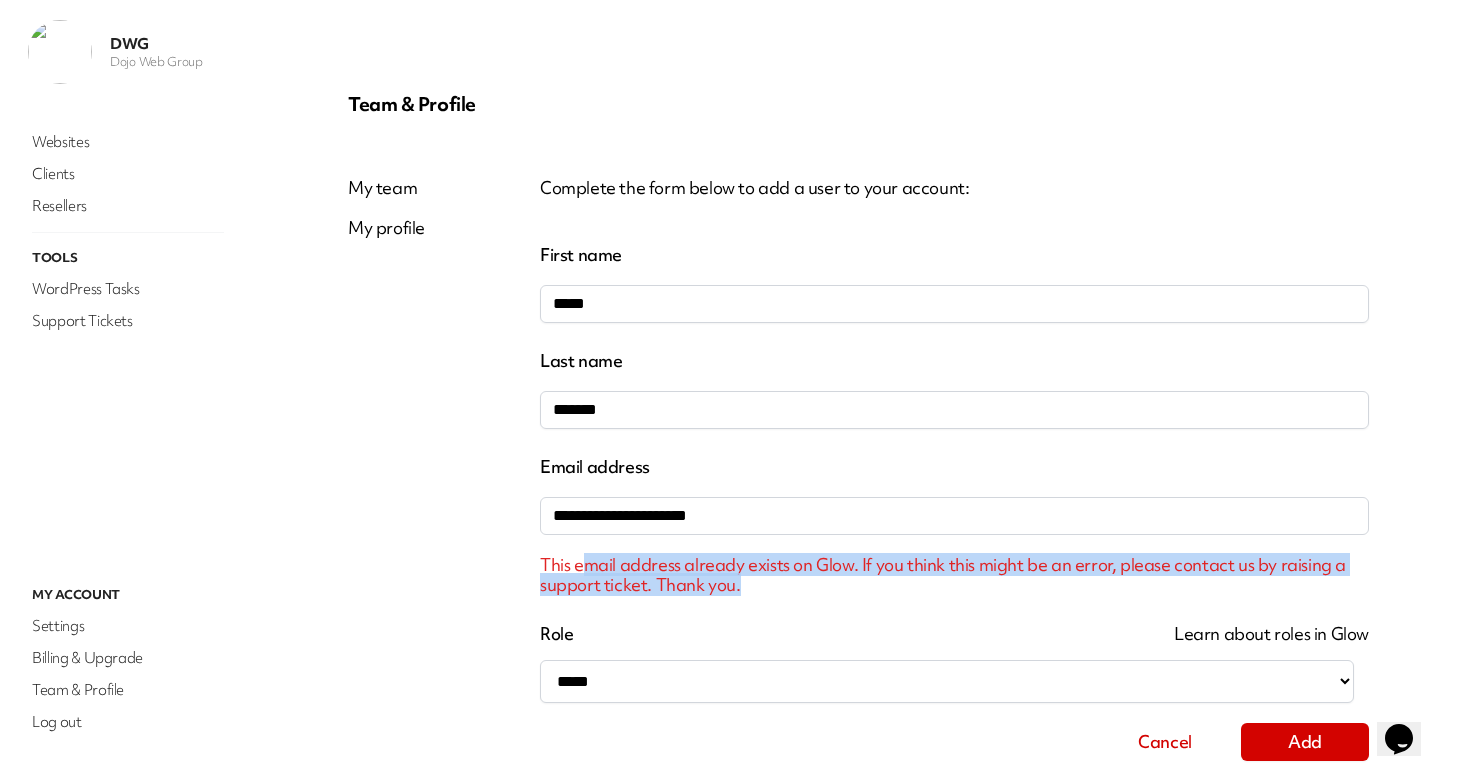 drag, startPoint x: 749, startPoint y: 591, endPoint x: 583, endPoint y: 565, distance: 168.0238 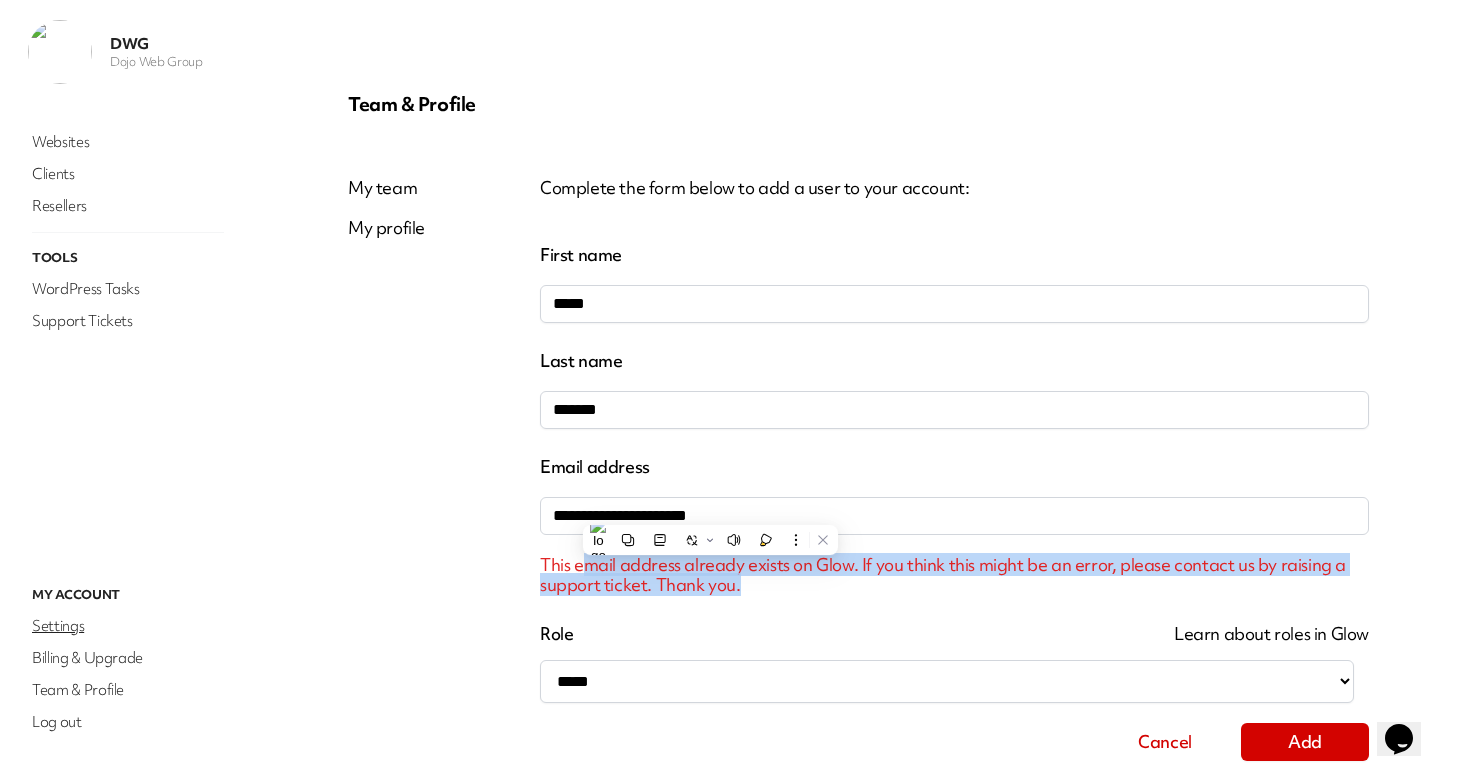 click on "Settings" at bounding box center [128, 626] 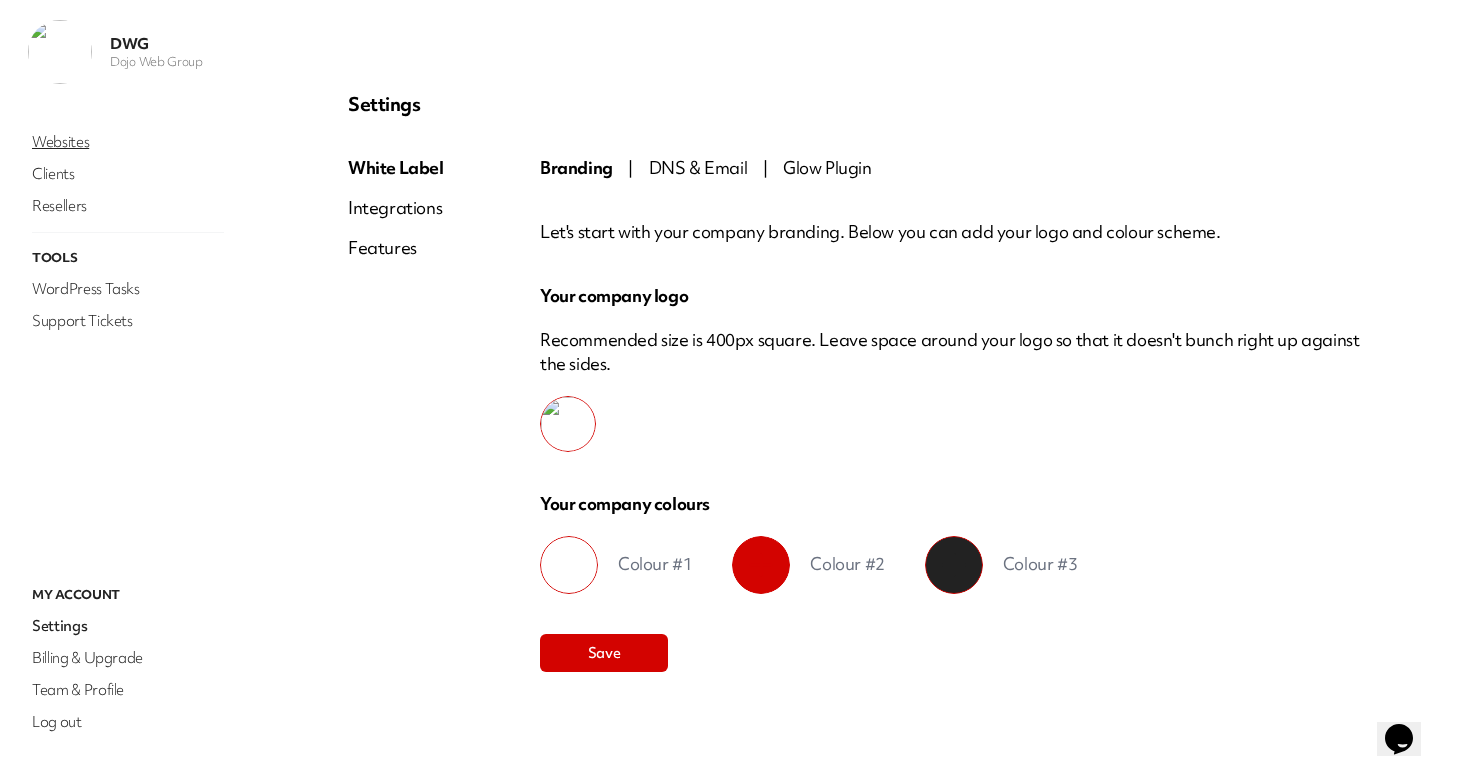 click on "Websites" at bounding box center [128, 142] 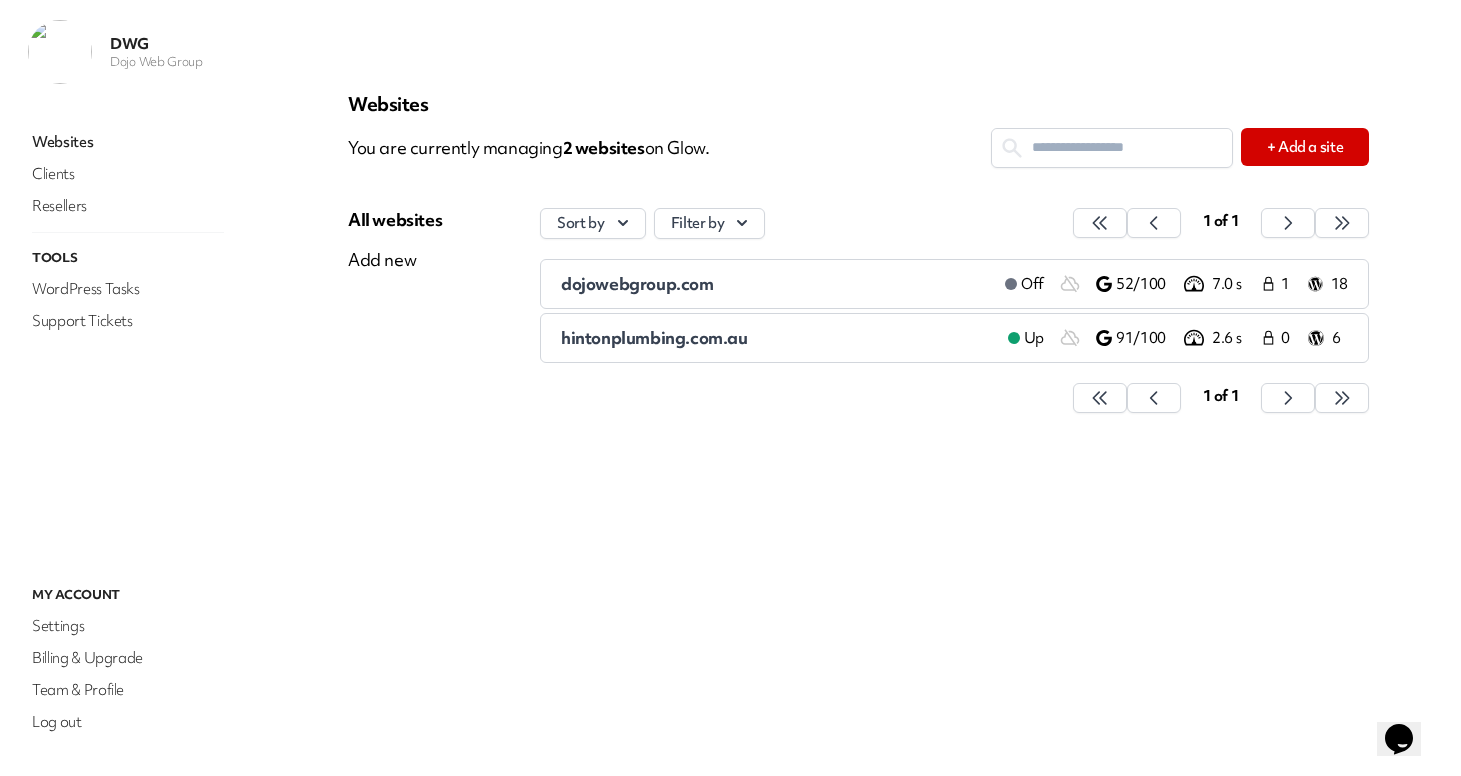 click on "[BRAND NAME]" at bounding box center [654, 337] 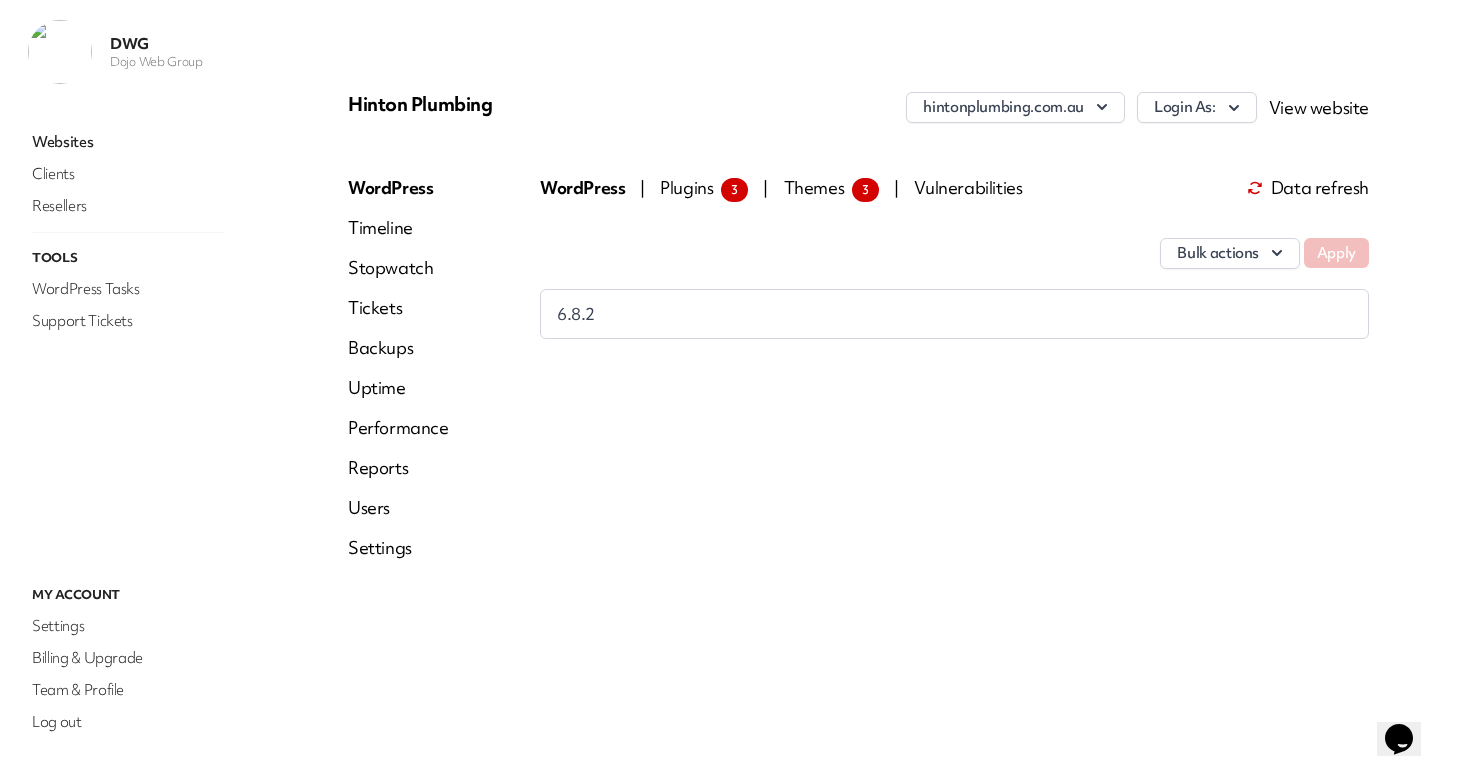 click on "Reports" at bounding box center (398, 468) 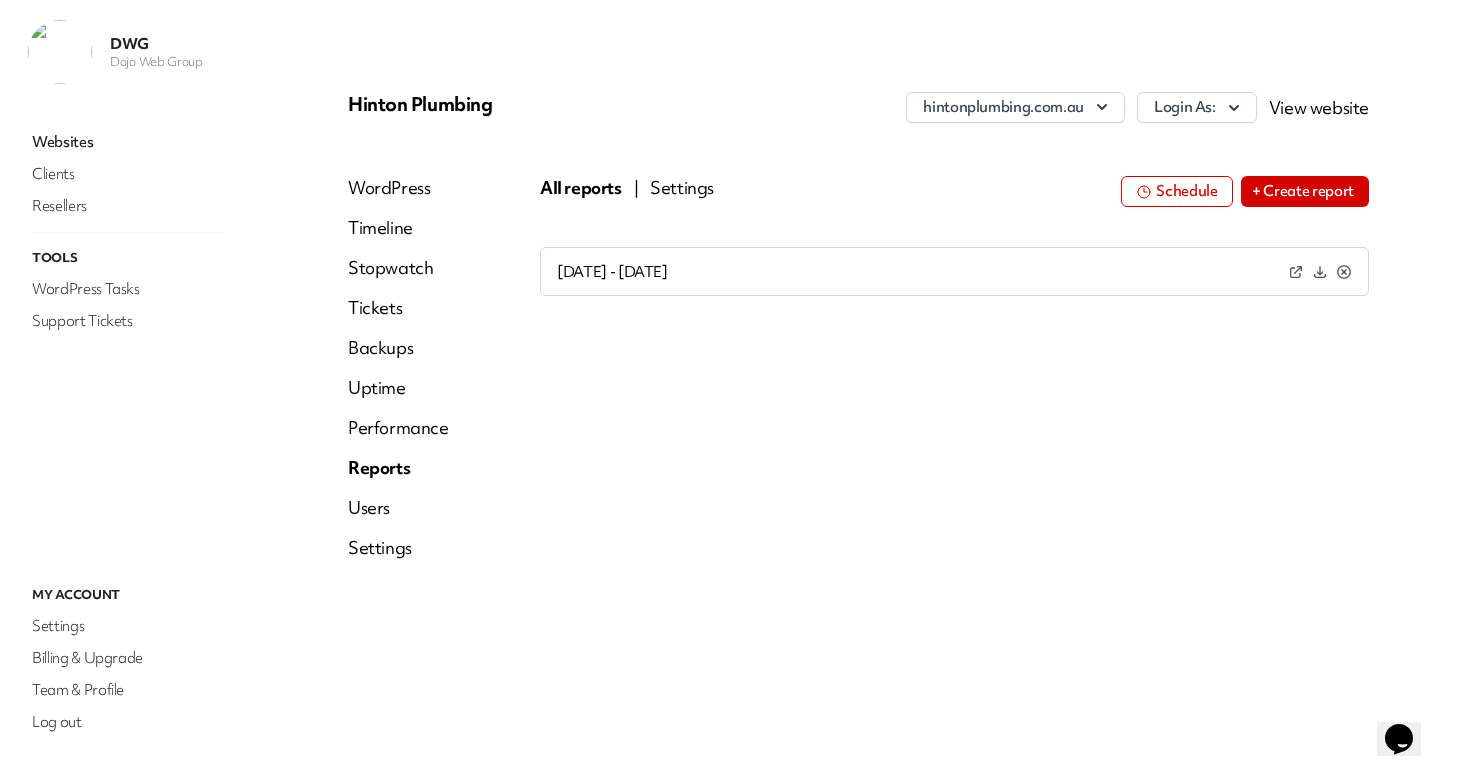 click on "Settings" at bounding box center (682, 188) 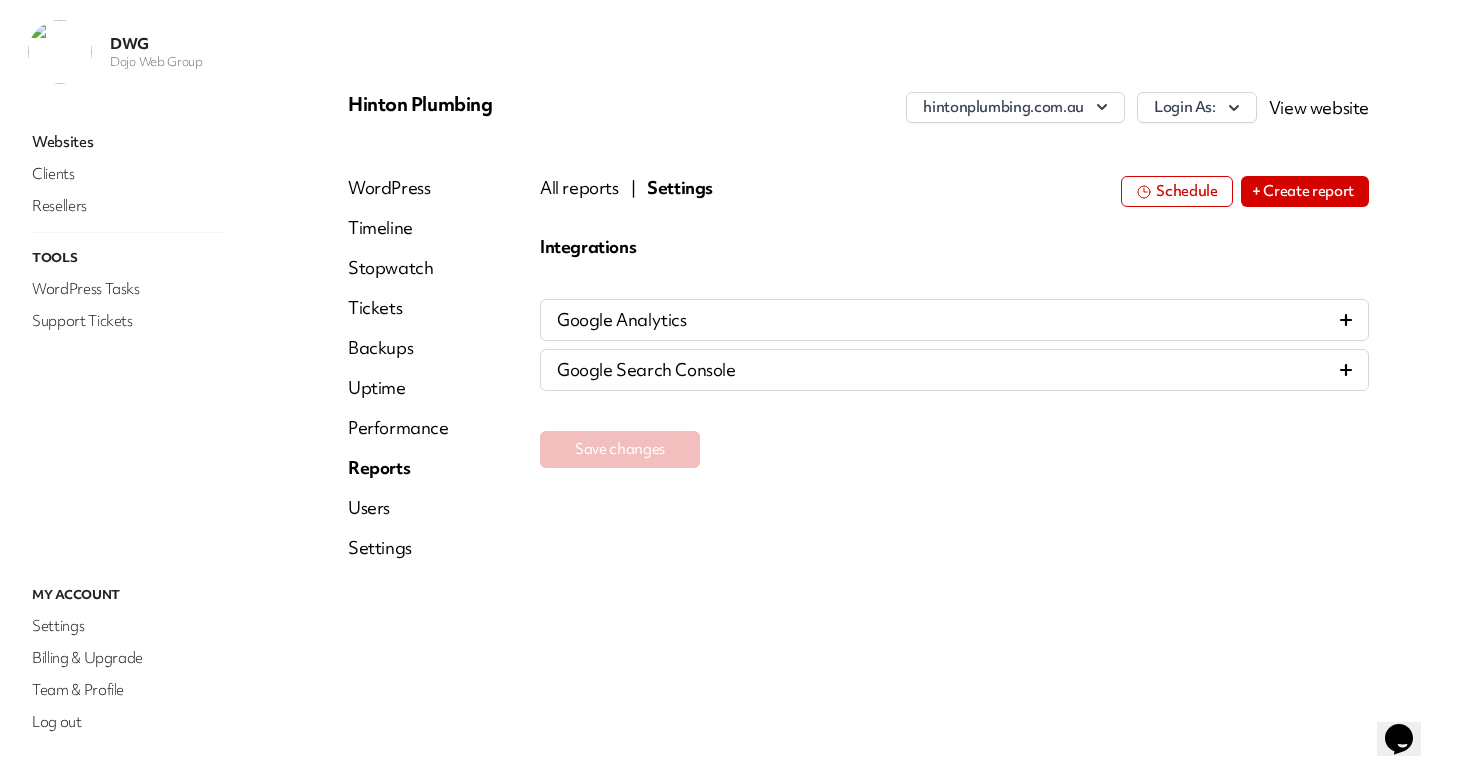 click on "+ Create report" at bounding box center [1305, 191] 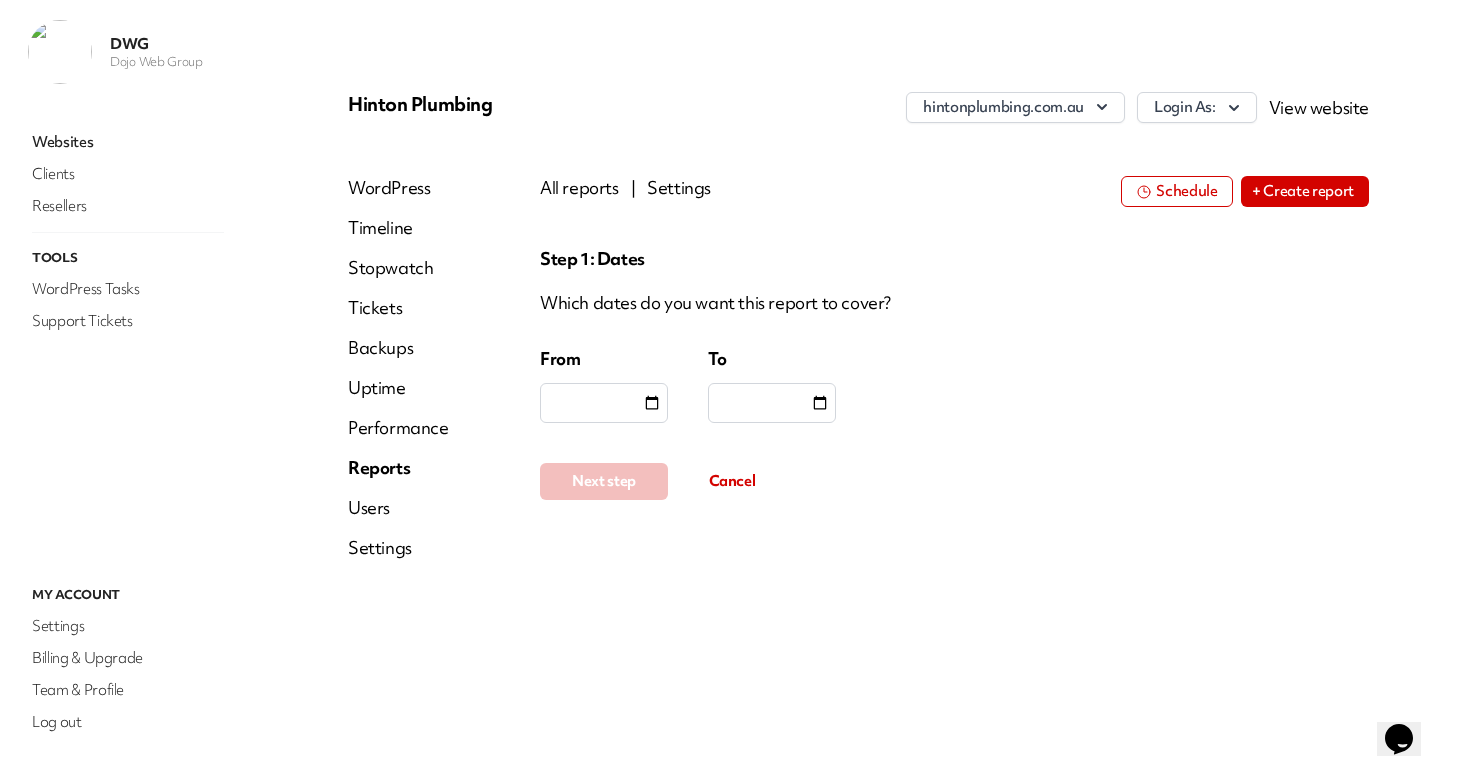 click at bounding box center (604, 403) 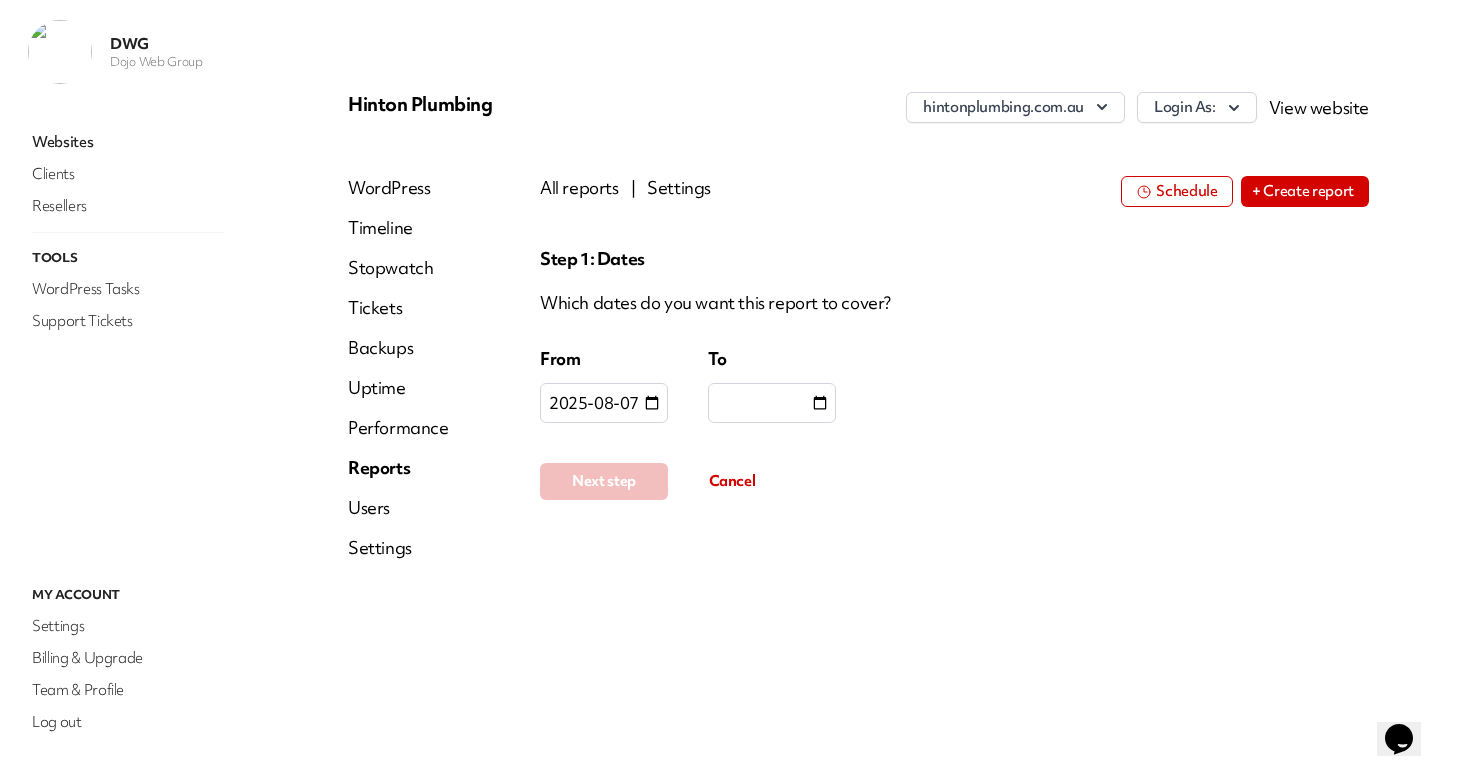 click at bounding box center (772, 403) 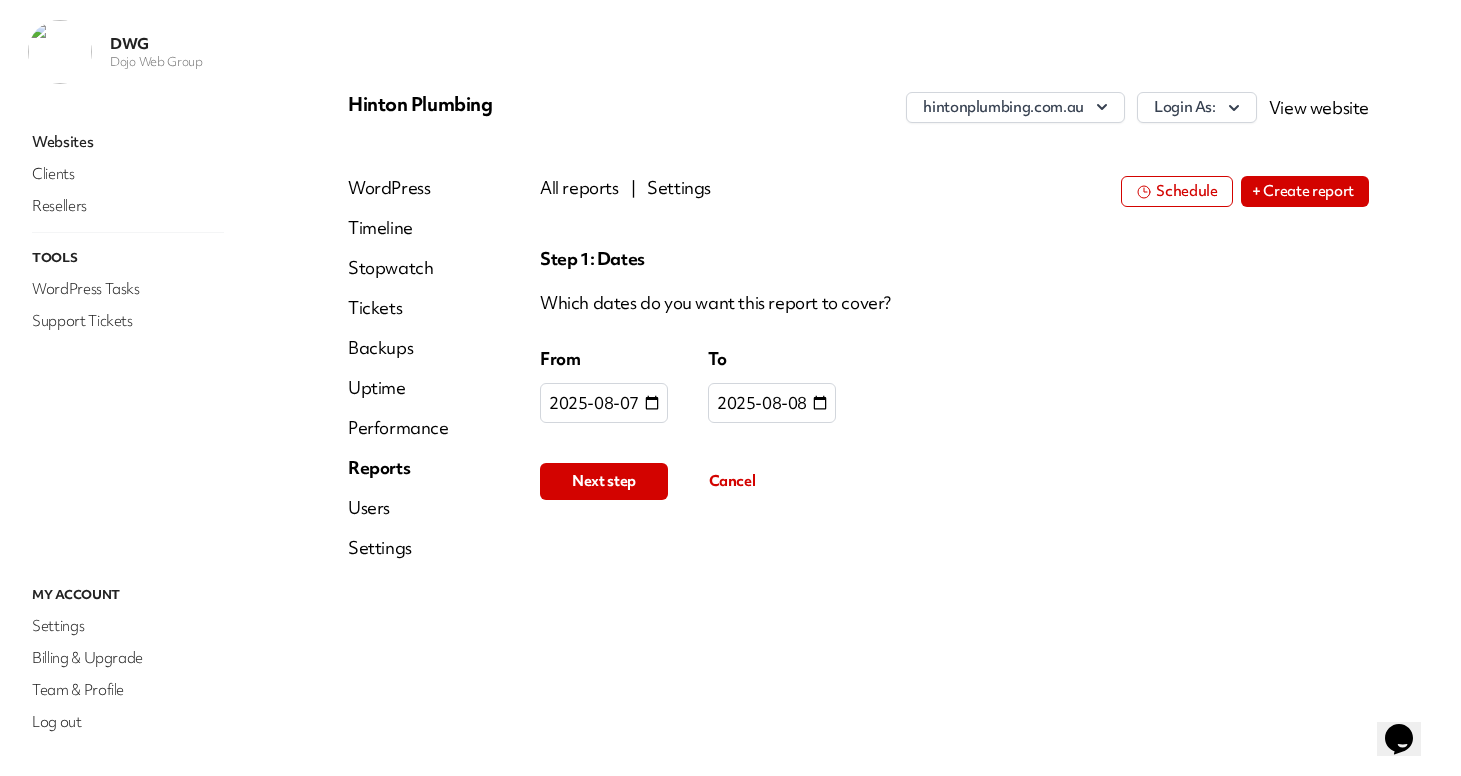 click on "Next step" at bounding box center (604, 481) 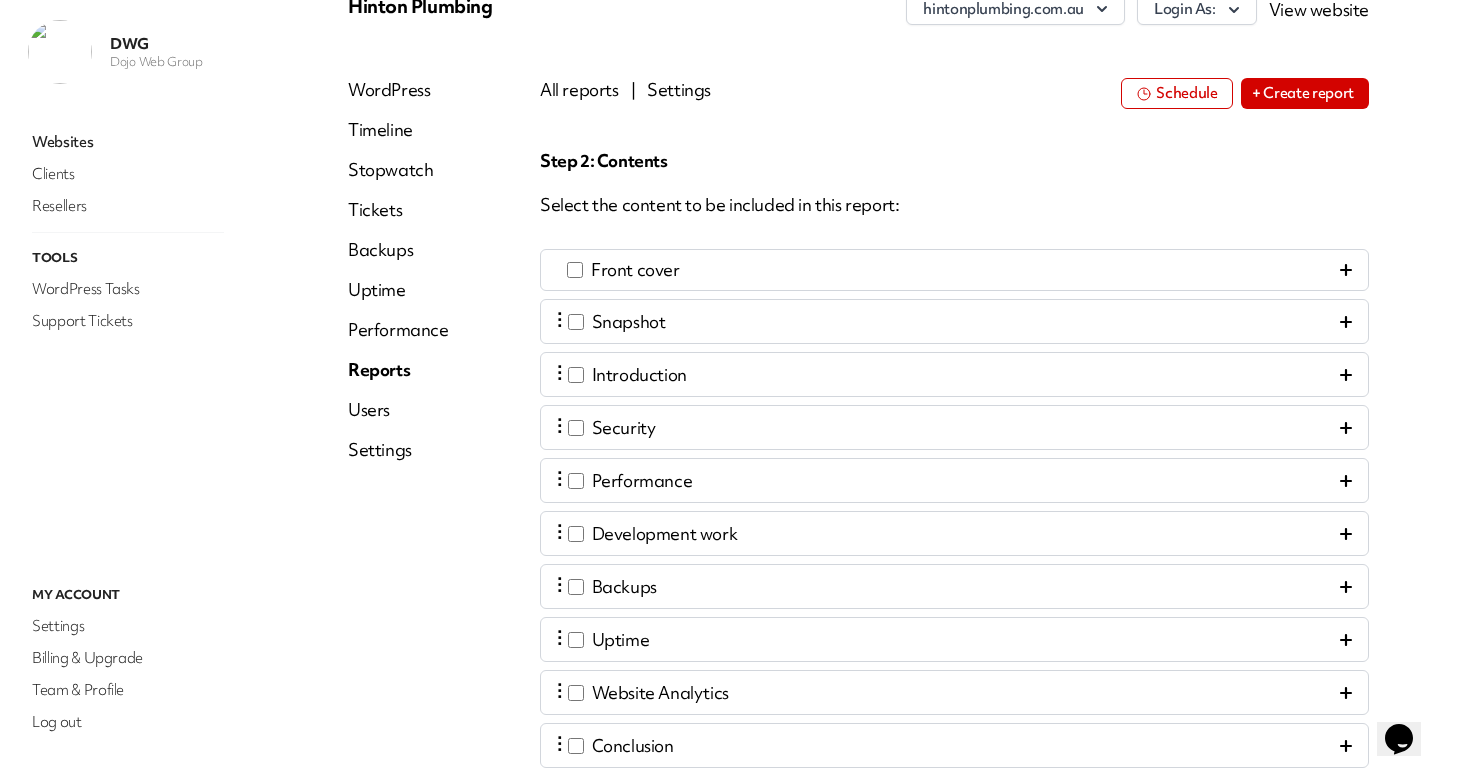 scroll, scrollTop: 99, scrollLeft: 0, axis: vertical 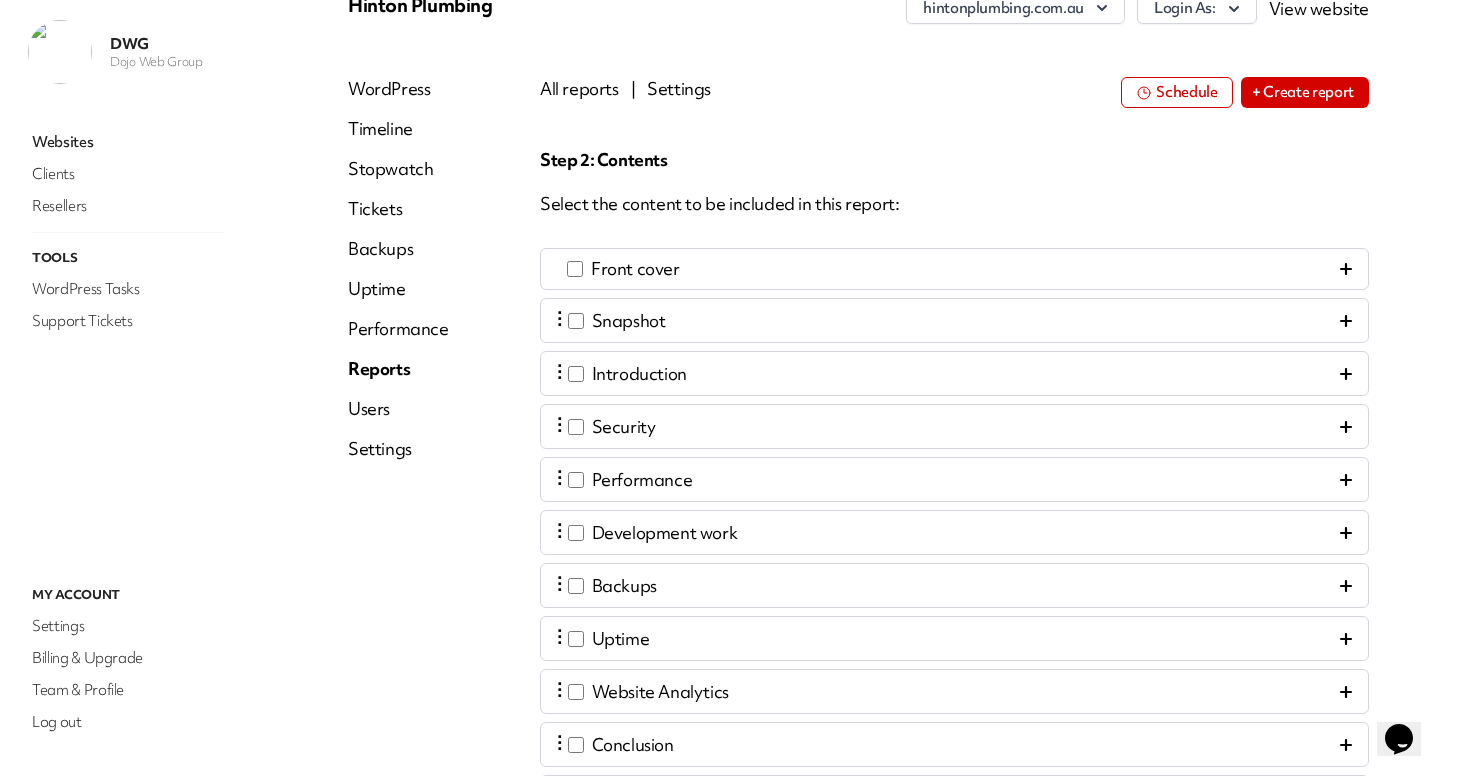 click on "Front cover" at bounding box center (954, 269) 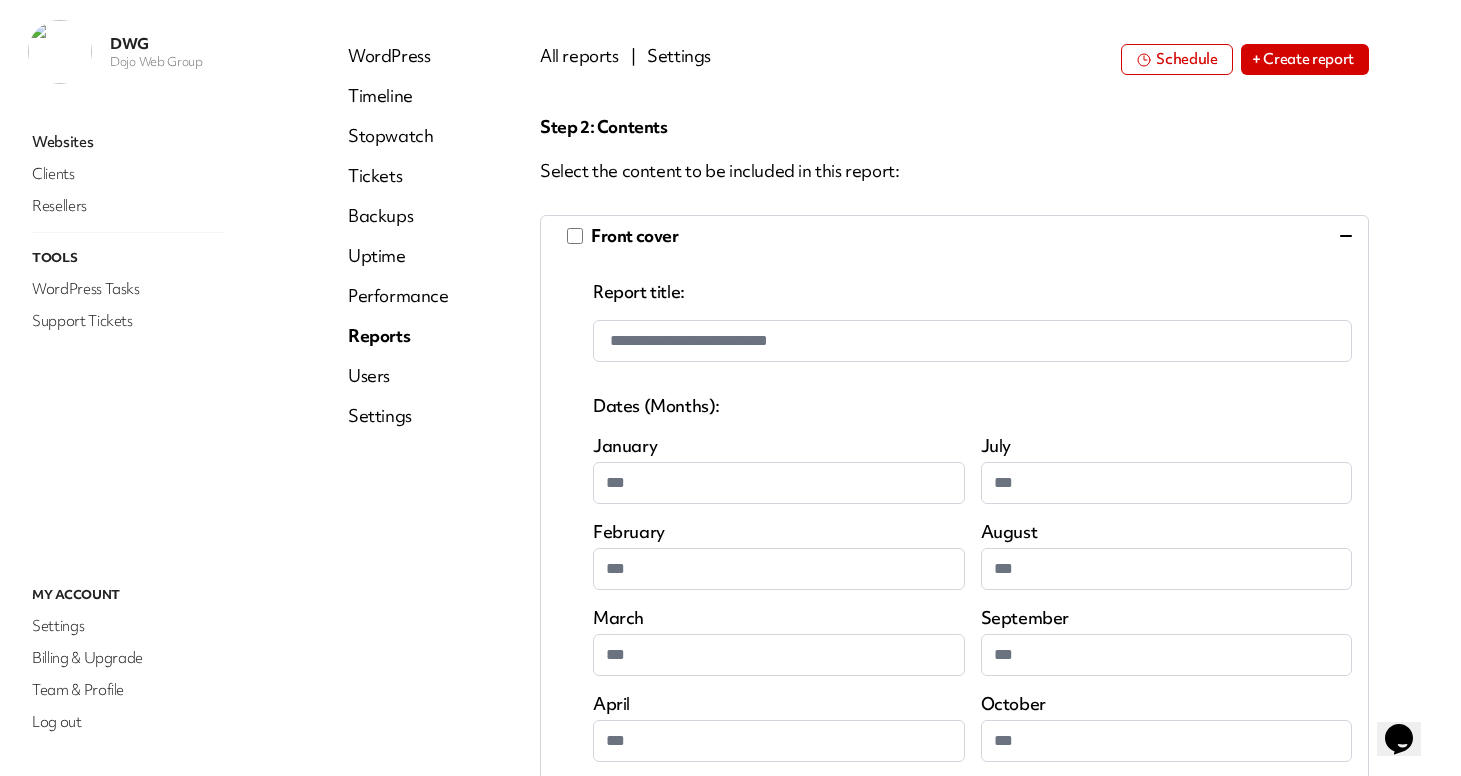 scroll, scrollTop: 133, scrollLeft: 0, axis: vertical 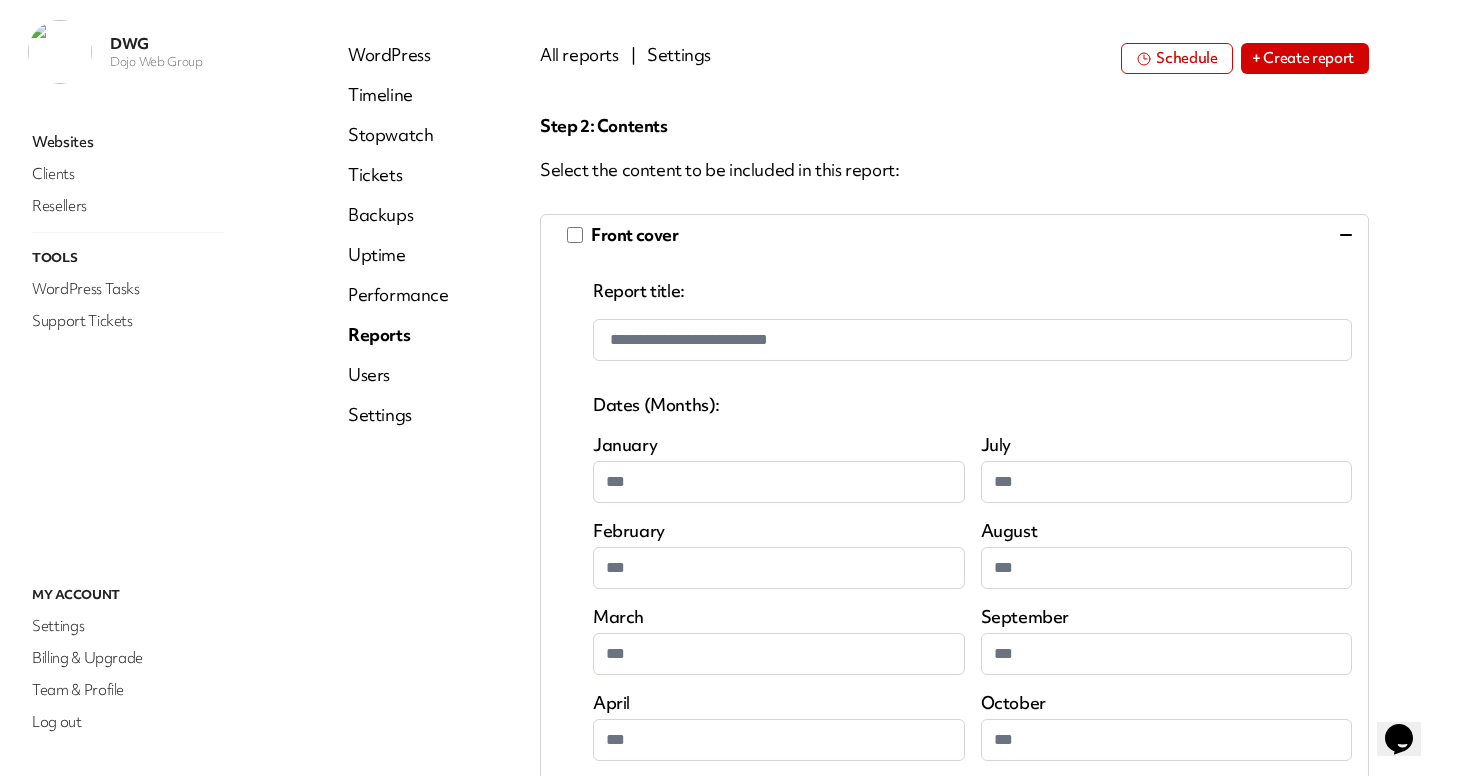 click on "**********" at bounding box center (972, 340) 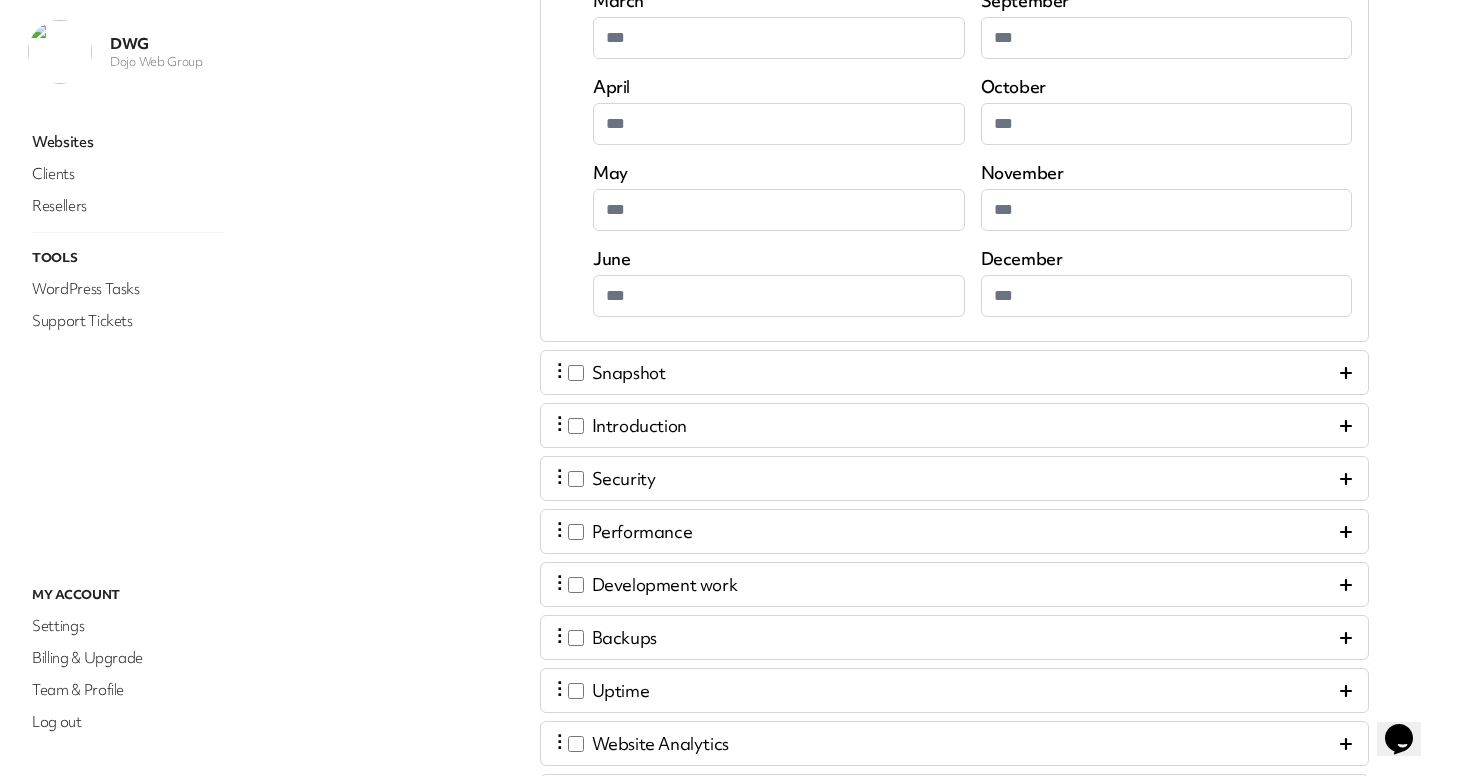 scroll, scrollTop: 750, scrollLeft: 0, axis: vertical 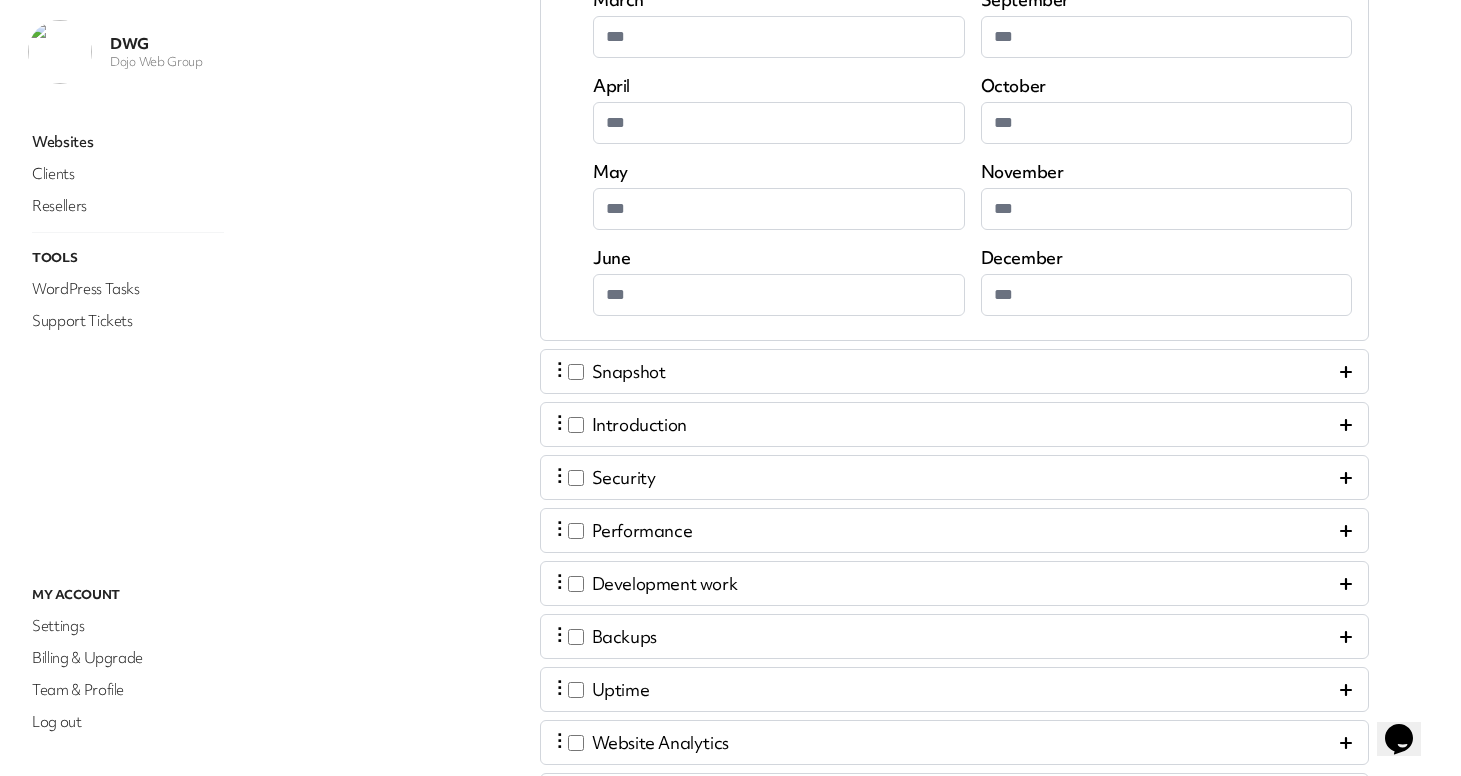 click on "⋮     Snapshot" at bounding box center (954, 371) 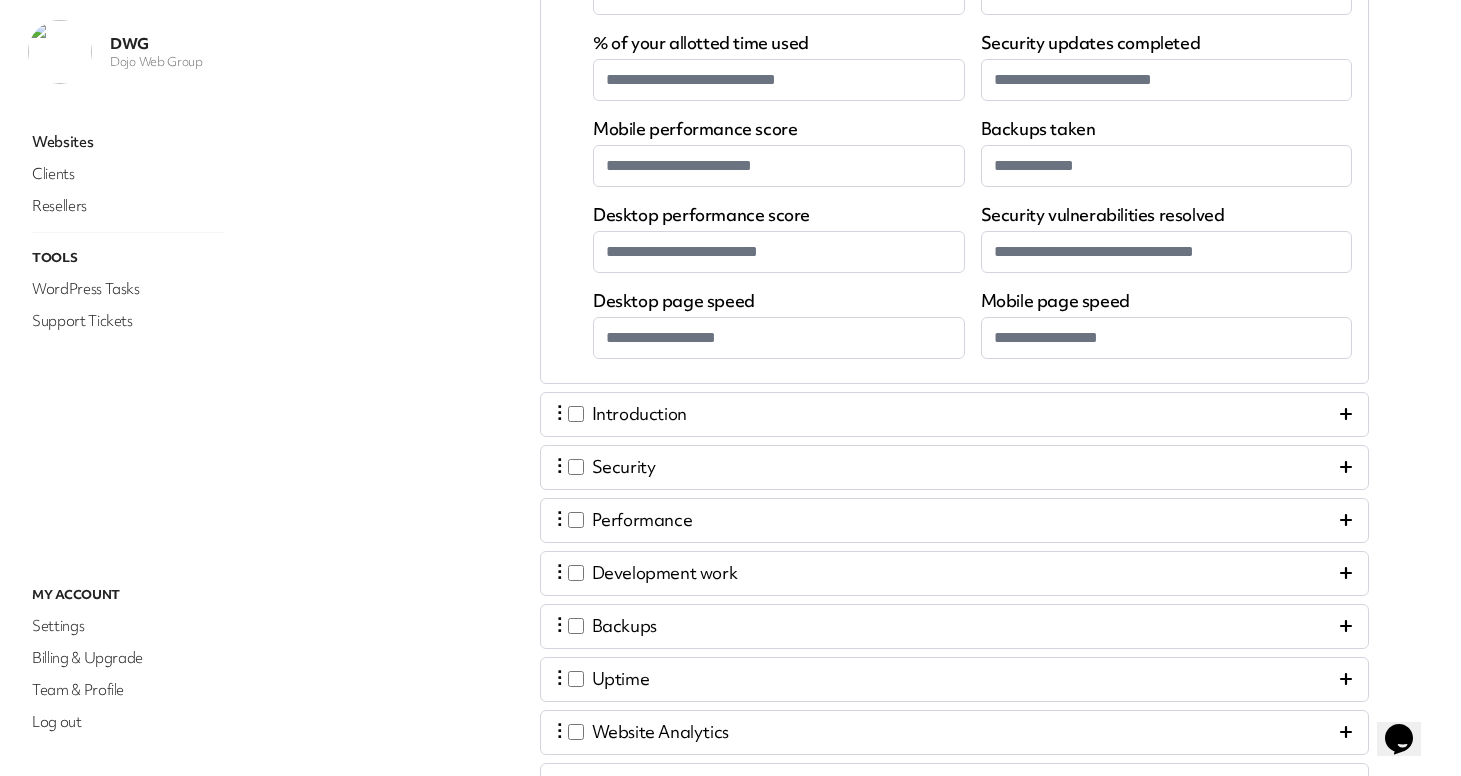 scroll, scrollTop: 816, scrollLeft: 0, axis: vertical 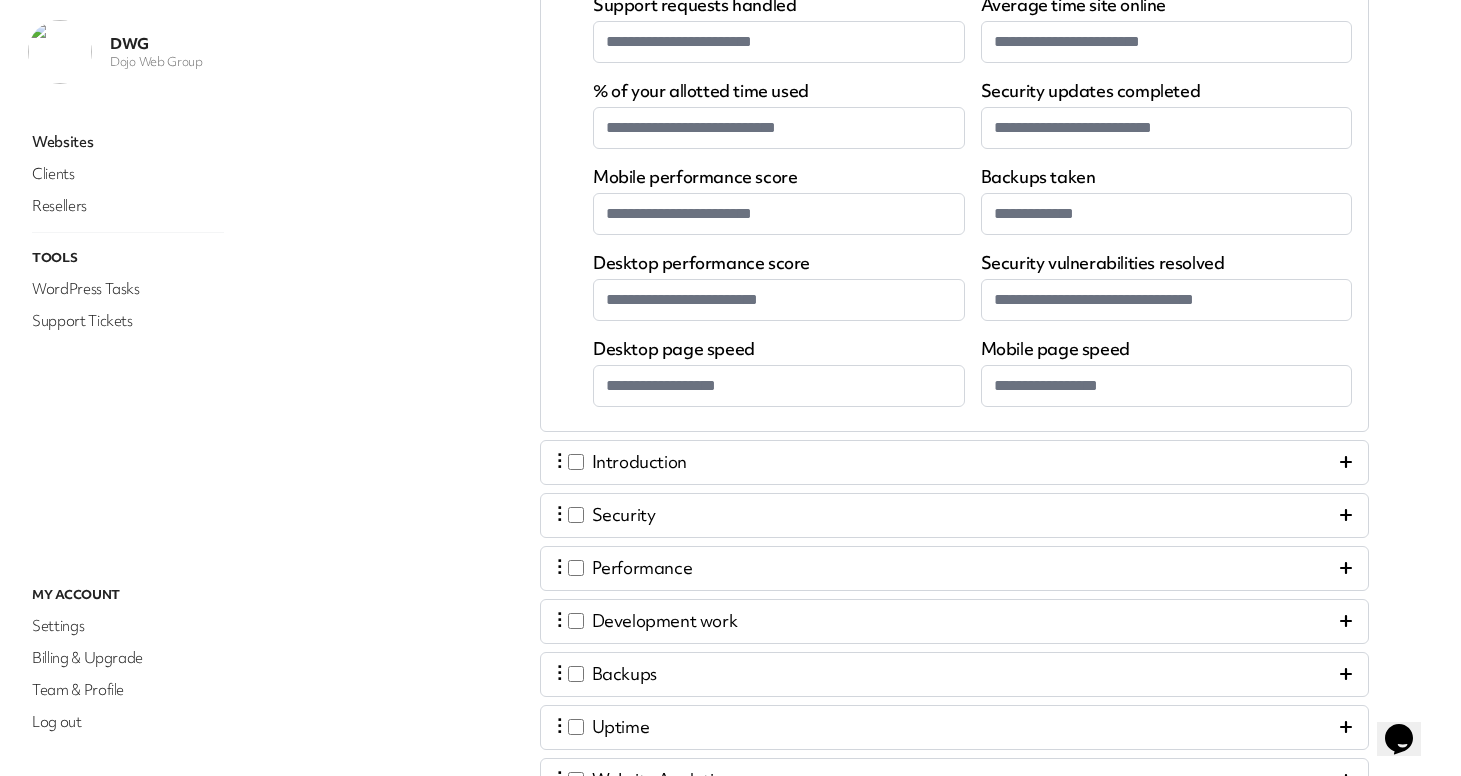 click on "**********" at bounding box center [1167, 386] 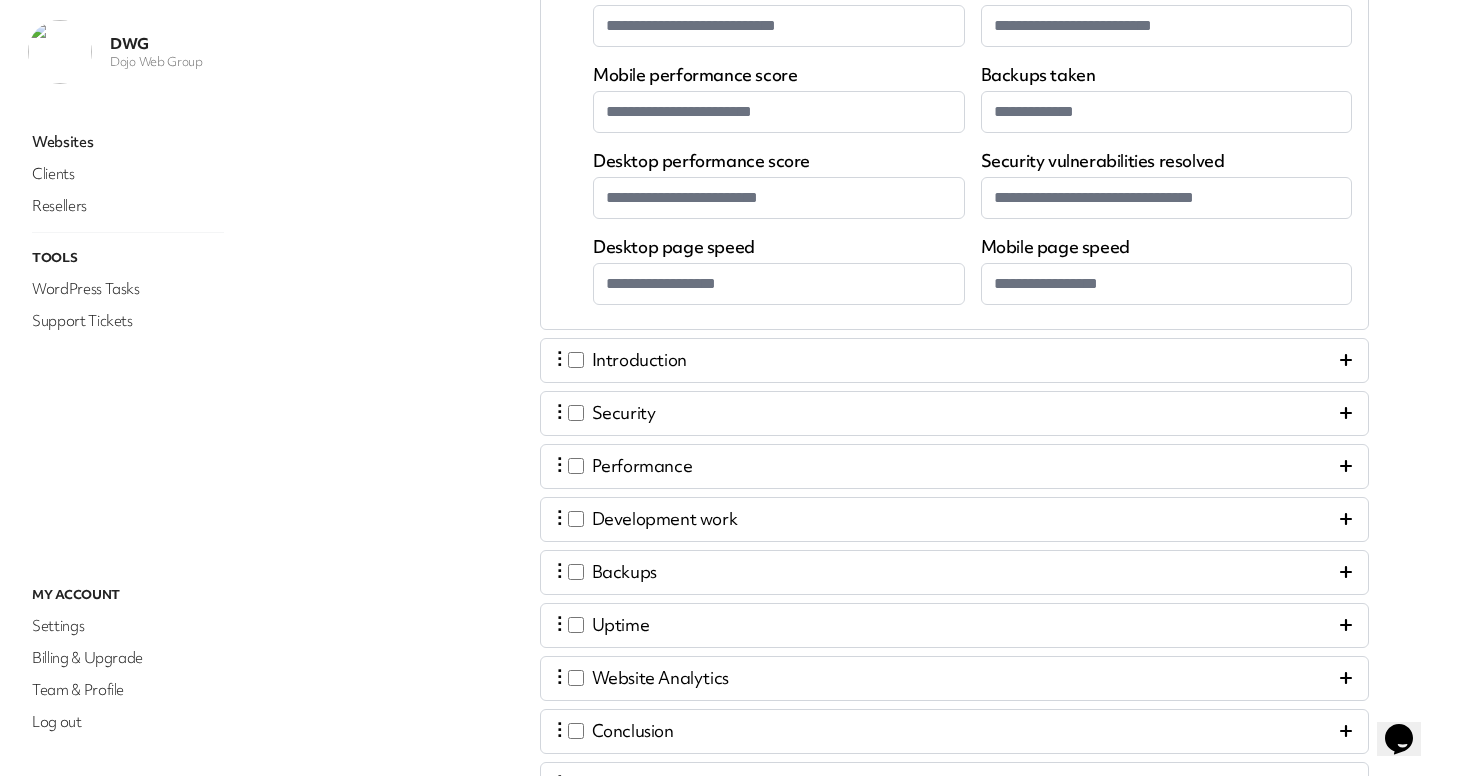 scroll, scrollTop: 1170, scrollLeft: 0, axis: vertical 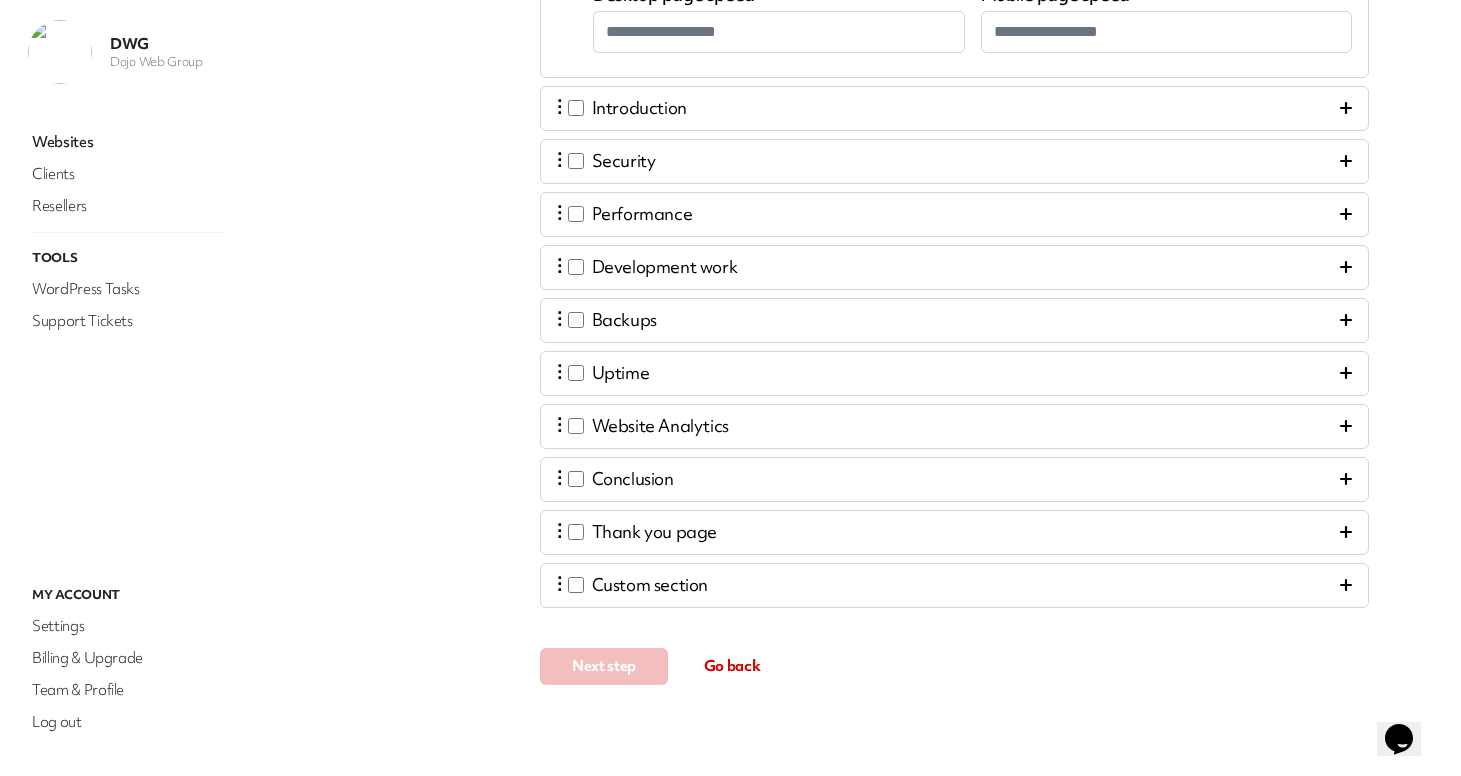 click on "⋮     Uptime" at bounding box center (954, 373) 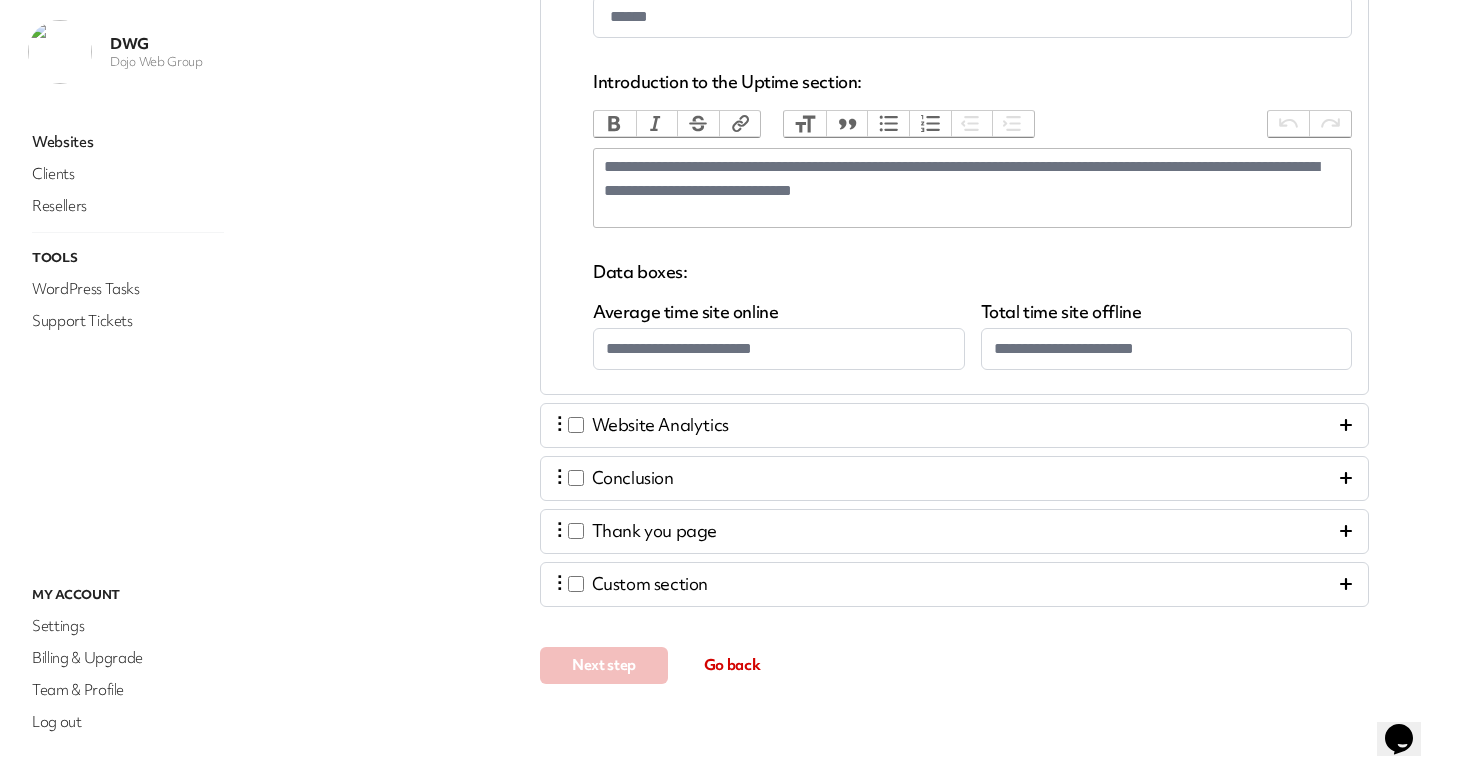 scroll, scrollTop: 826, scrollLeft: 0, axis: vertical 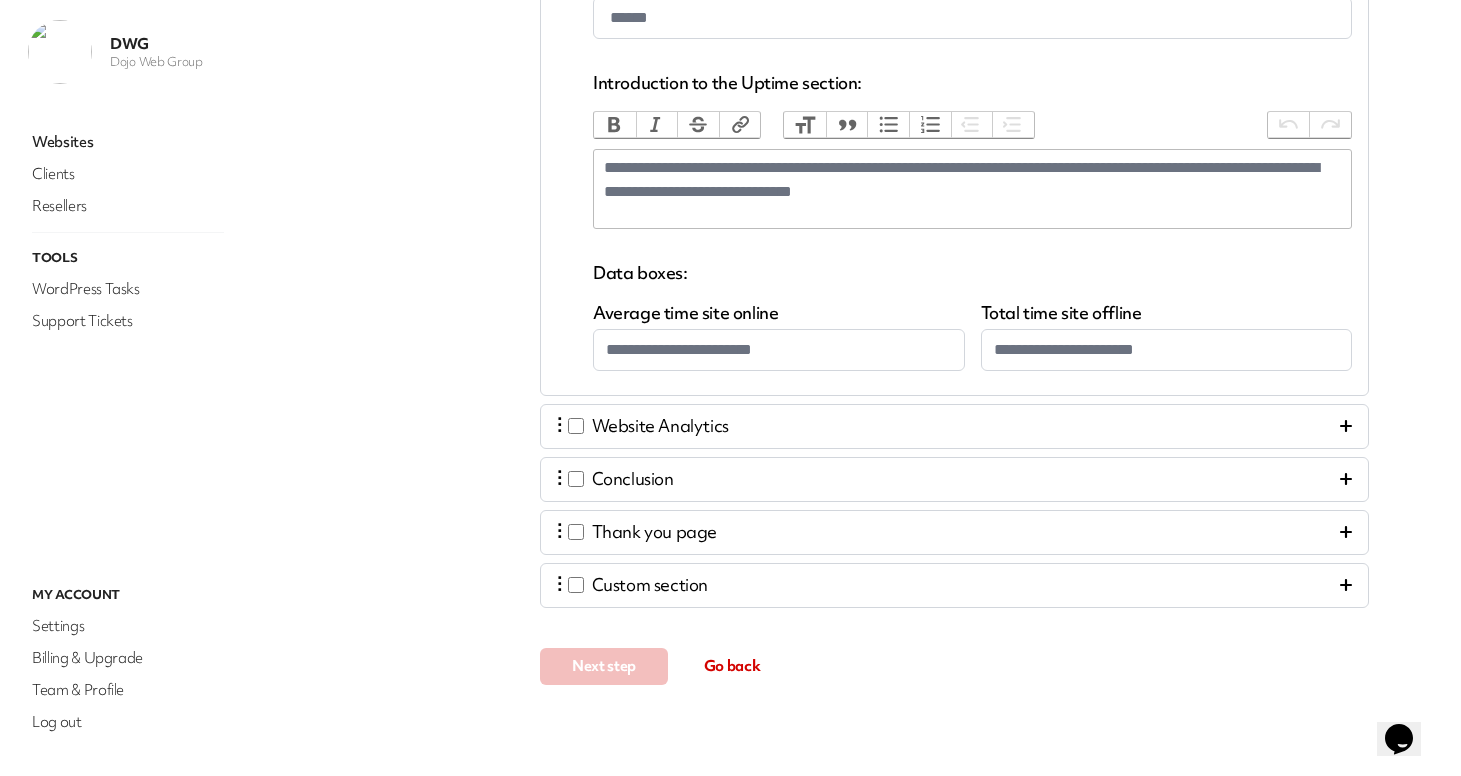 click on "⋮     Conclusion" at bounding box center [954, 479] 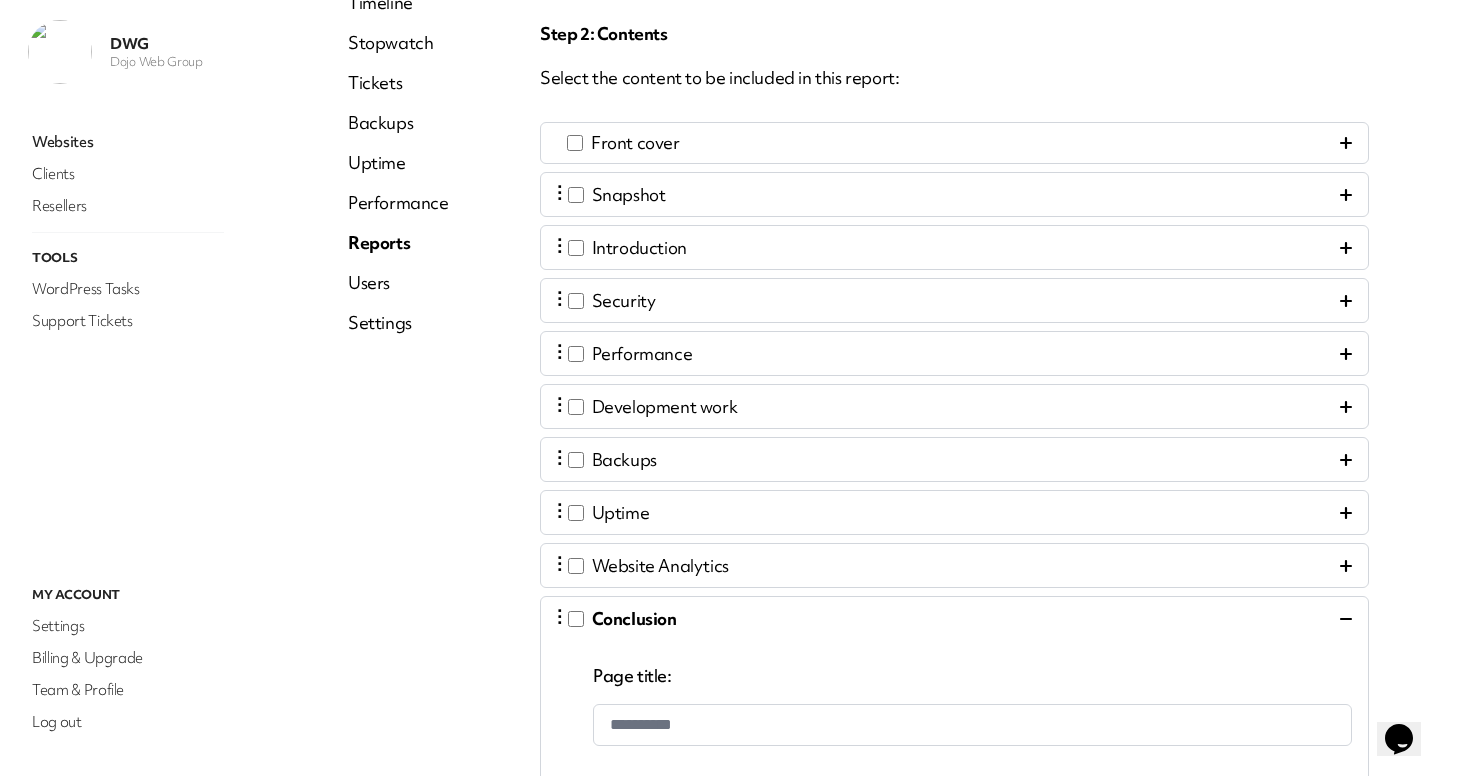 scroll, scrollTop: 0, scrollLeft: 0, axis: both 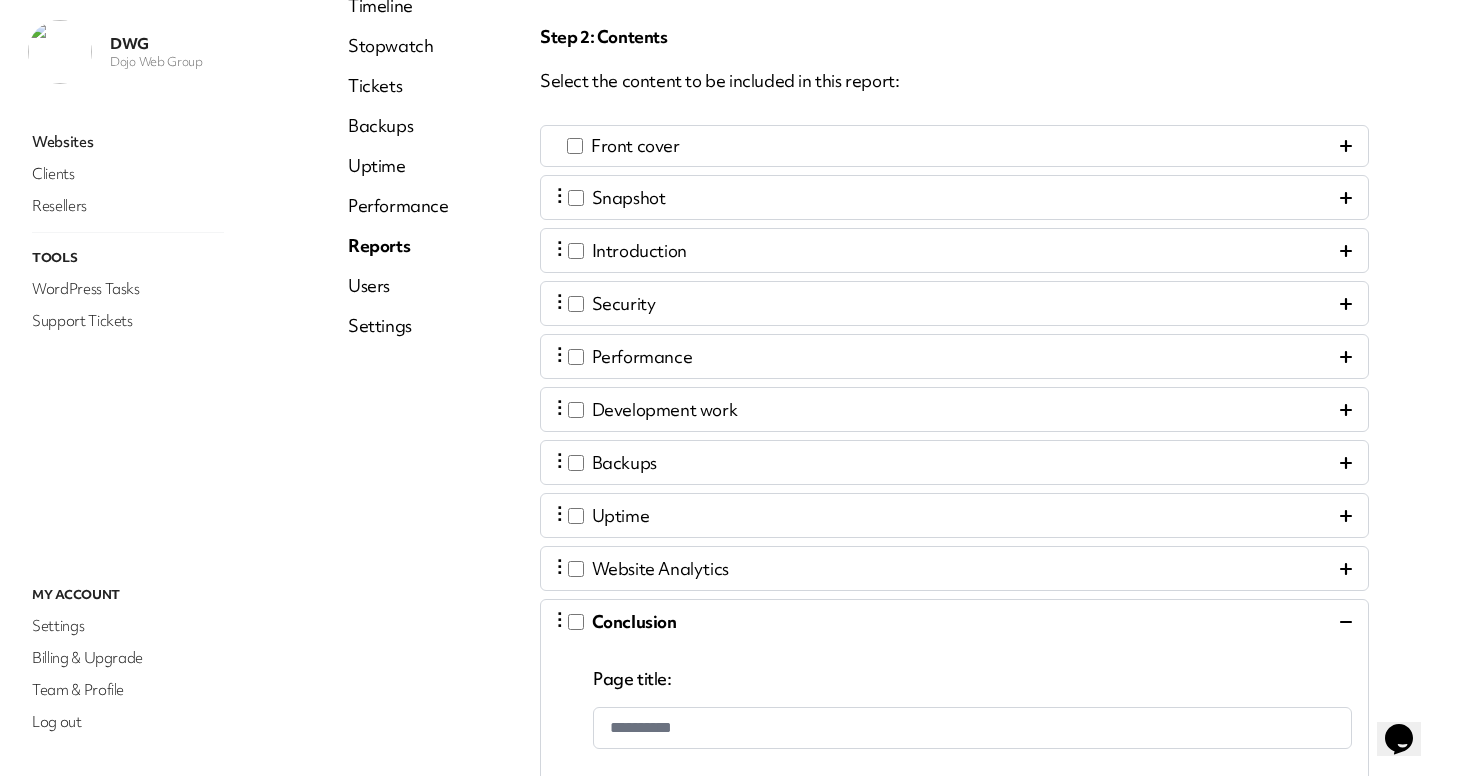 click on "⋮     Snapshot" at bounding box center (954, 197) 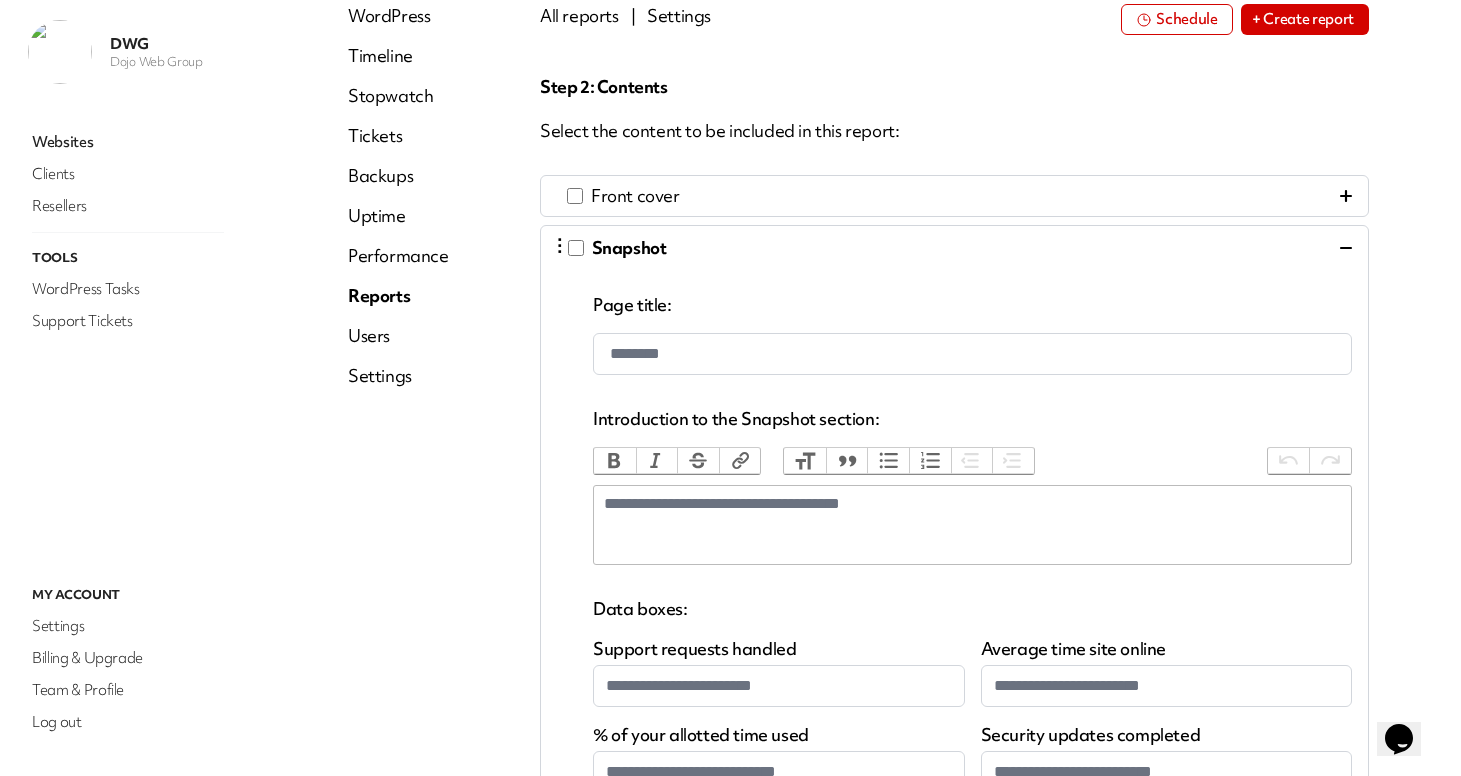scroll, scrollTop: 0, scrollLeft: 0, axis: both 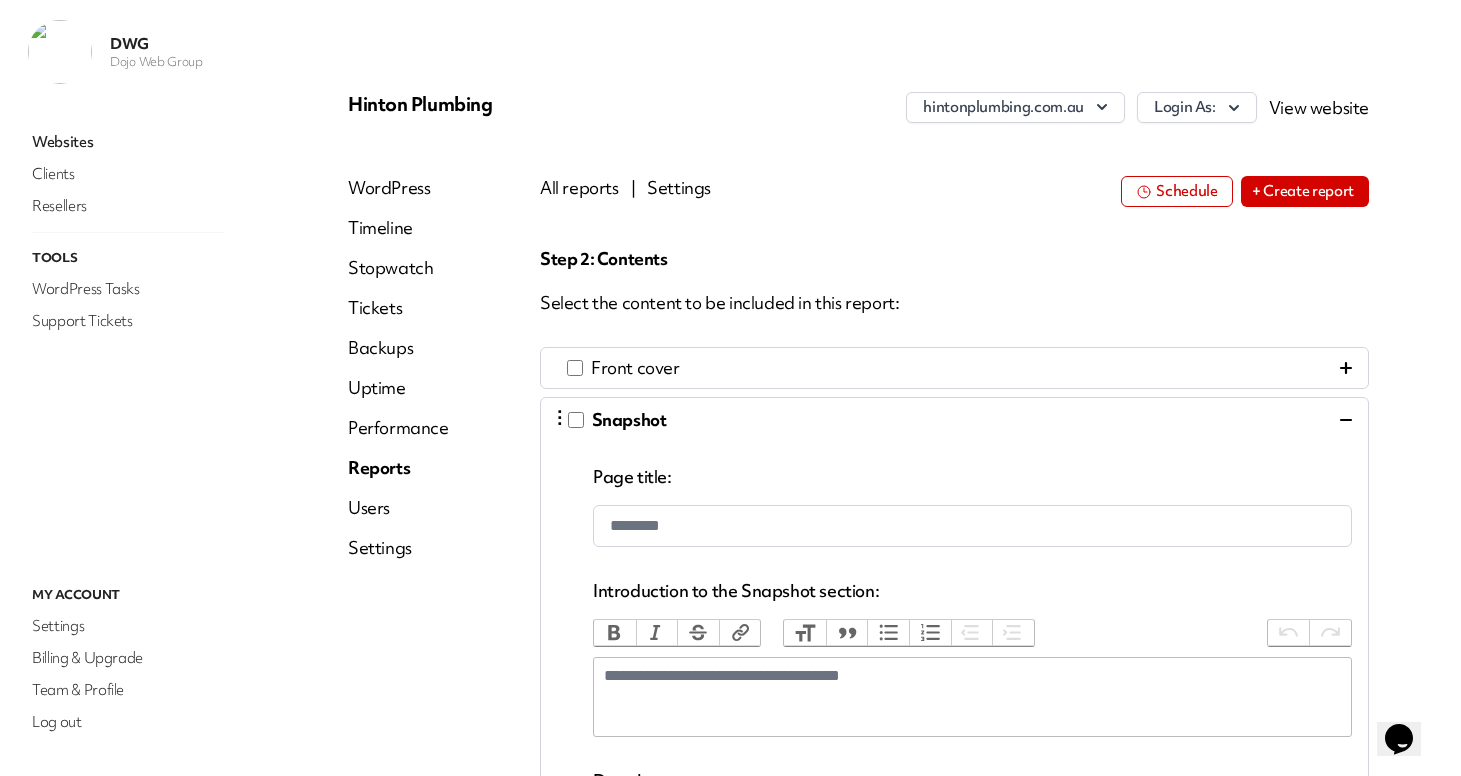 click on "⋮     Snapshot" at bounding box center (954, 419) 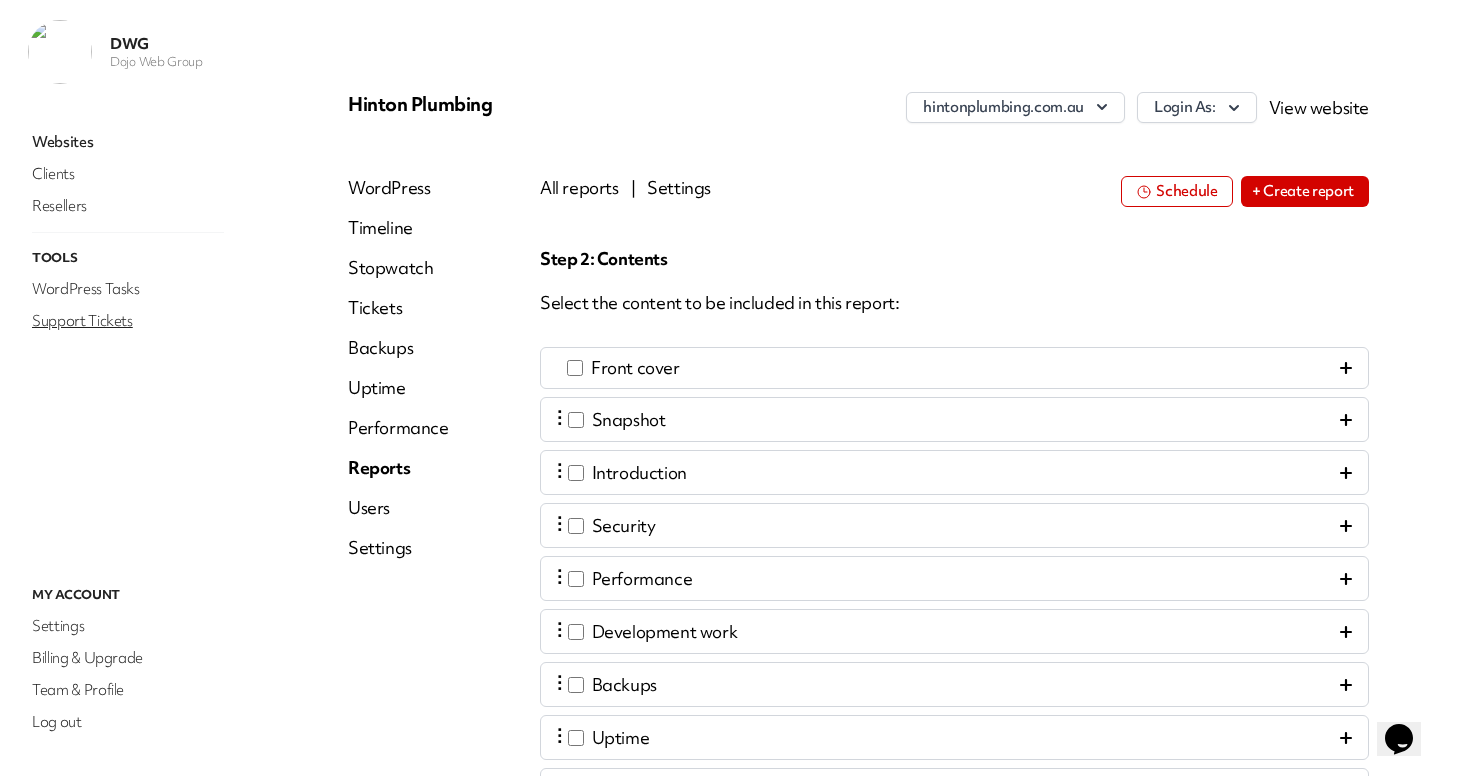 click on "Support Tickets" at bounding box center [128, 321] 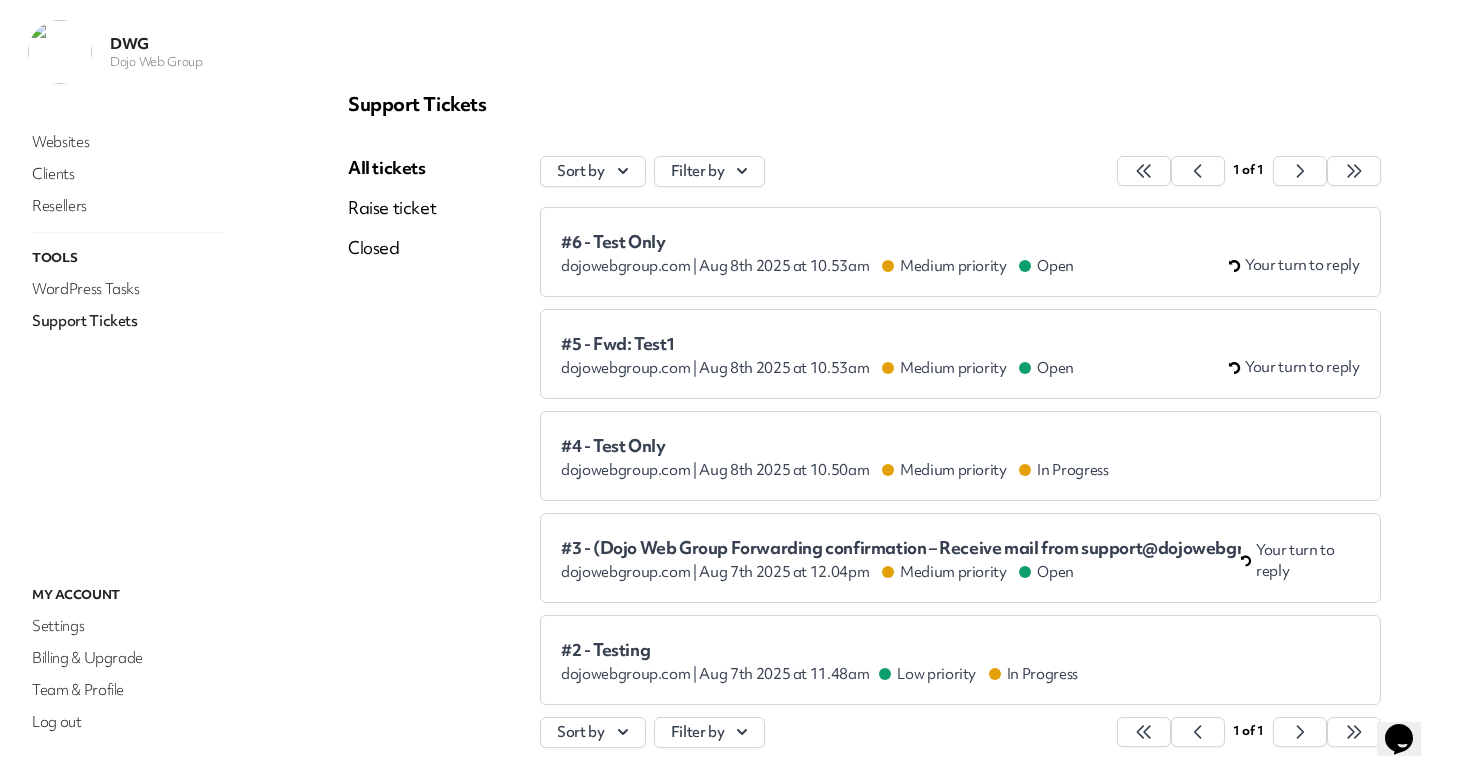 click on "#6 - Test Only   dojowebgroup.com |
[DATE] at [TIME]
Medium priority
Open
Your turn to reply" at bounding box center (960, 252) 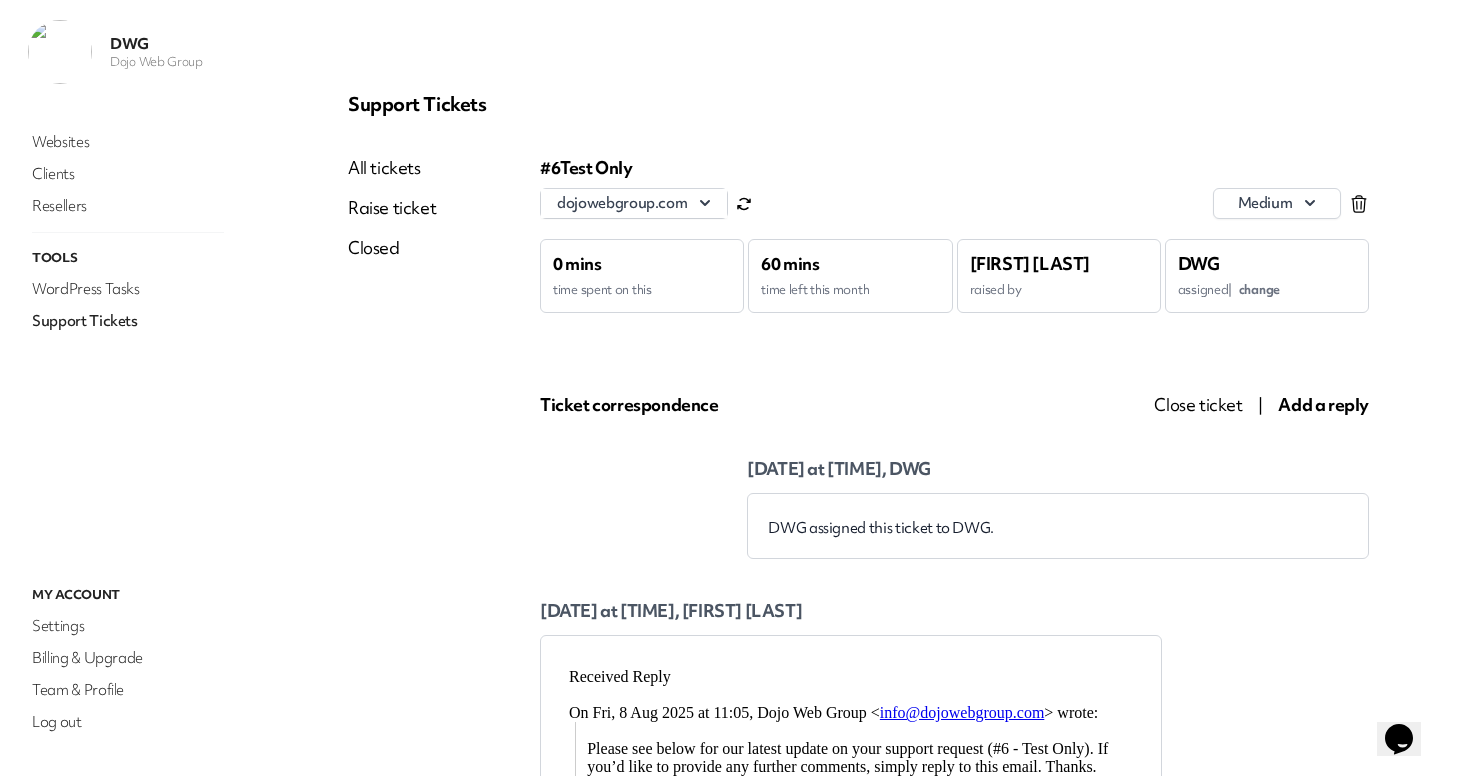 scroll, scrollTop: 0, scrollLeft: 0, axis: both 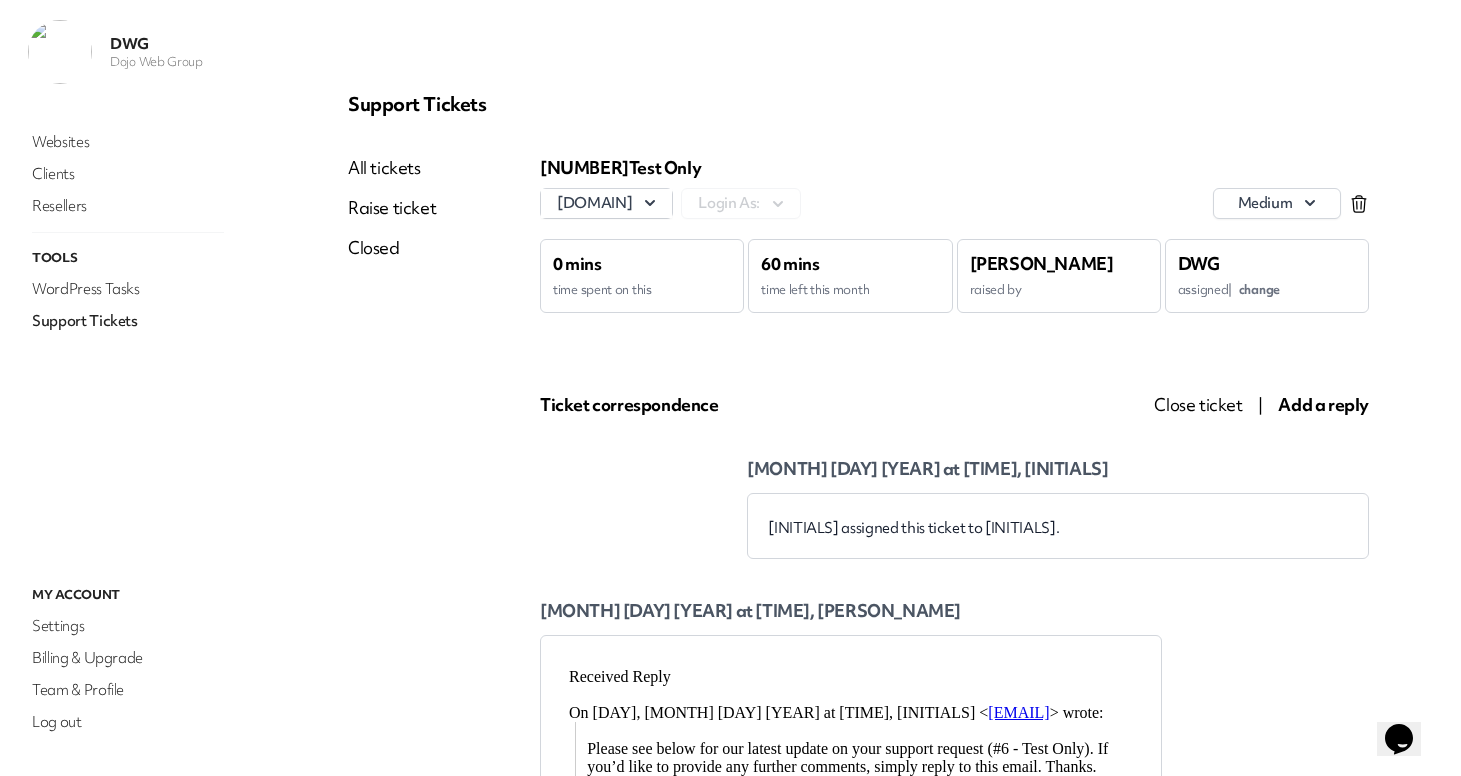 click on "change" at bounding box center [1259, 289] 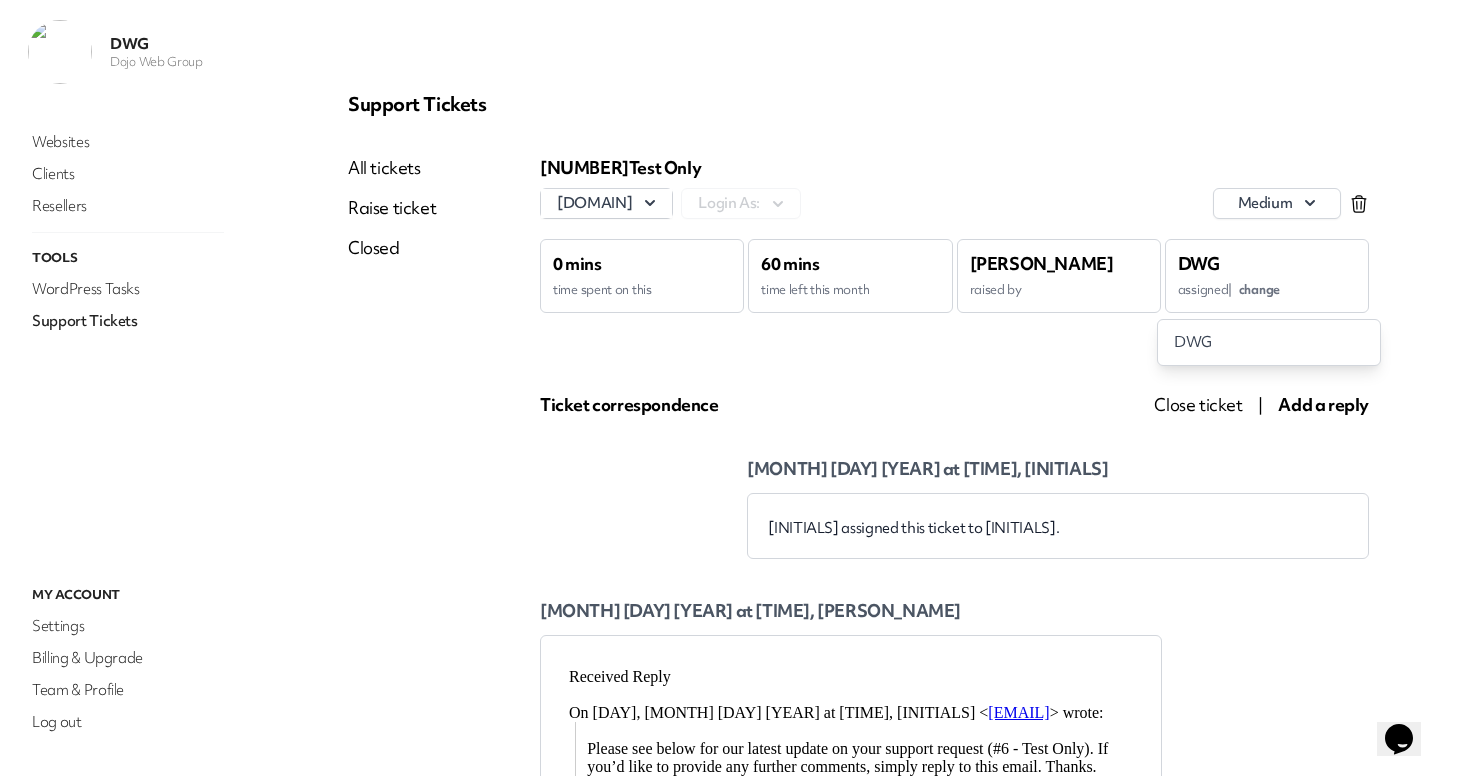 click on "Ticket correspondence" at bounding box center (823, 405) 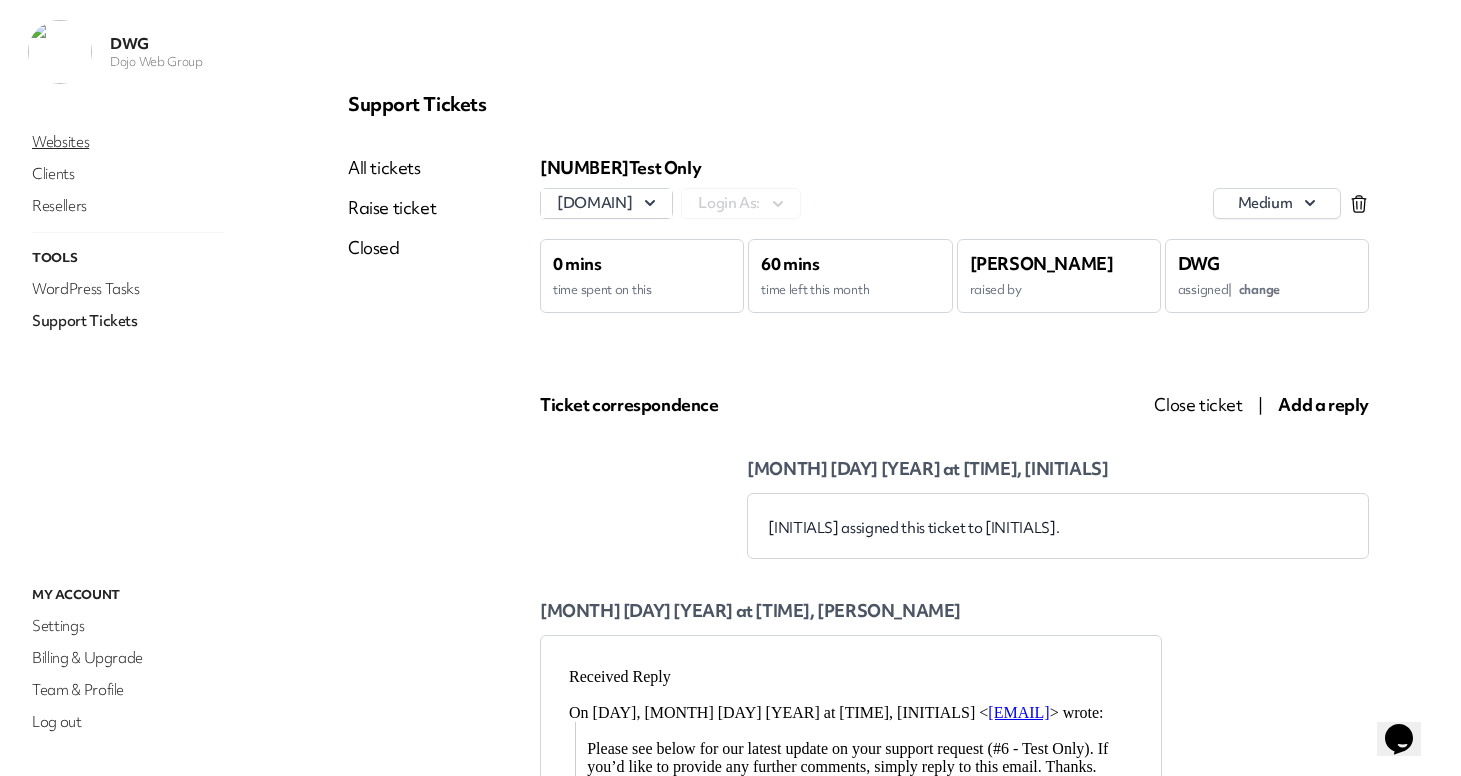 click on "Websites" at bounding box center (128, 142) 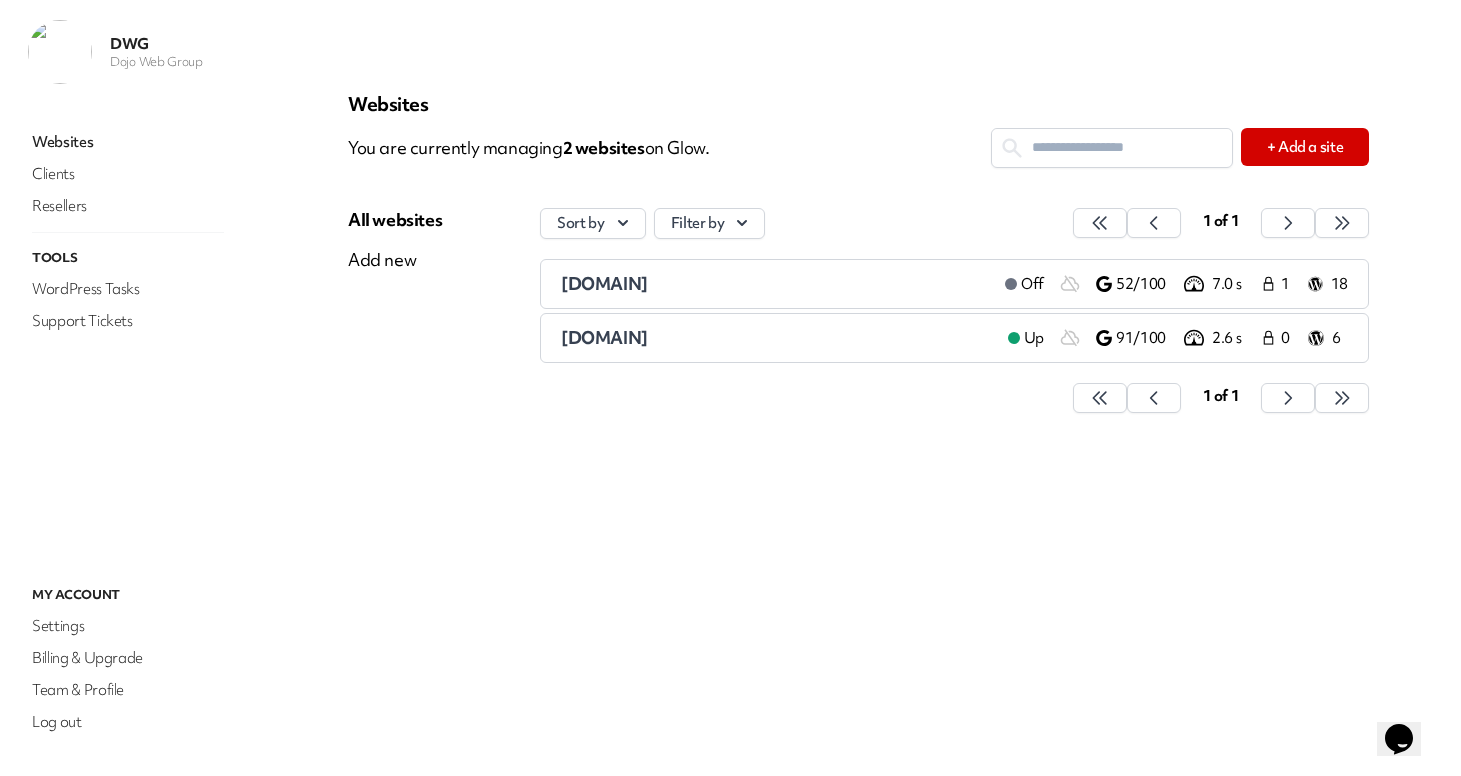 click on "[BRAND NAME]" at bounding box center [604, 337] 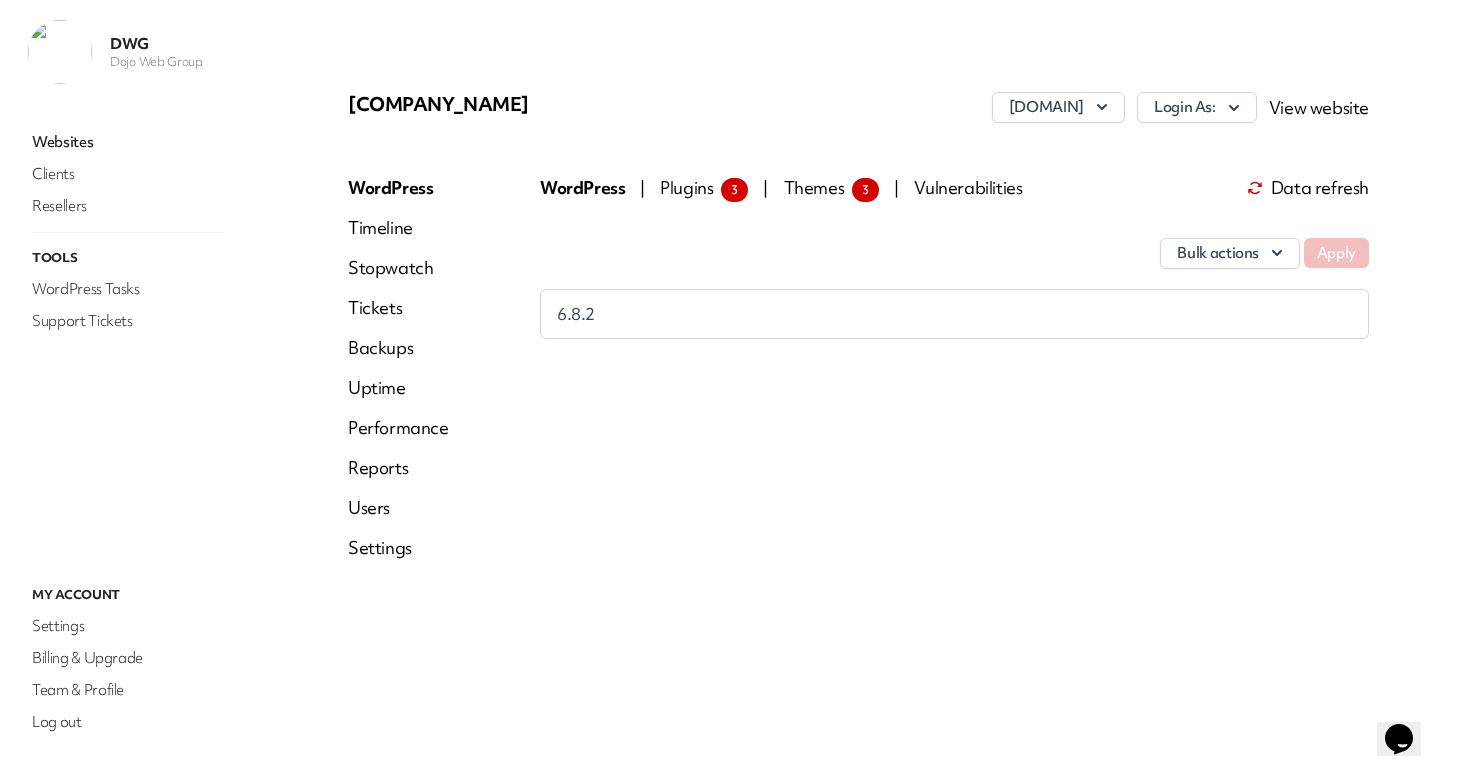 click on "Reports" at bounding box center (398, 468) 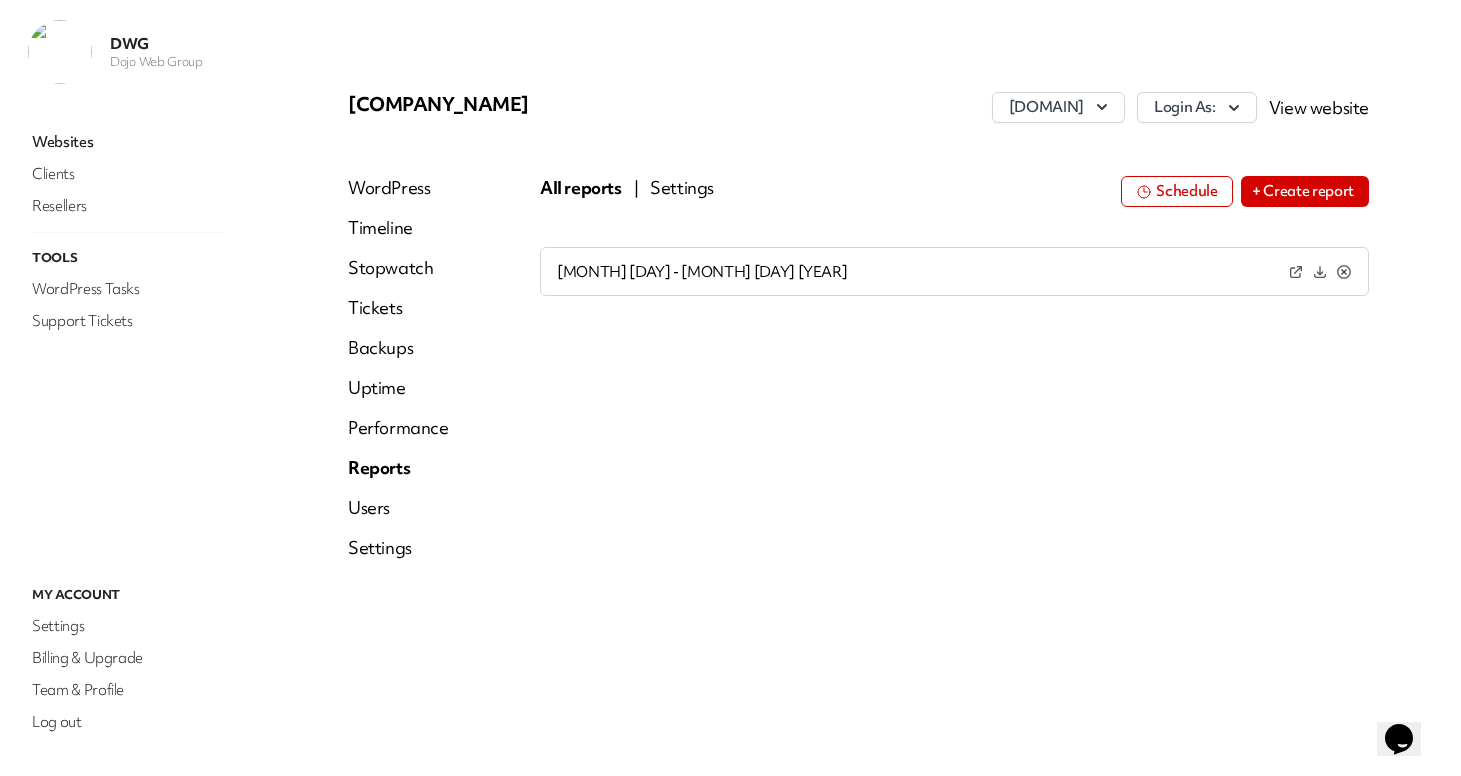 click on "+ Create report" at bounding box center (1305, 191) 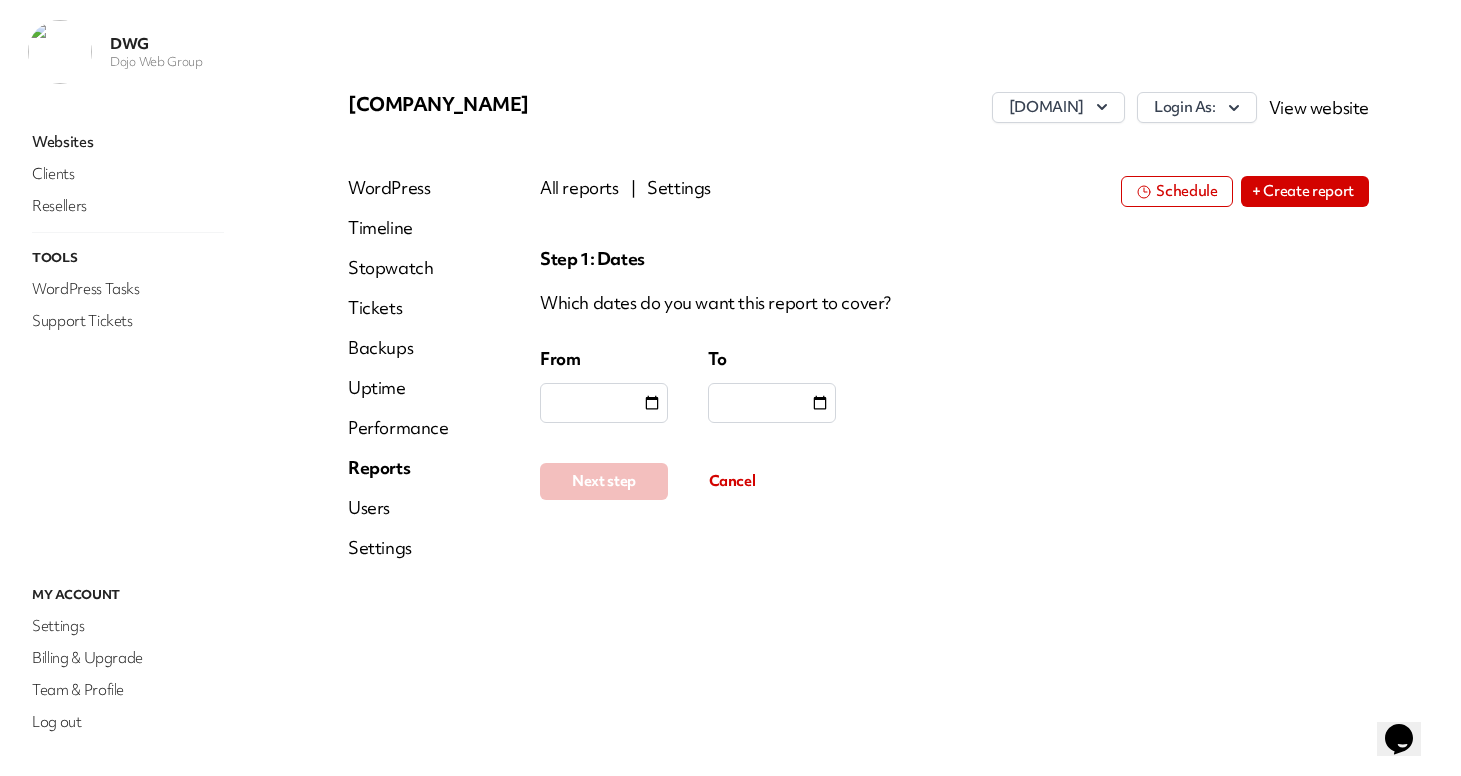 click at bounding box center (652, 403) 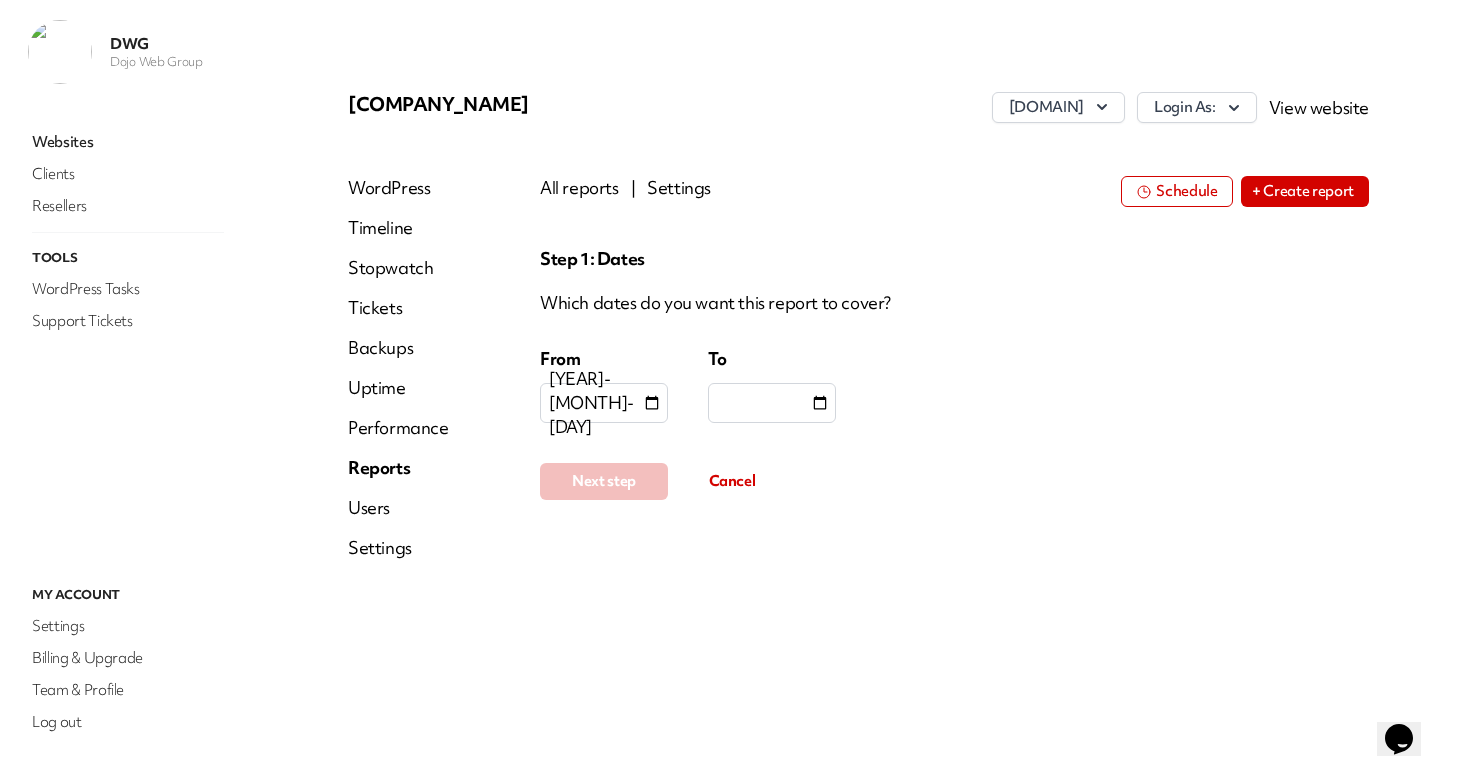 click at bounding box center [772, 403] 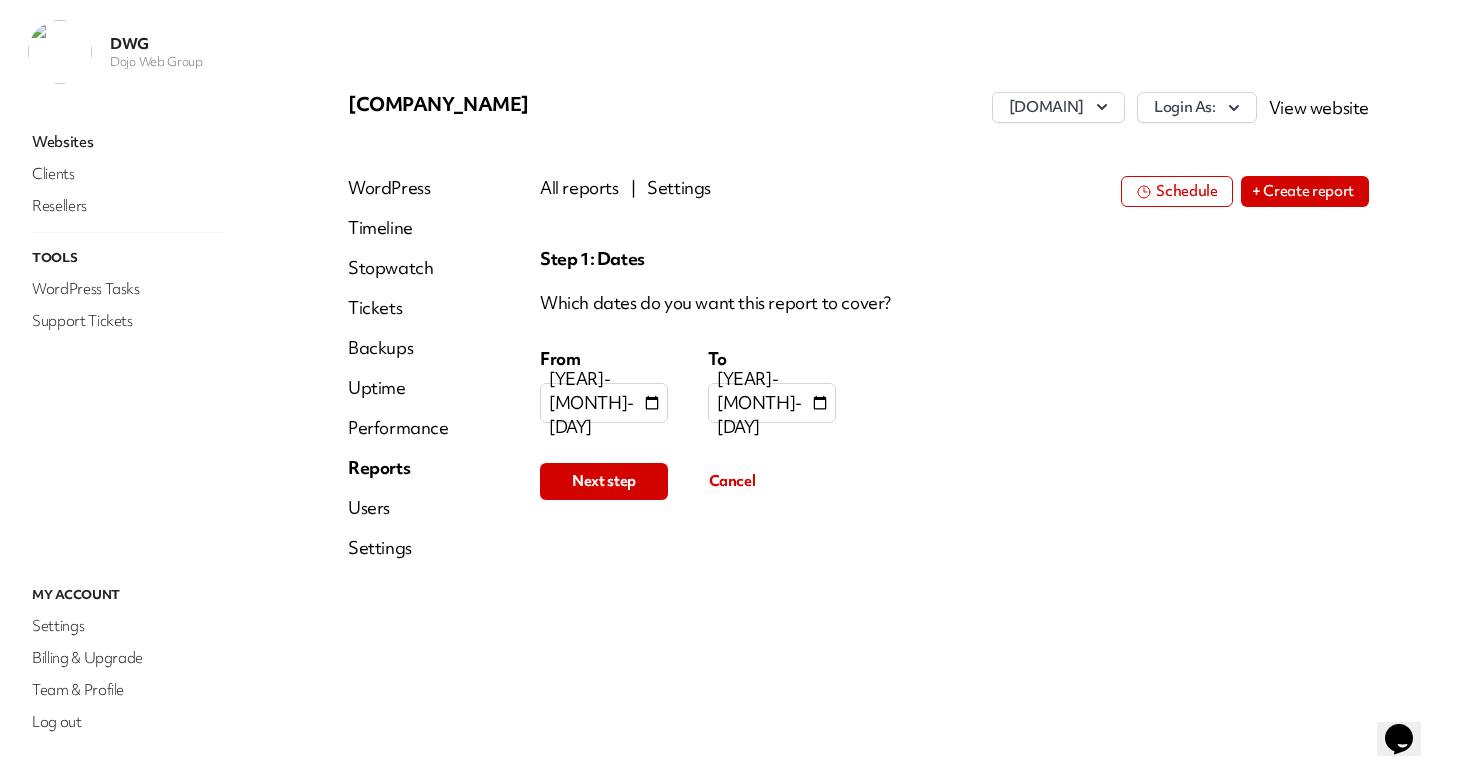click on "Next step" at bounding box center [604, 481] 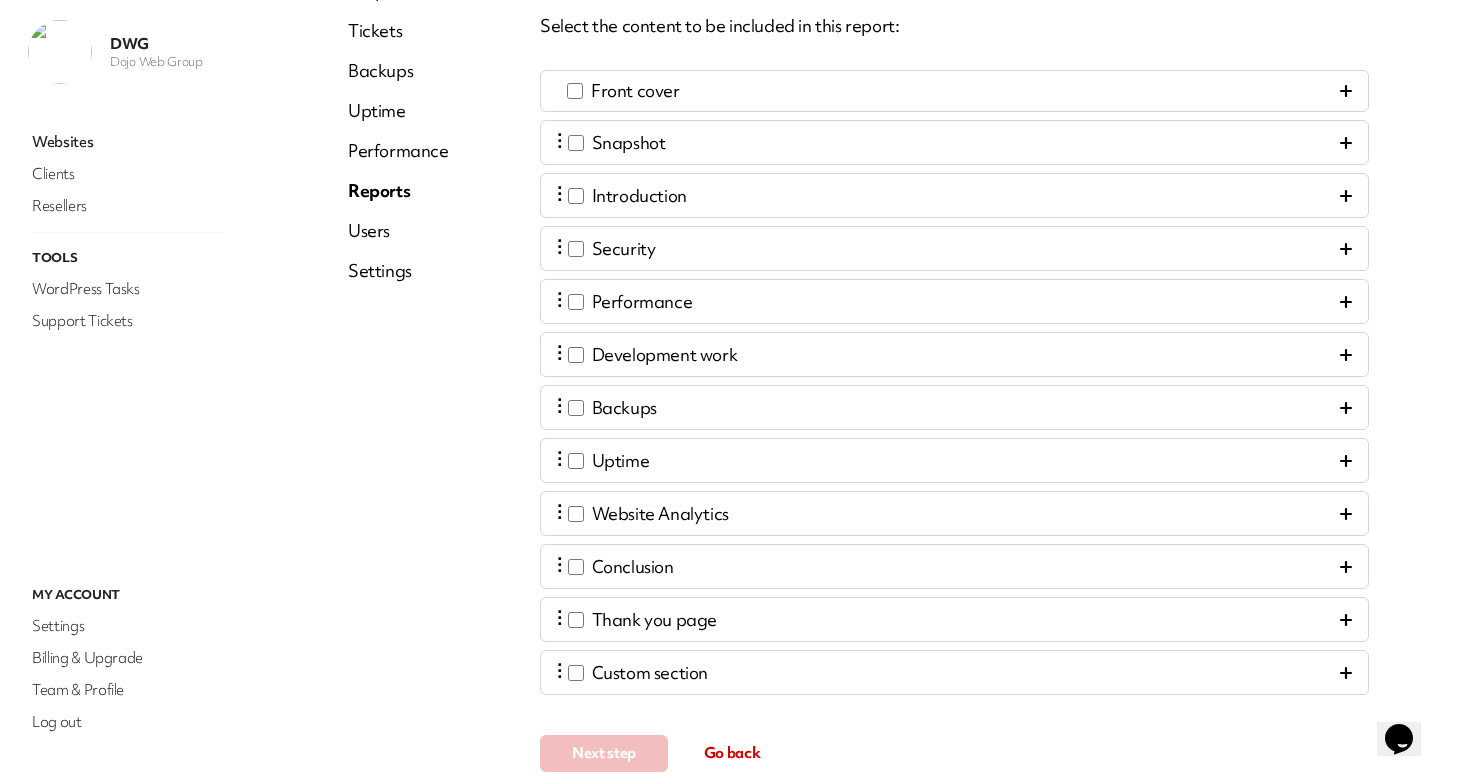 scroll, scrollTop: 307, scrollLeft: 0, axis: vertical 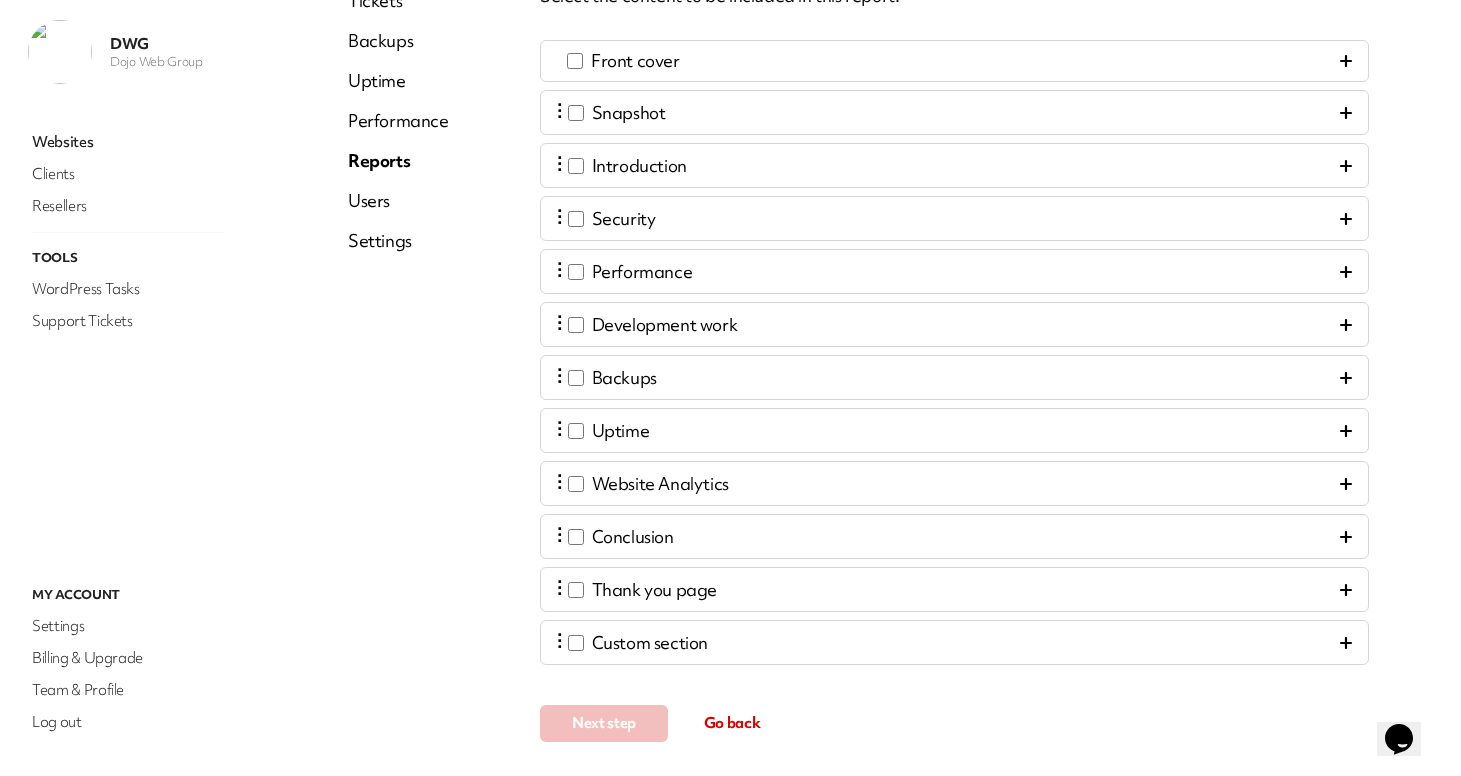 click on "Front cover" at bounding box center (954, 61) 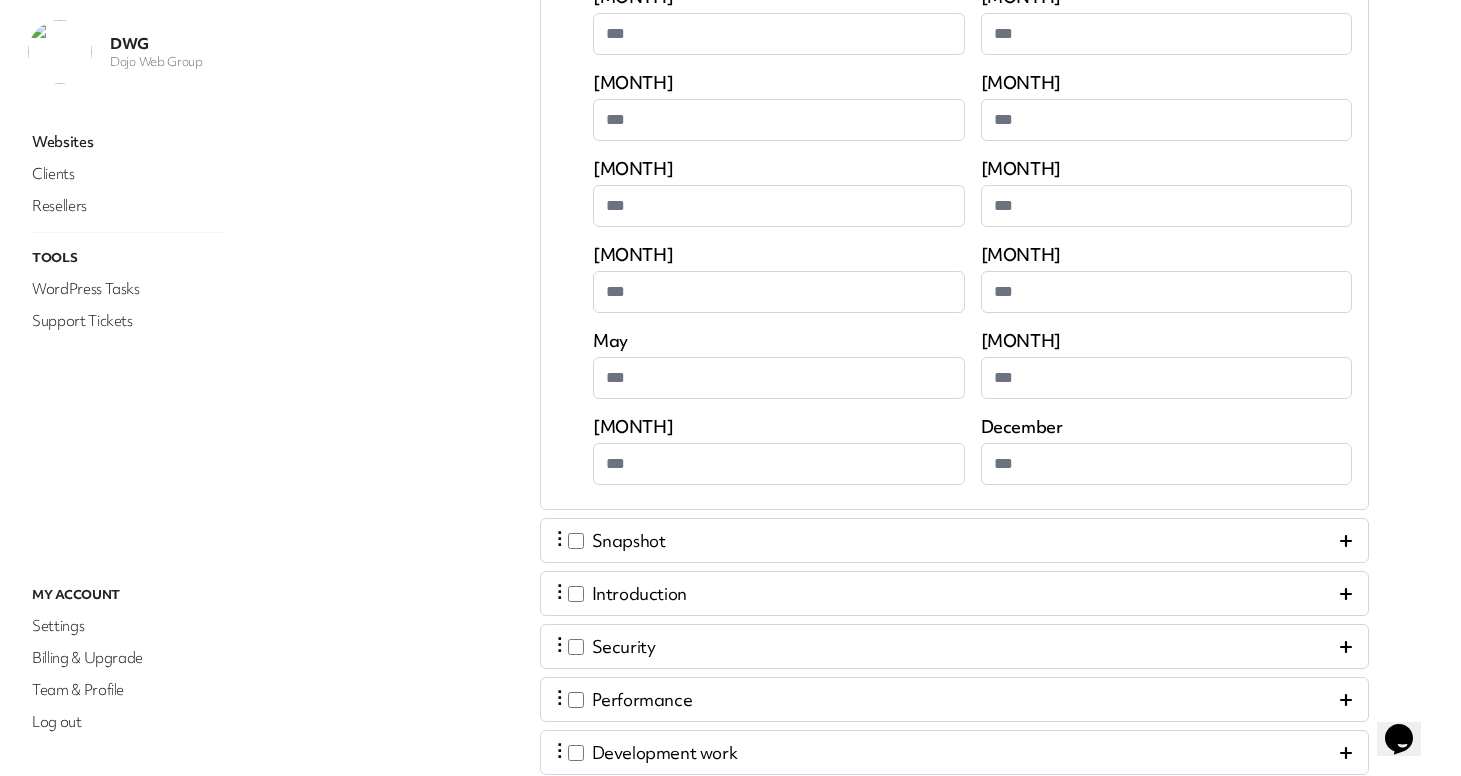 scroll, scrollTop: 645, scrollLeft: 0, axis: vertical 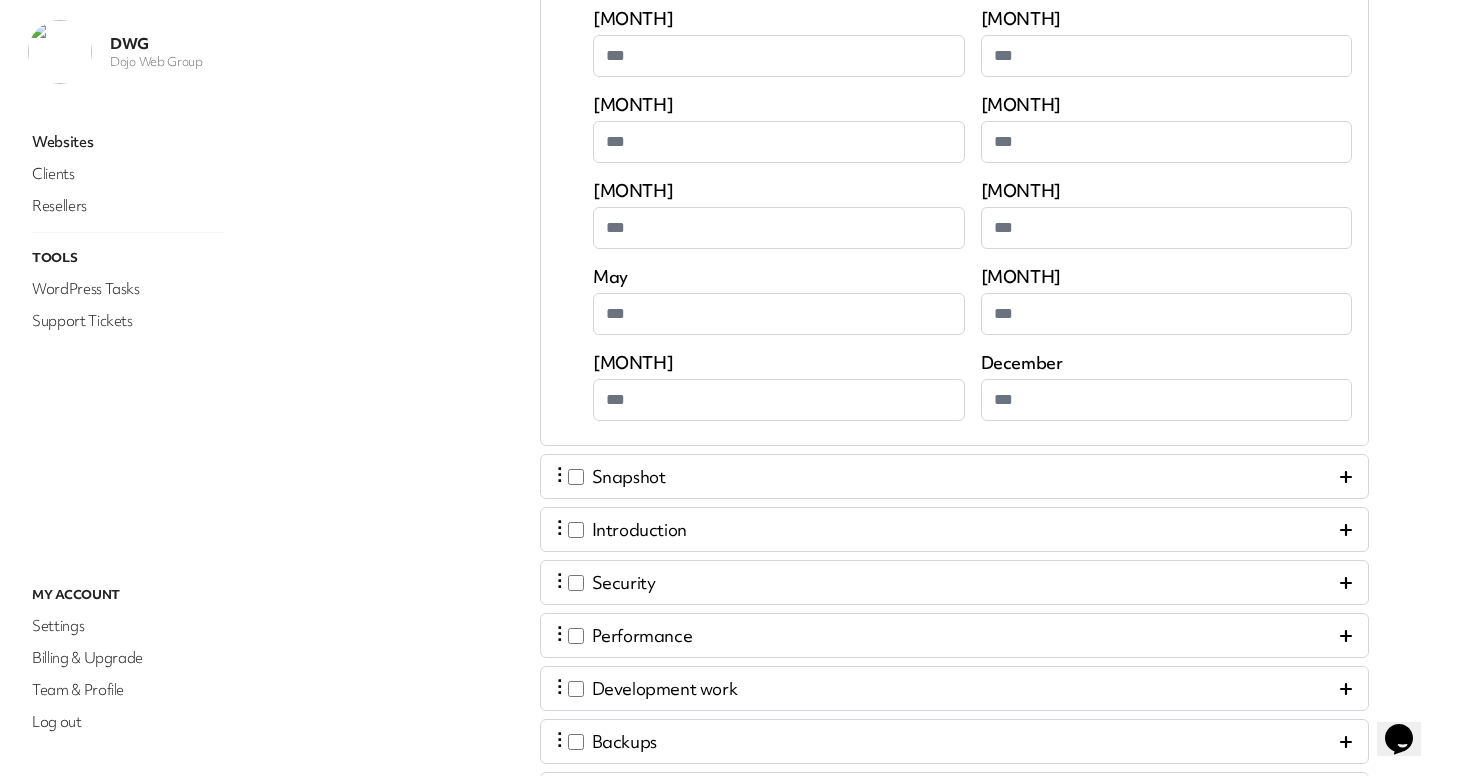 click on "⋮     Snapshot" at bounding box center [954, 476] 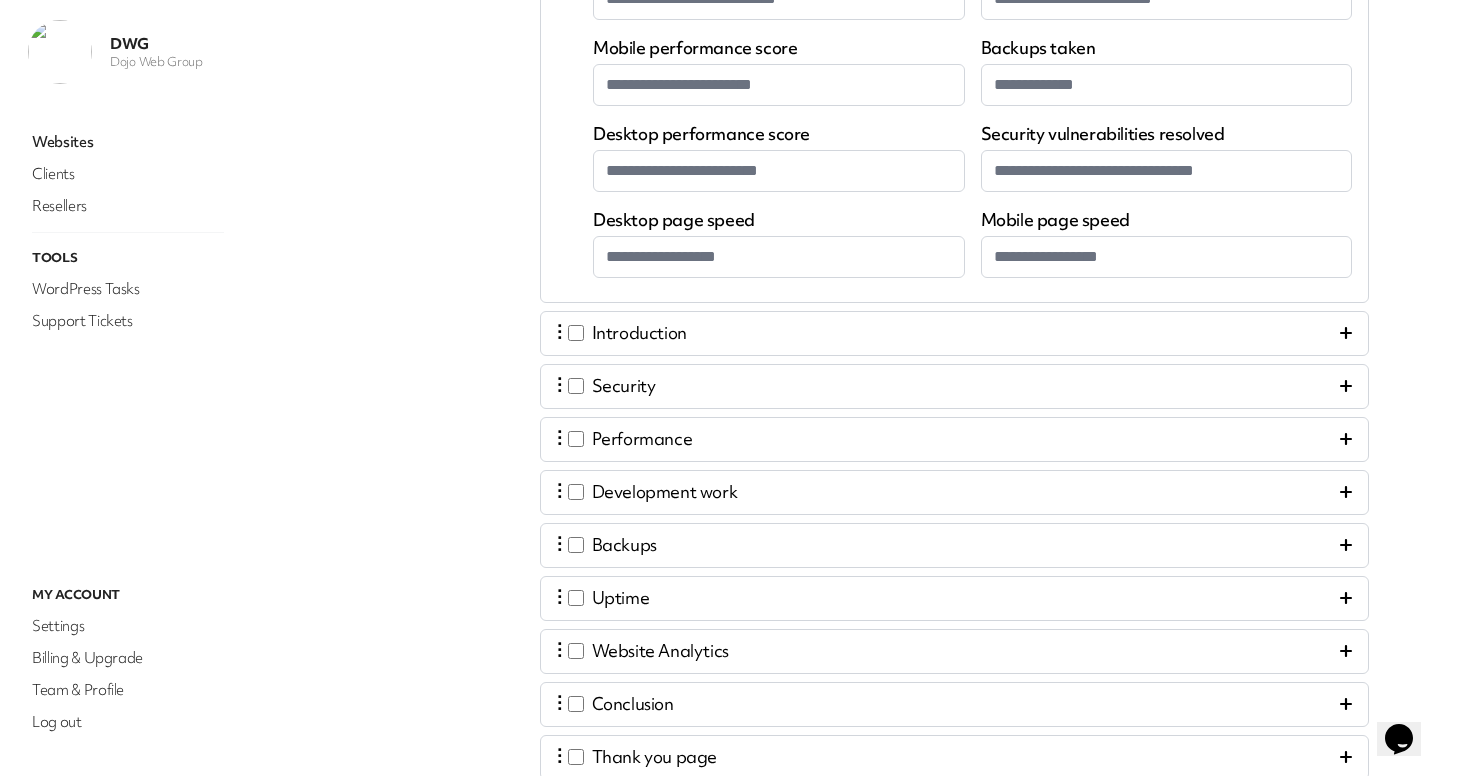 scroll, scrollTop: 1170, scrollLeft: 0, axis: vertical 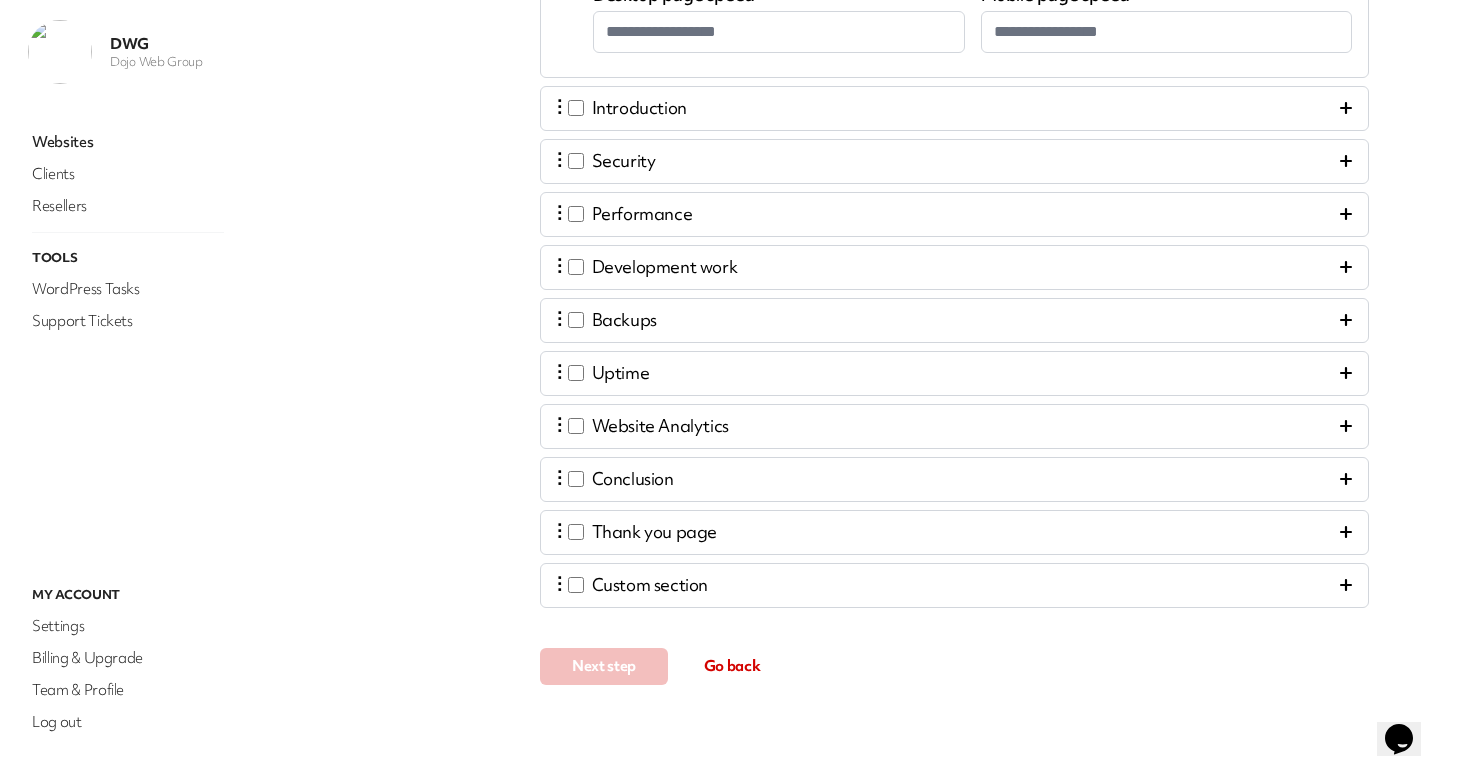 click on "⋮     Uptime" at bounding box center [954, 373] 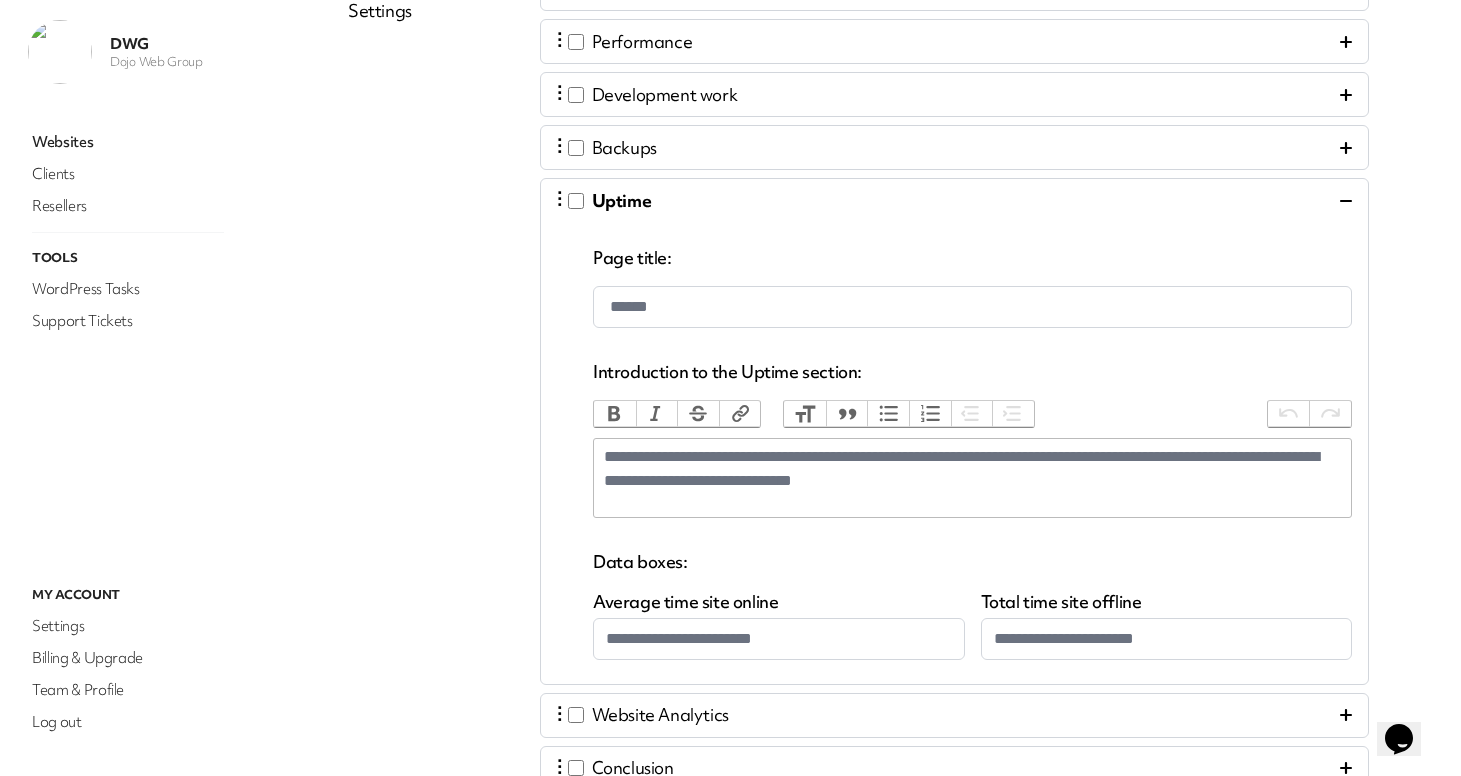 scroll, scrollTop: 826, scrollLeft: 0, axis: vertical 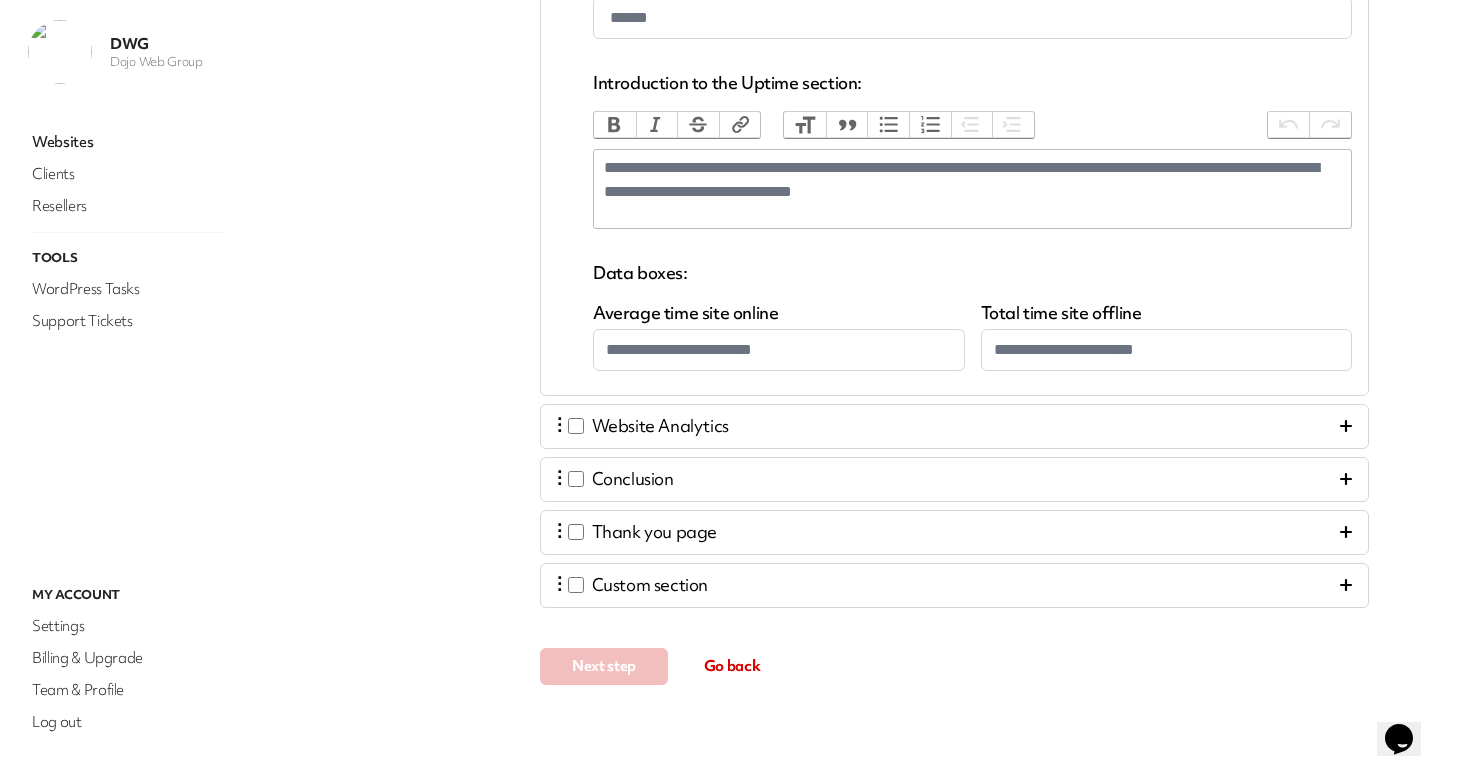 click on "Thank you page" at bounding box center [654, 532] 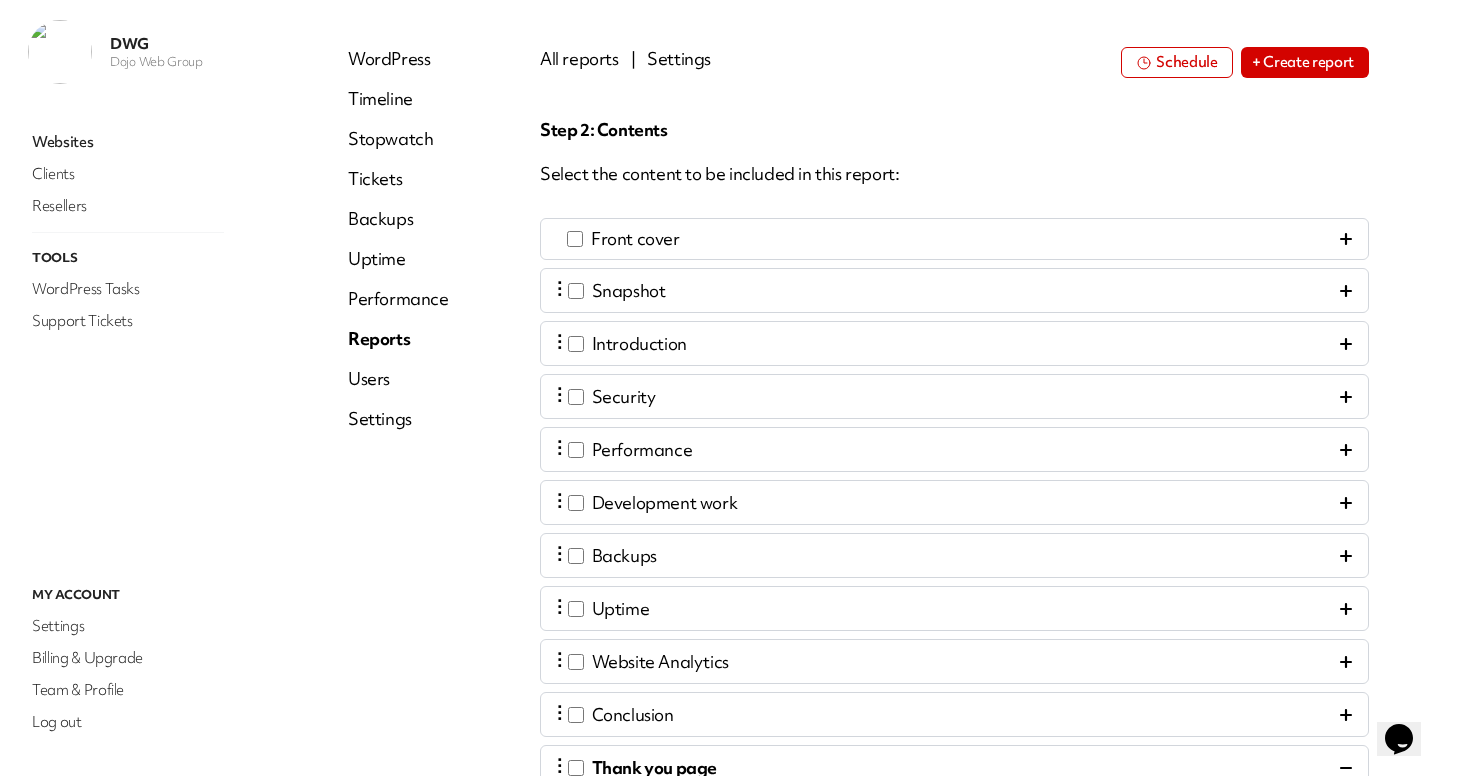 scroll, scrollTop: 0, scrollLeft: 0, axis: both 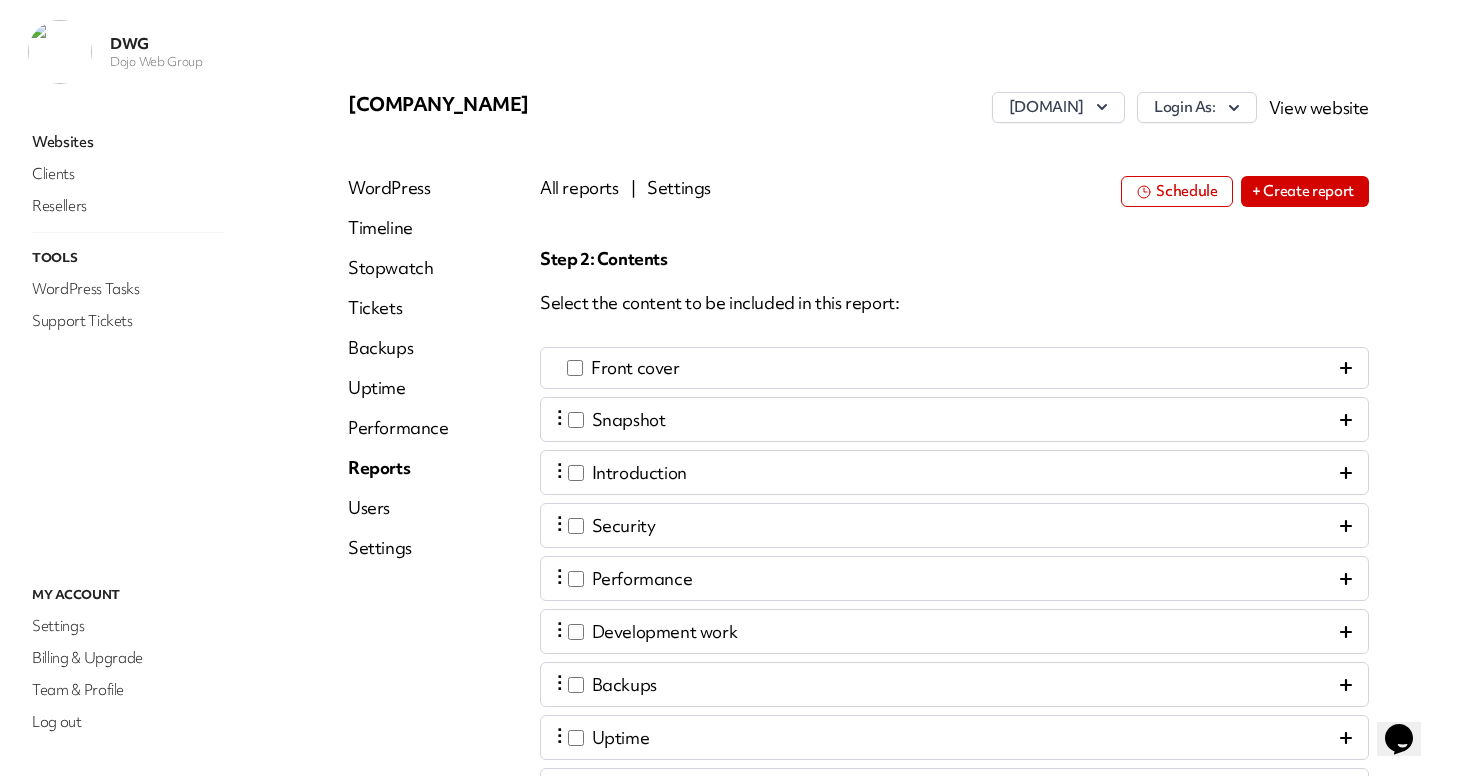 type on "**********" 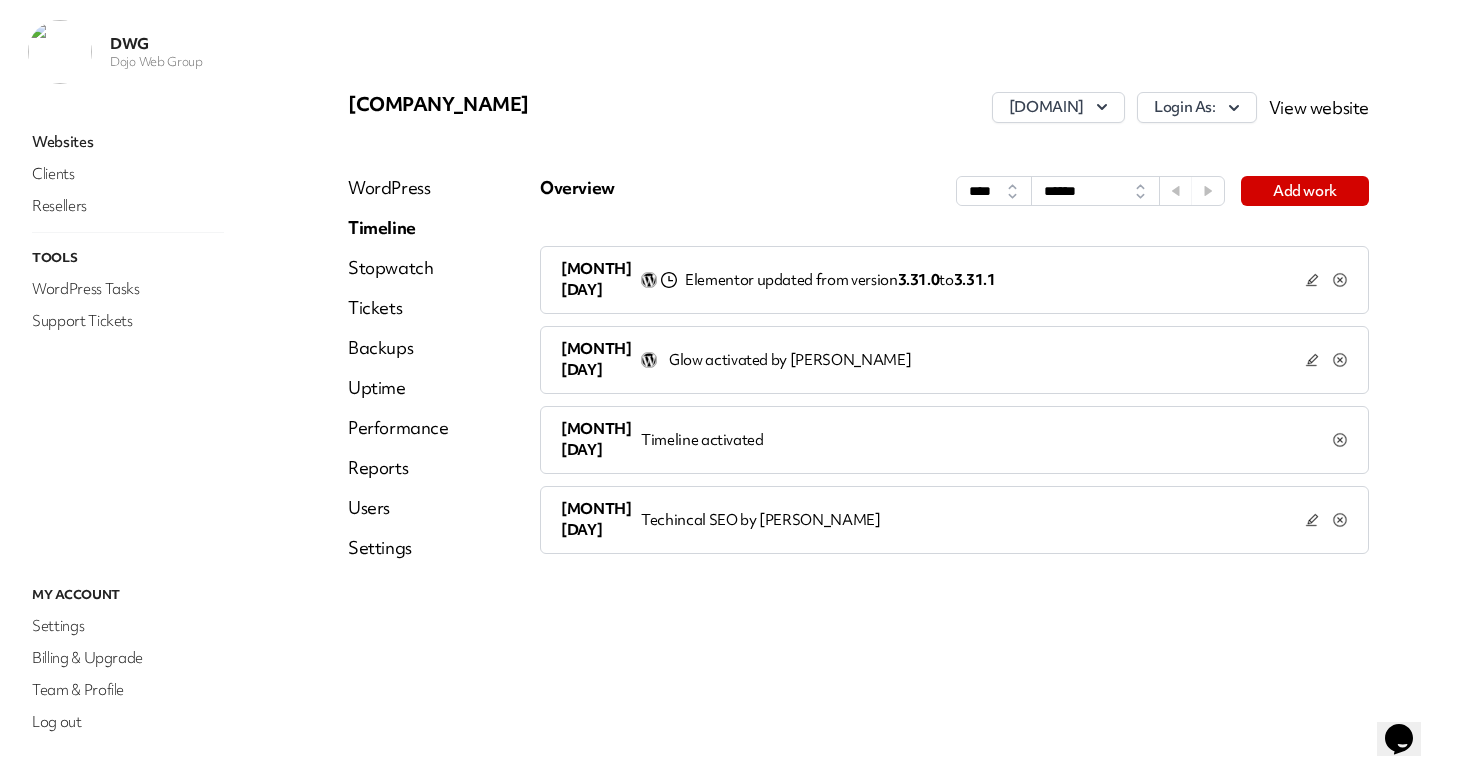 click 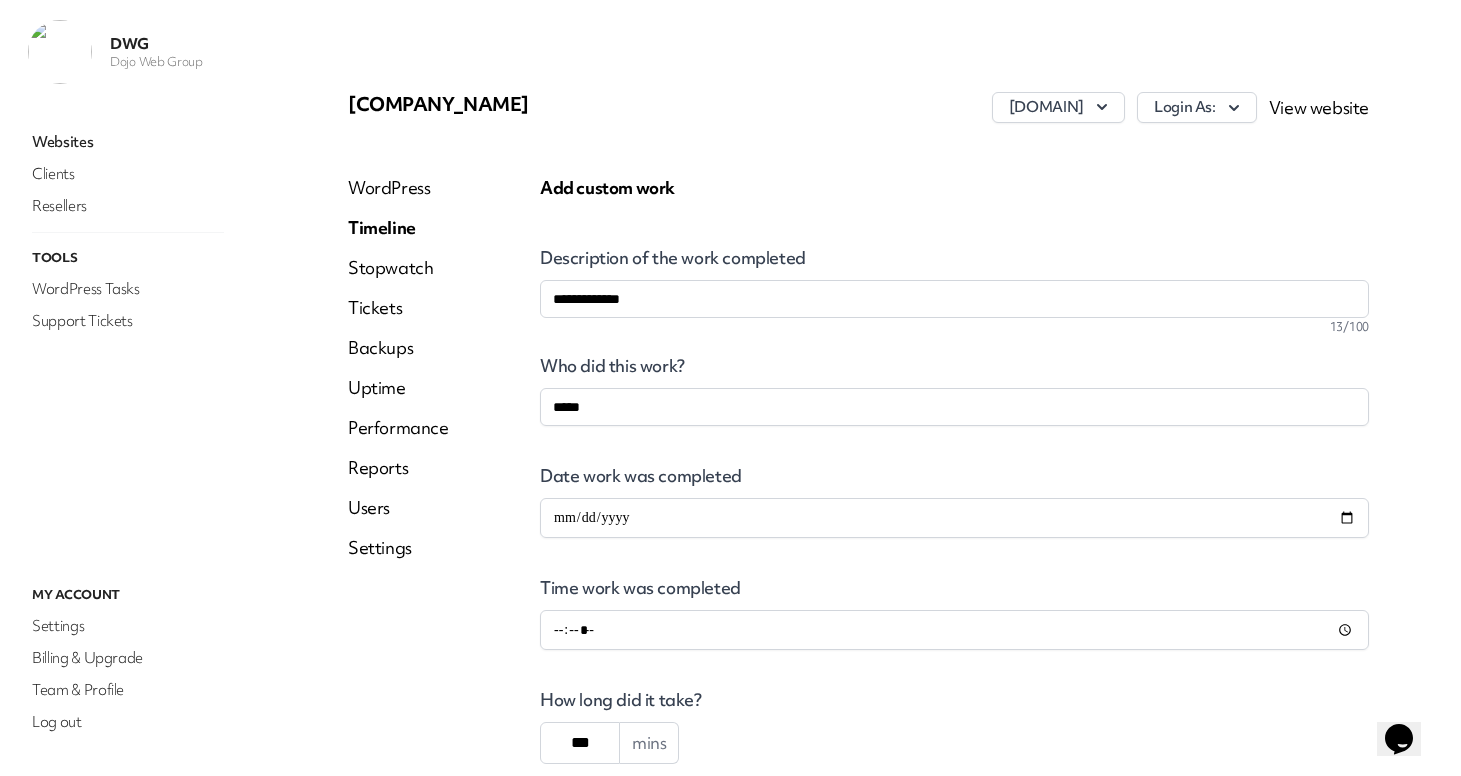 scroll, scrollTop: 4, scrollLeft: 0, axis: vertical 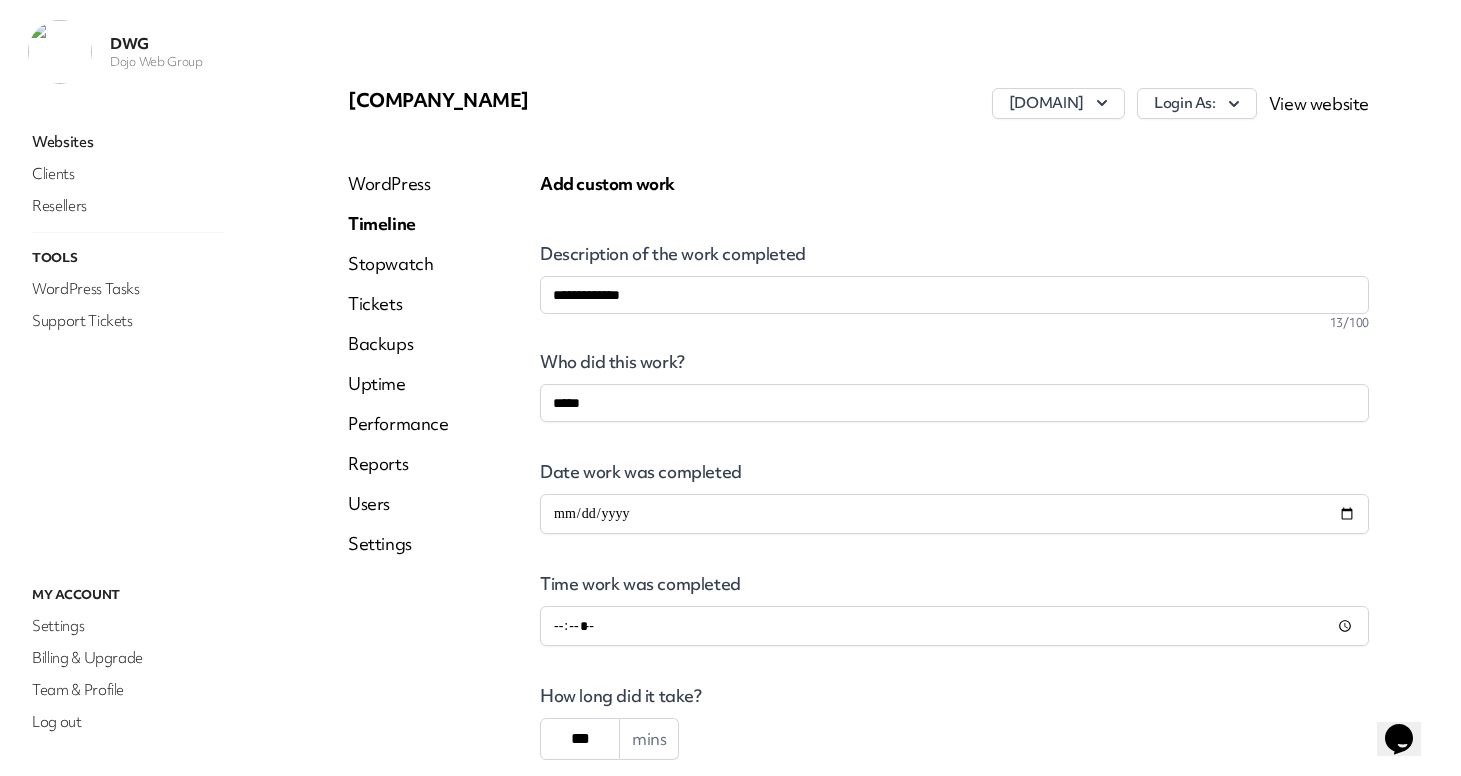 click on "**********" at bounding box center (954, 514) 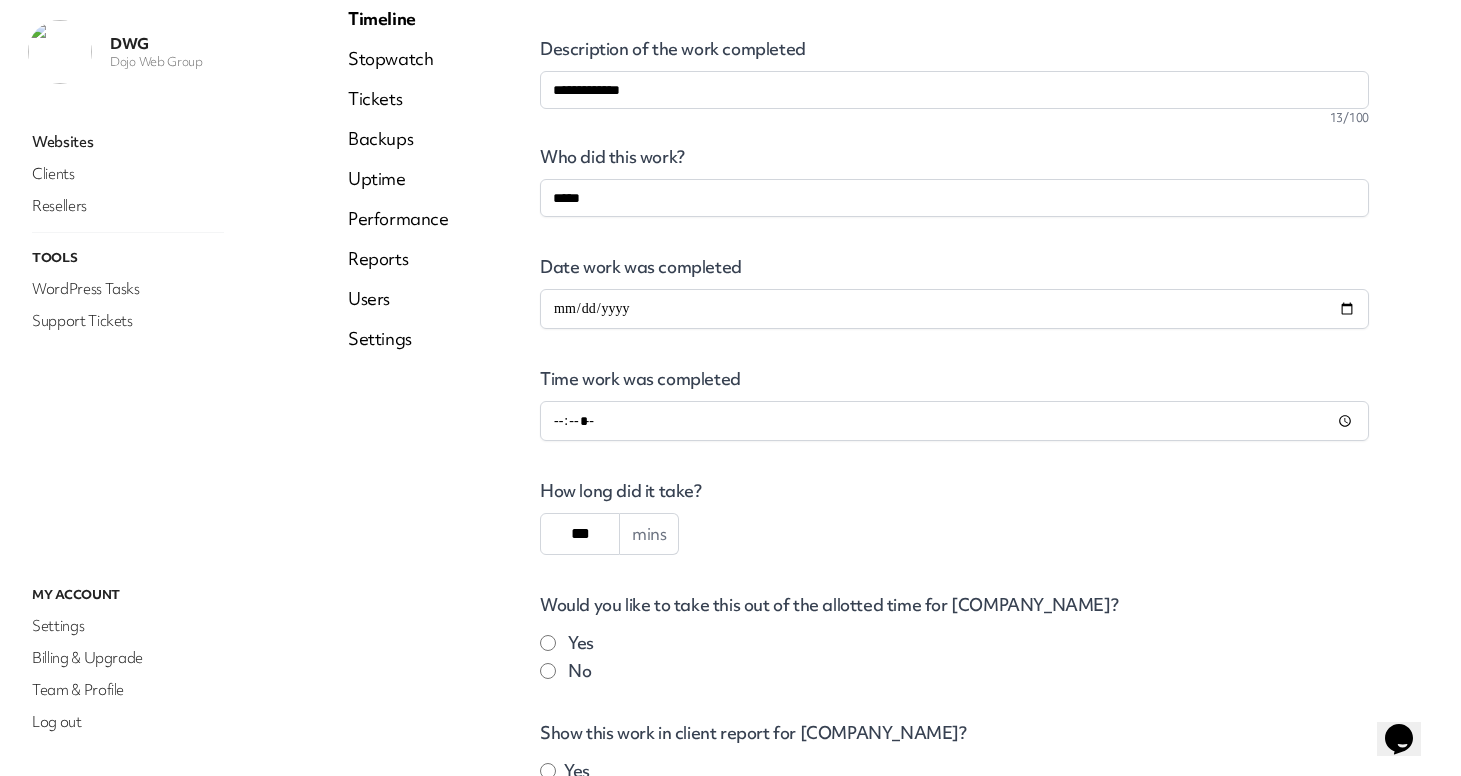 scroll, scrollTop: 446, scrollLeft: 0, axis: vertical 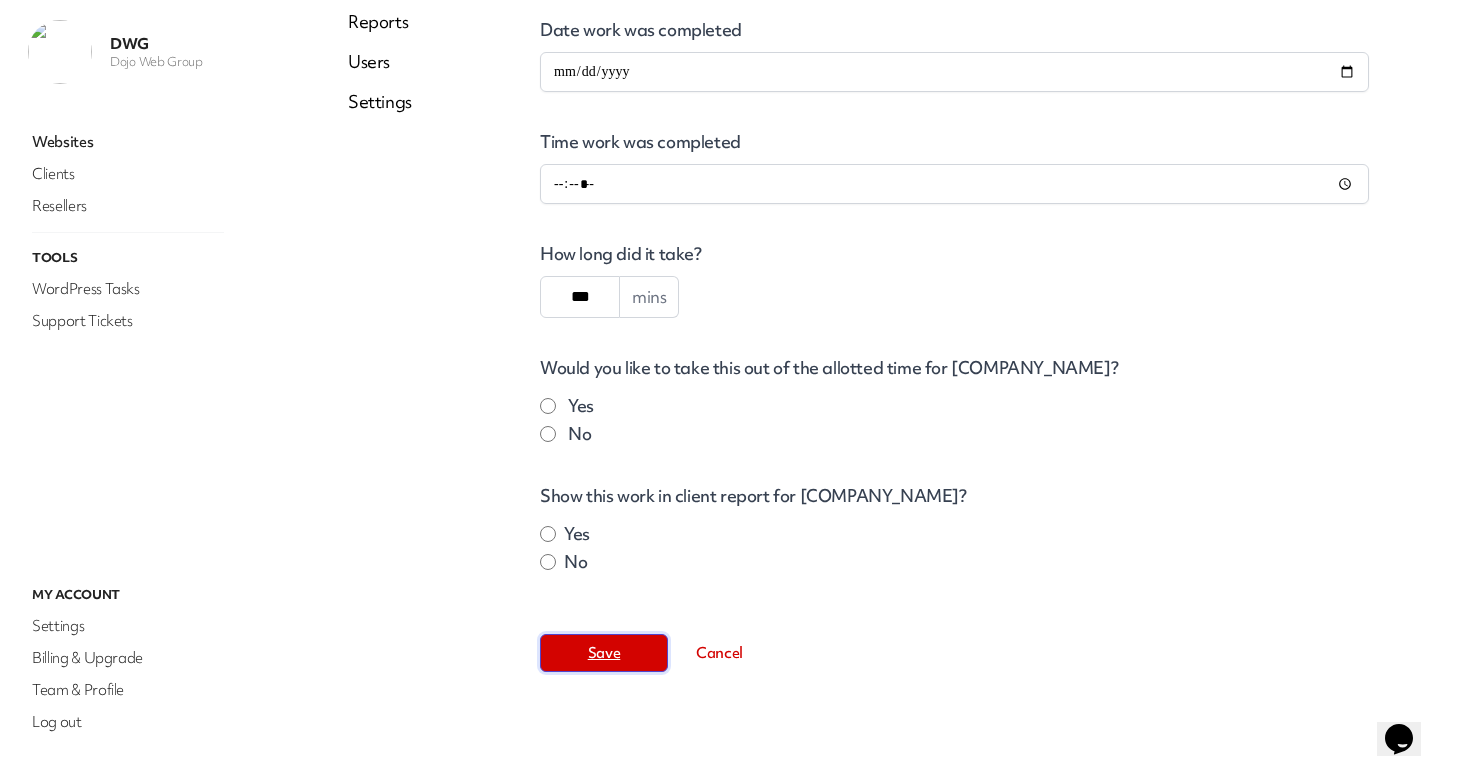 click on "Save" at bounding box center (604, 653) 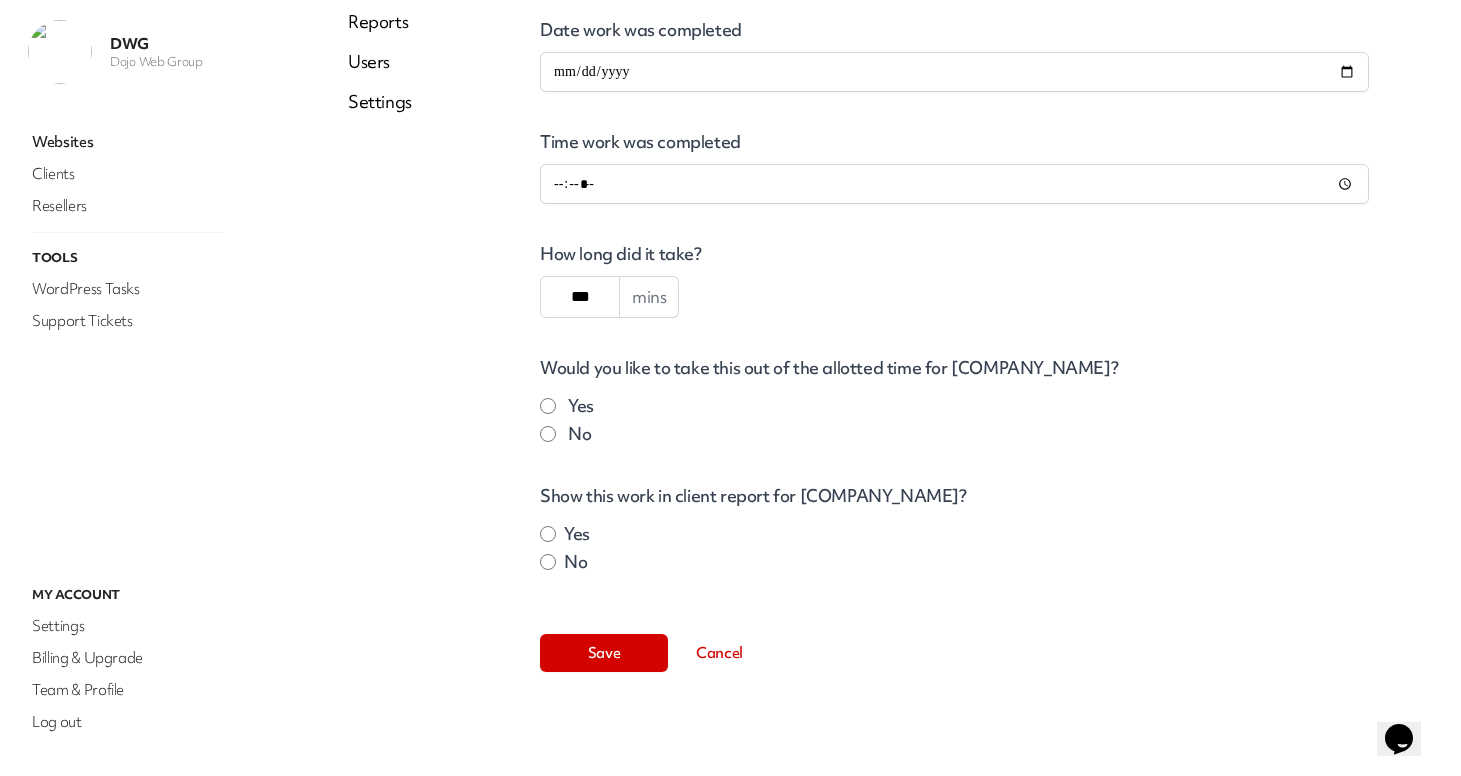 scroll, scrollTop: 0, scrollLeft: 0, axis: both 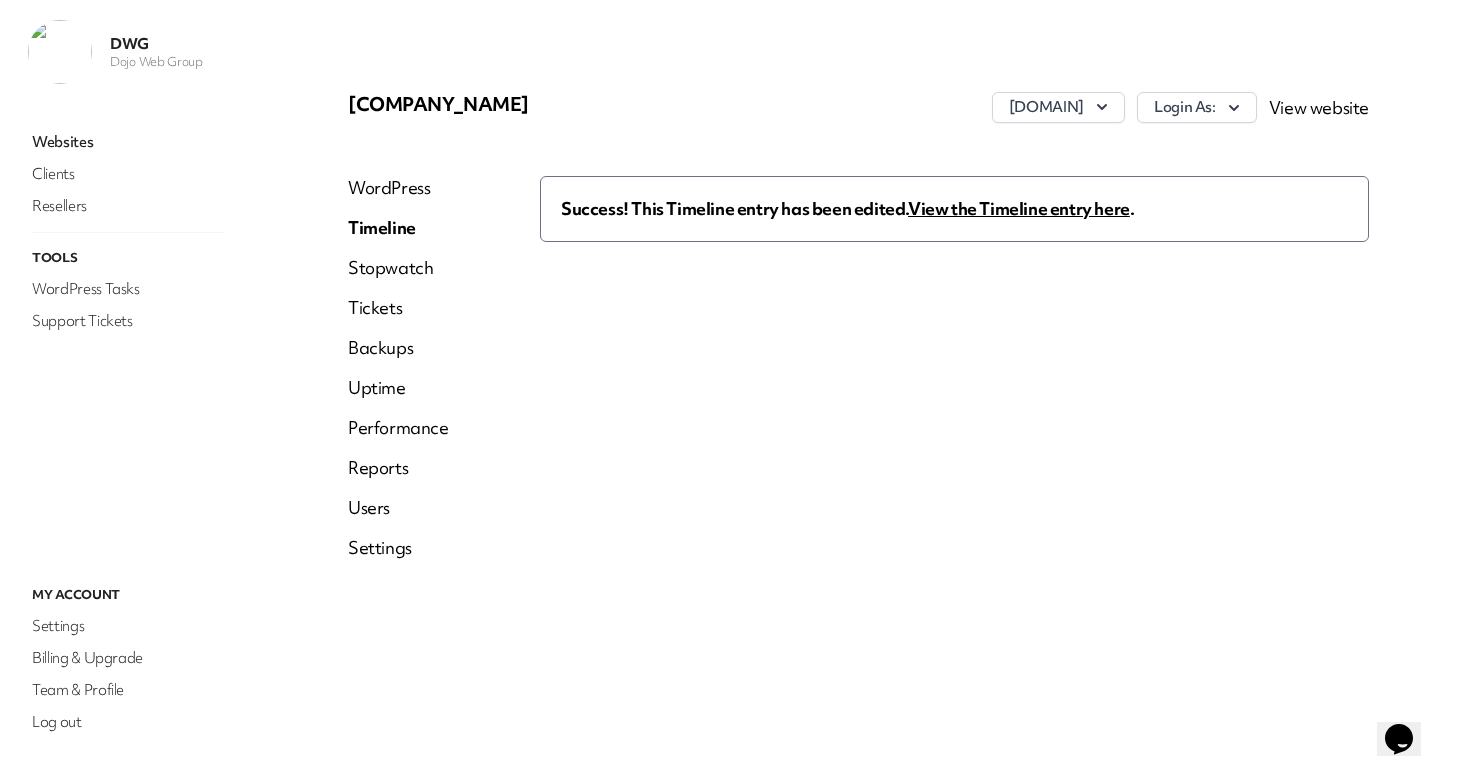 click on "Websites" at bounding box center (128, 142) 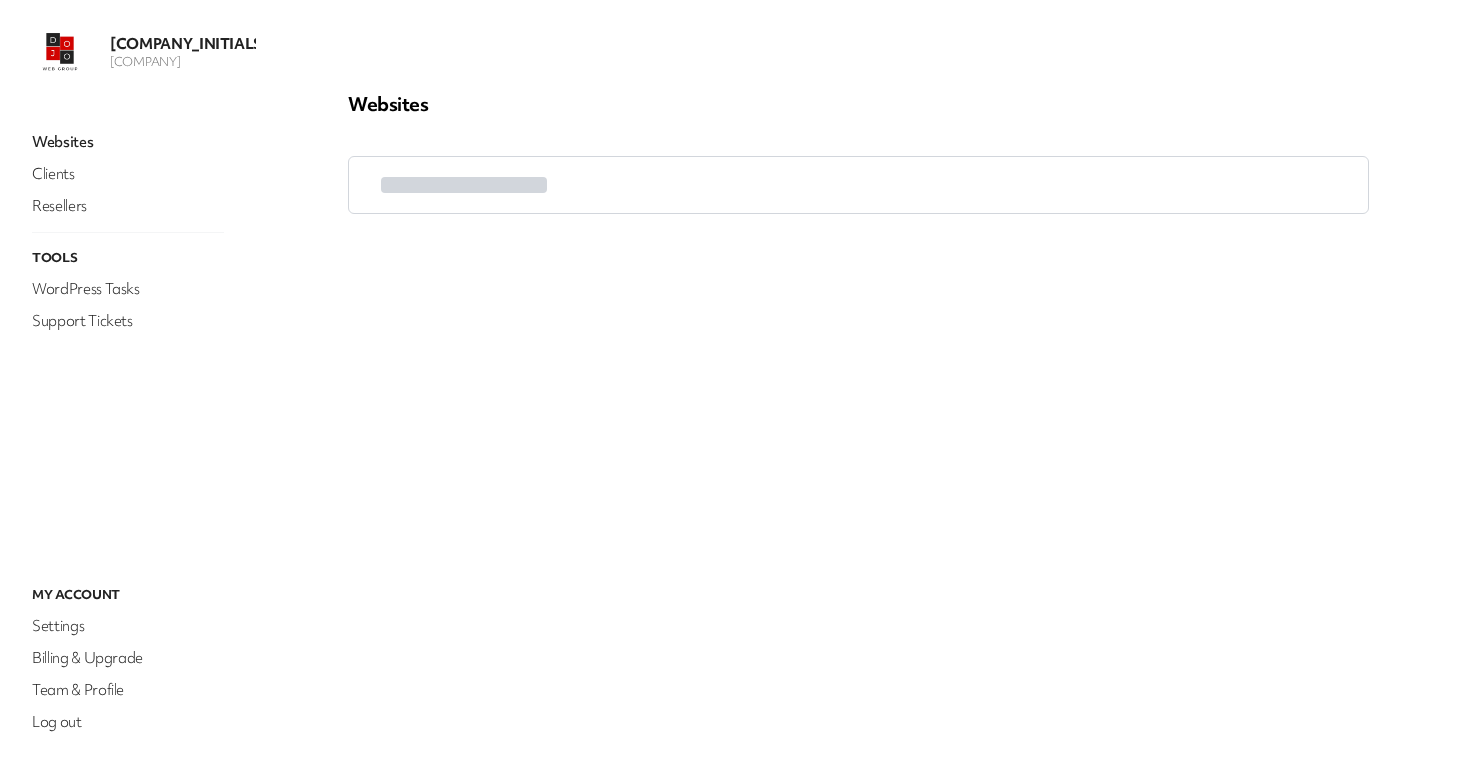 scroll, scrollTop: 0, scrollLeft: 0, axis: both 